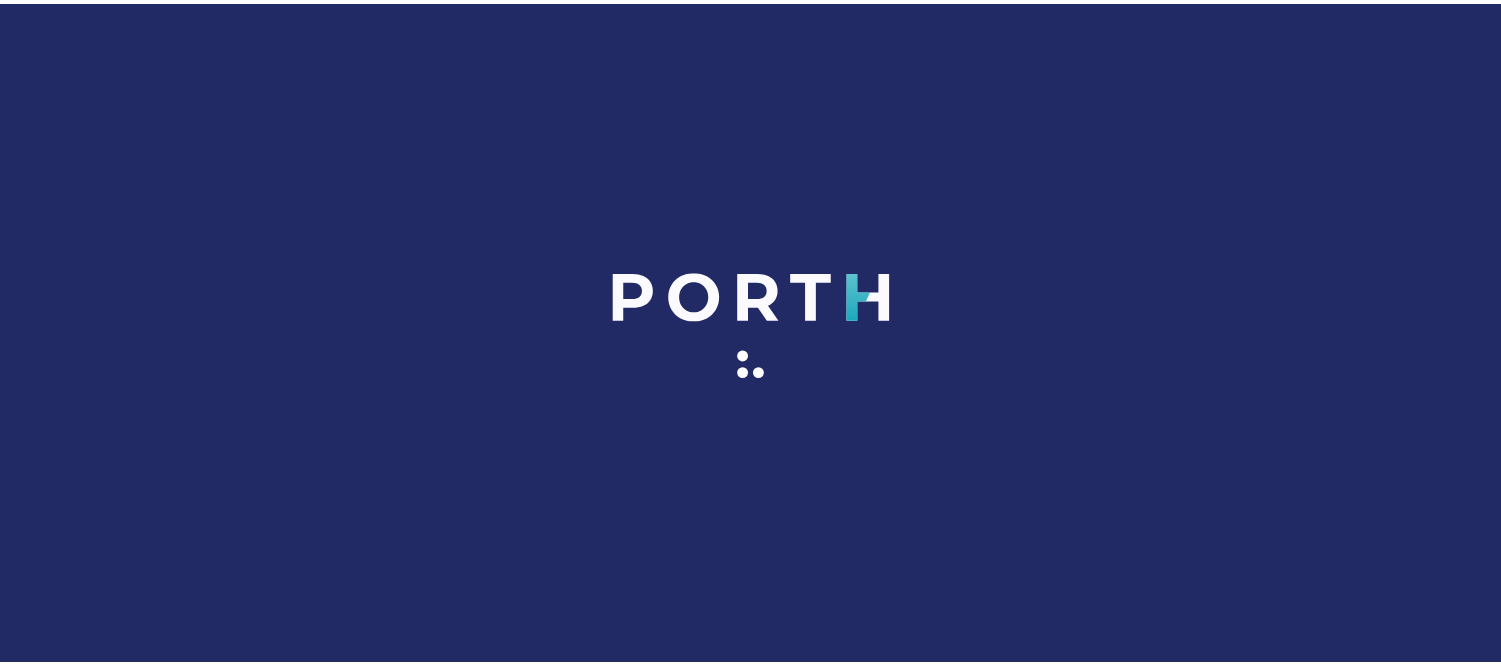 scroll, scrollTop: 0, scrollLeft: 0, axis: both 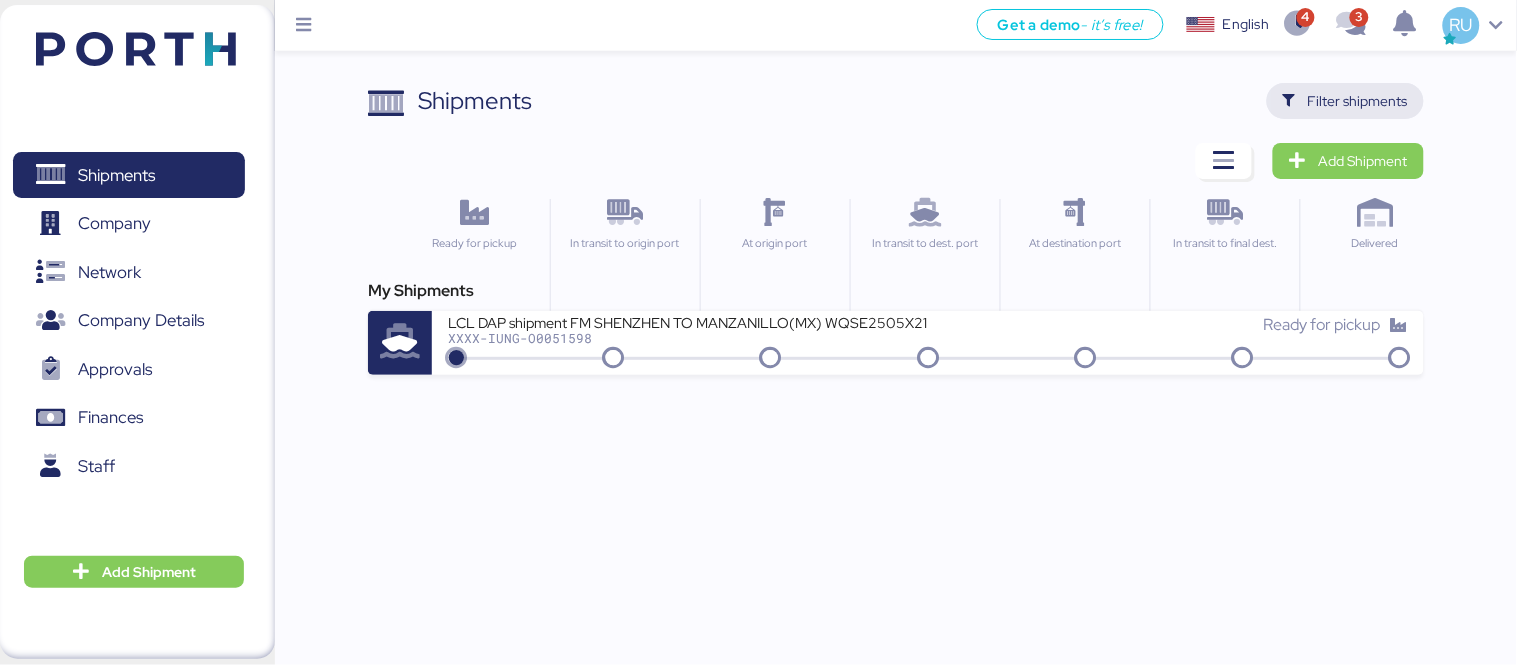 click on "Filter shipments" at bounding box center (1345, 101) 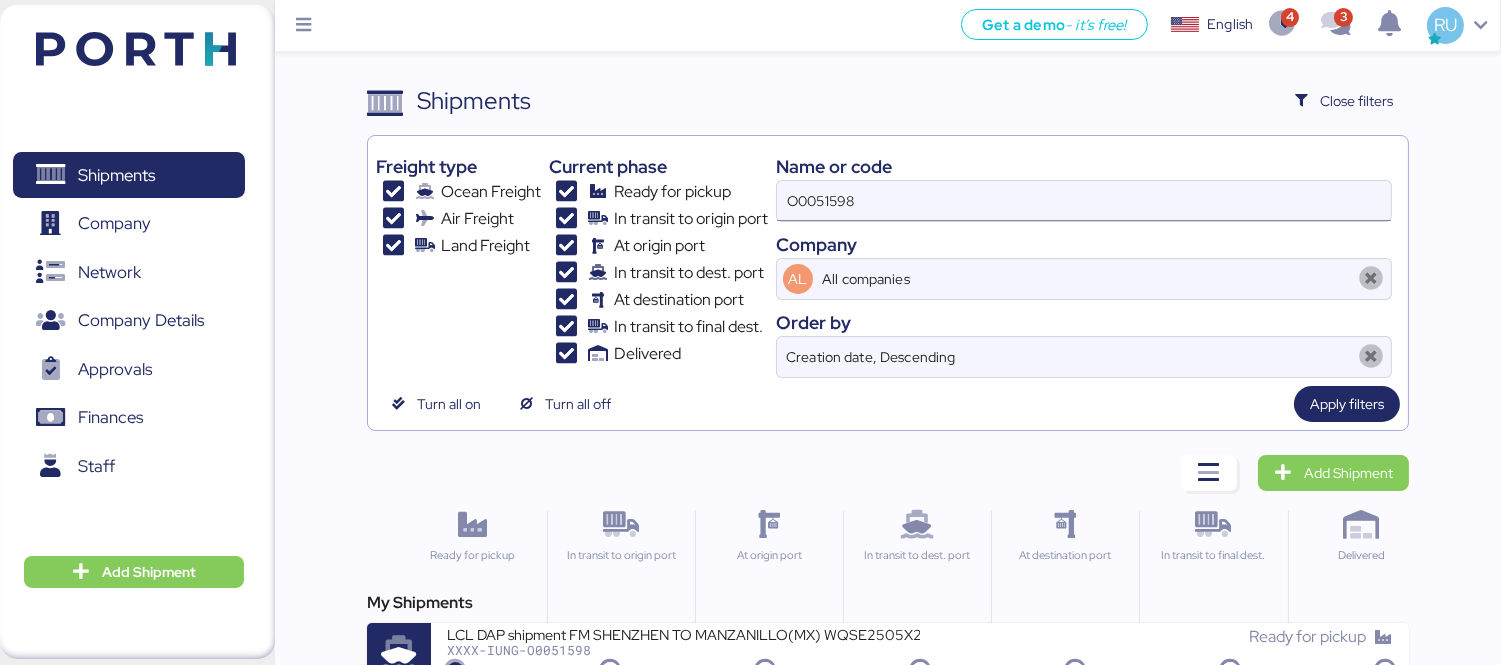 click on "O0051598" at bounding box center (1084, 201) 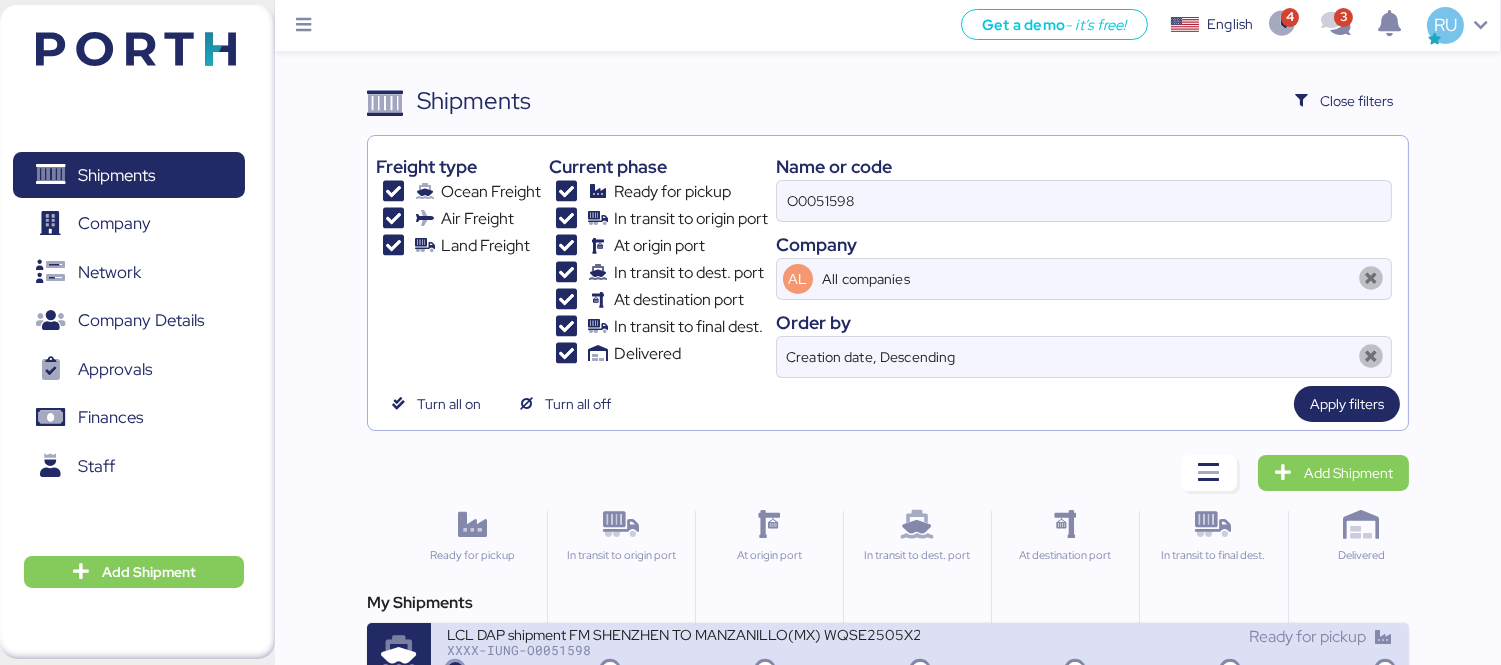 click on "LCL DAP shipment FM SHENZHEN TO MANZANILLO(MX) WQSE2505X21" at bounding box center [683, 633] 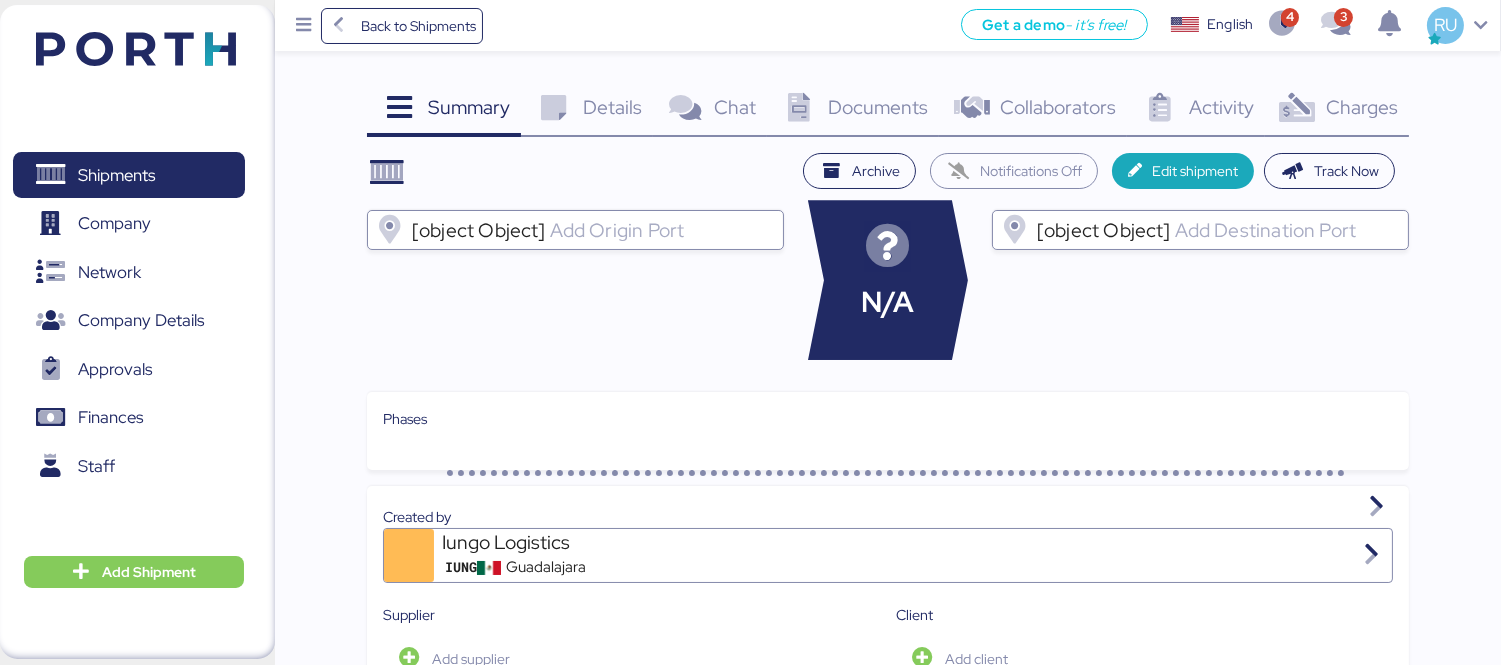 click on "Charges 0" at bounding box center (1337, 110) 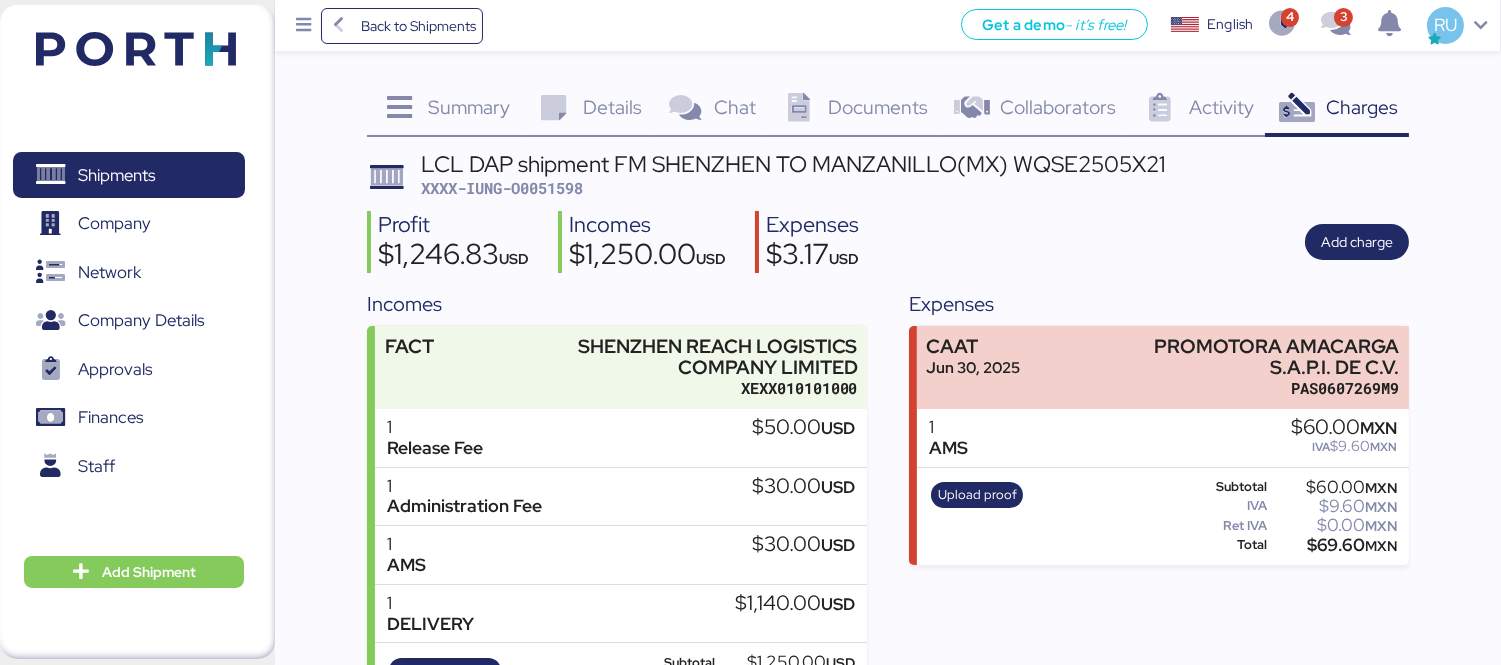 scroll, scrollTop: 91, scrollLeft: 0, axis: vertical 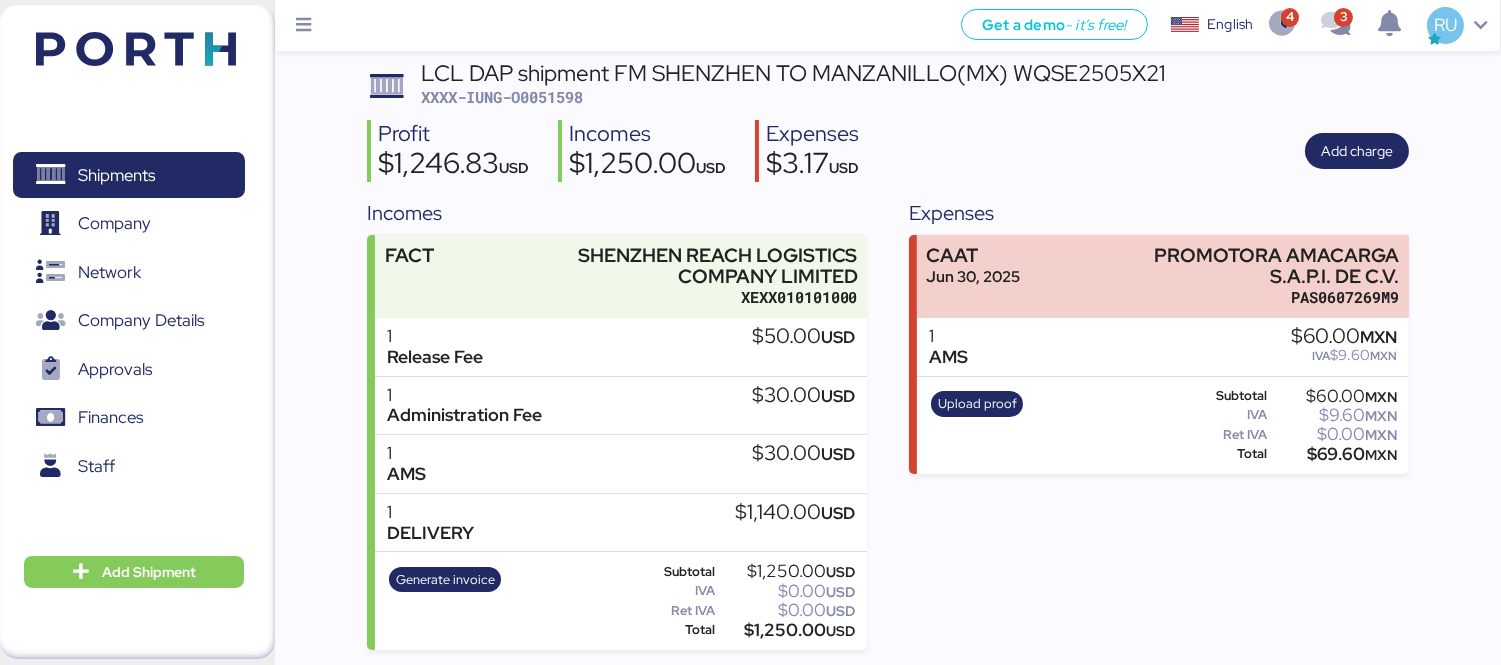 click on "LCL DAP shipment FM SHENZHEN TO MANZANILLO(MX) WQSE2505X21" at bounding box center [793, 73] 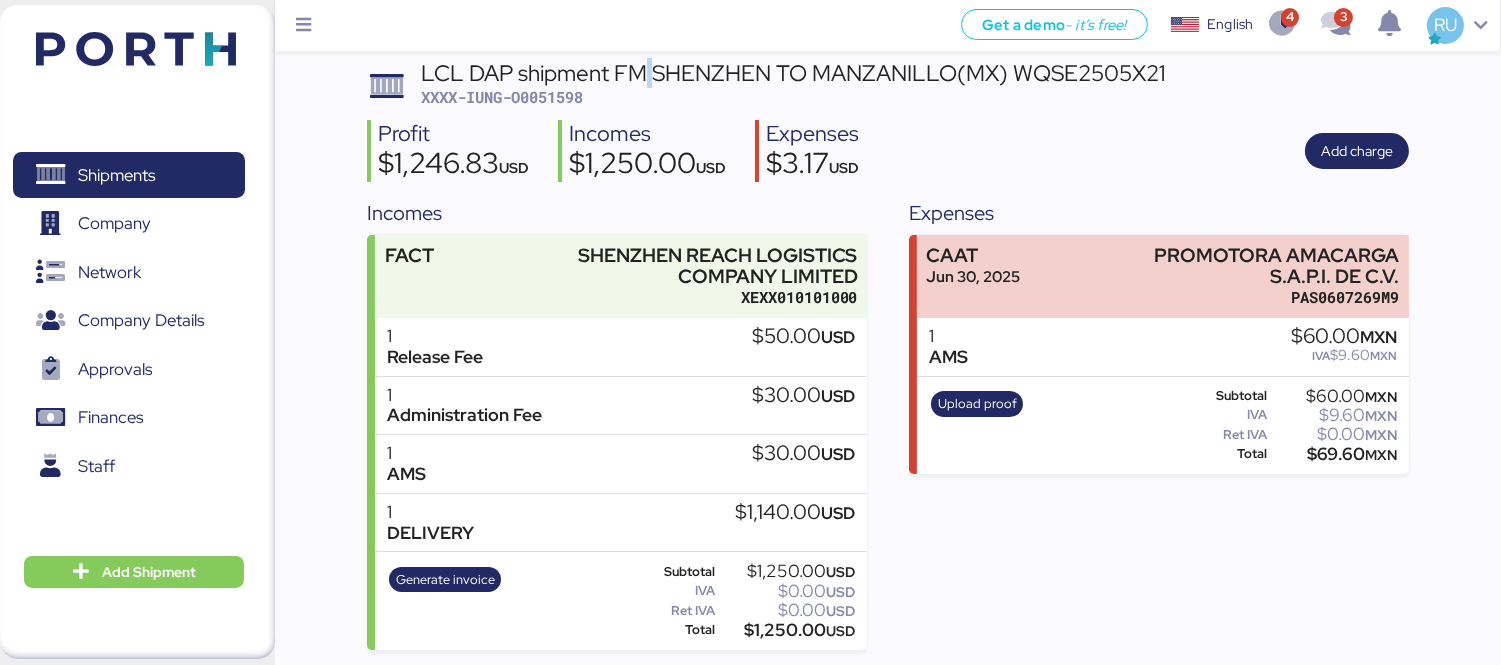 click on "LCL DAP shipment FM SHENZHEN TO MANZANILLO(MX) WQSE2505X21" at bounding box center [793, 73] 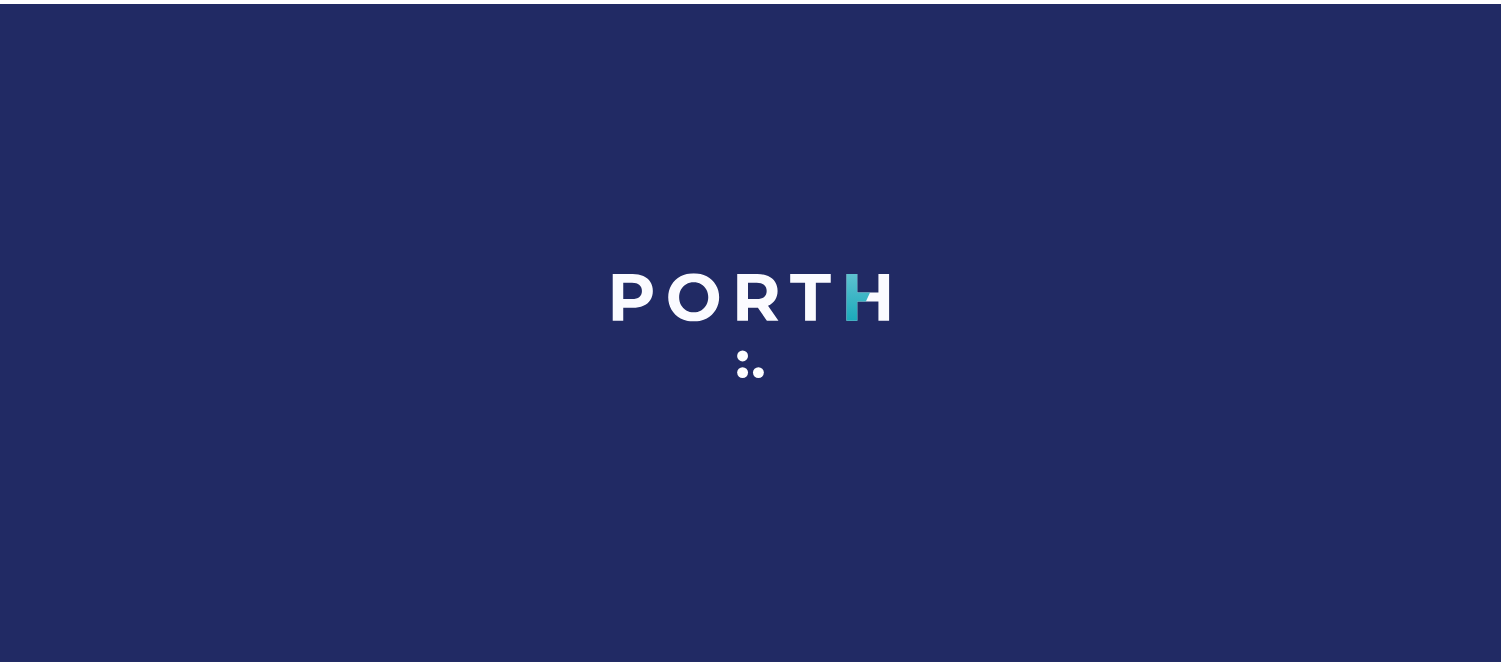 scroll, scrollTop: 0, scrollLeft: 0, axis: both 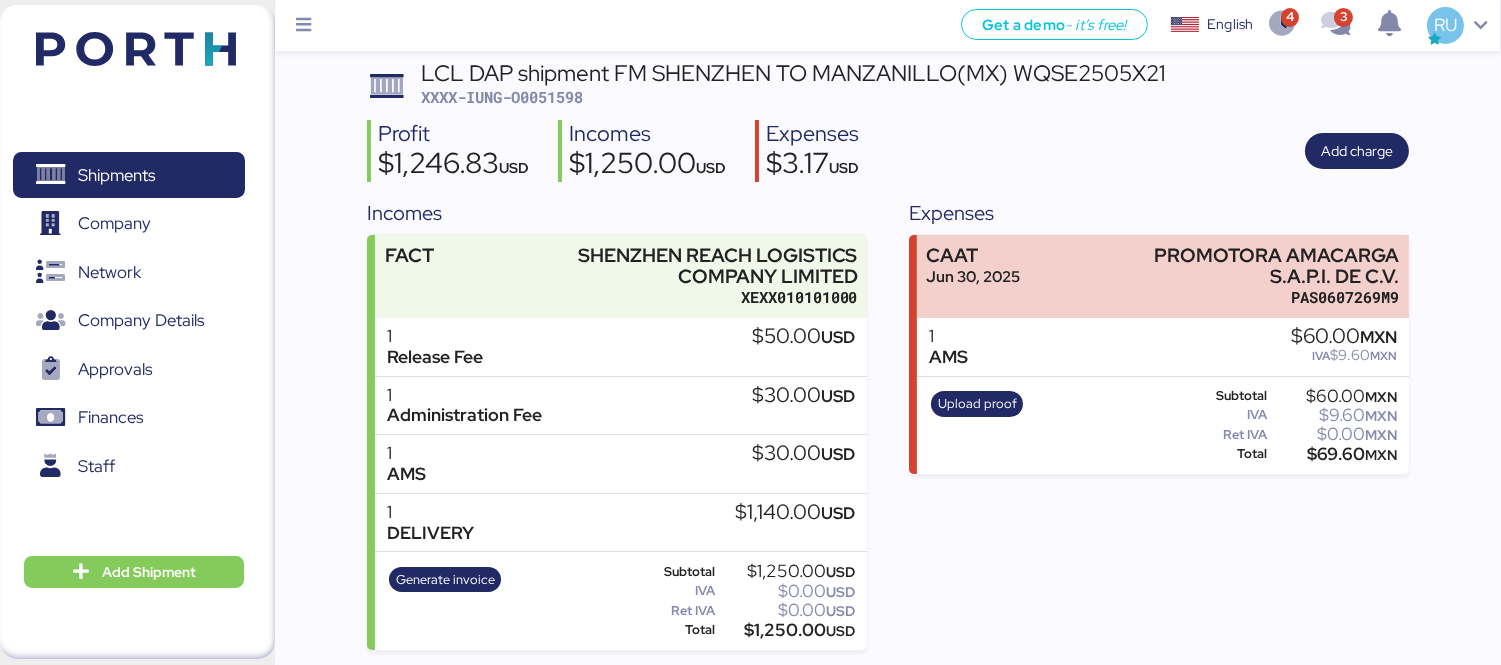 click on "Profit $1,246.83  USD Incomes $1,250.00  USD Expenses $3.17  USD Add charge" at bounding box center (888, 151) 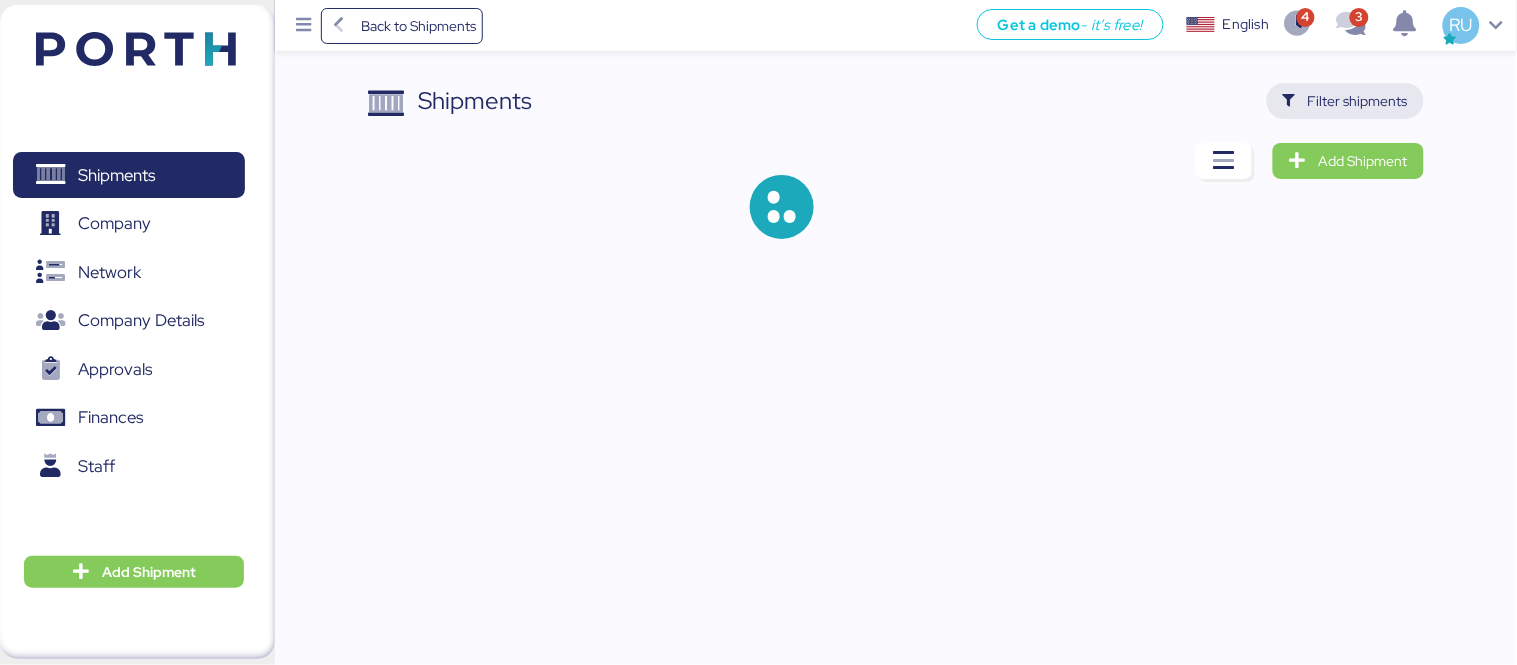 click on "Filter shipments" at bounding box center (1358, 101) 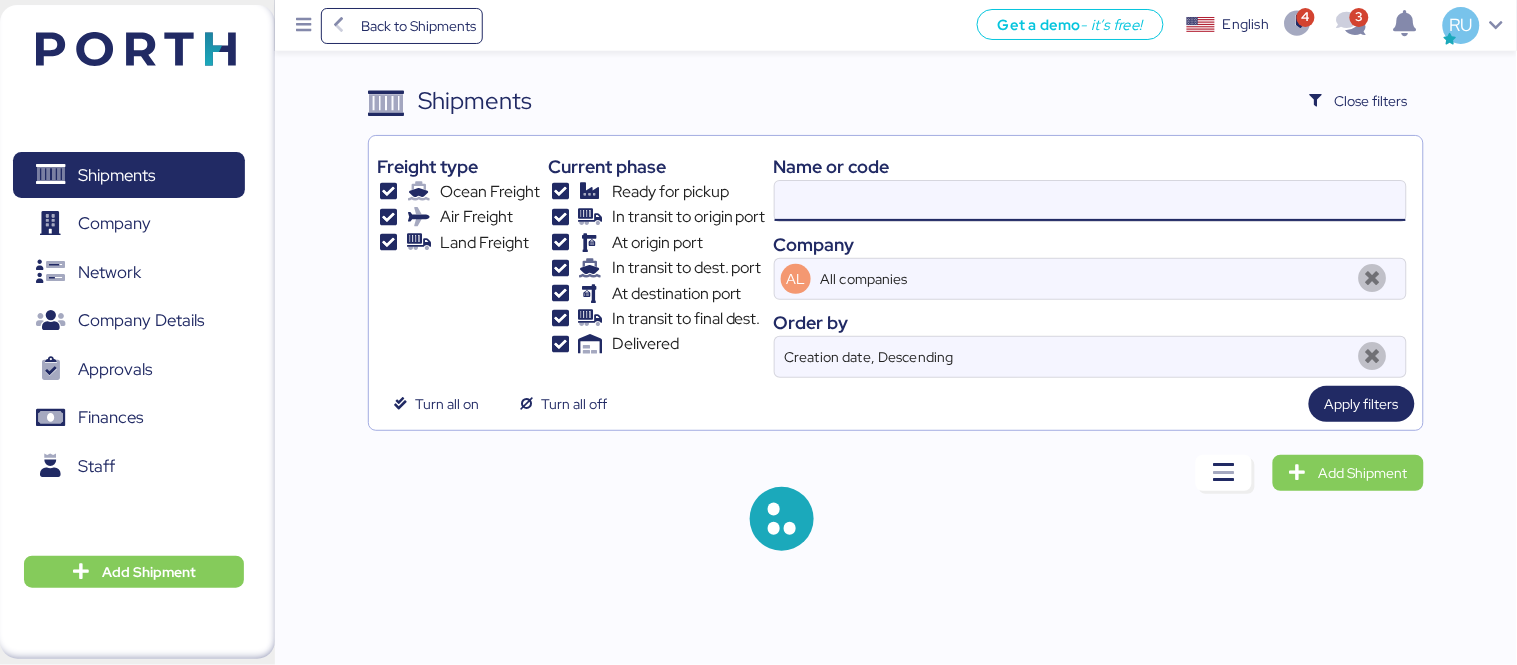 click at bounding box center (1090, 201) 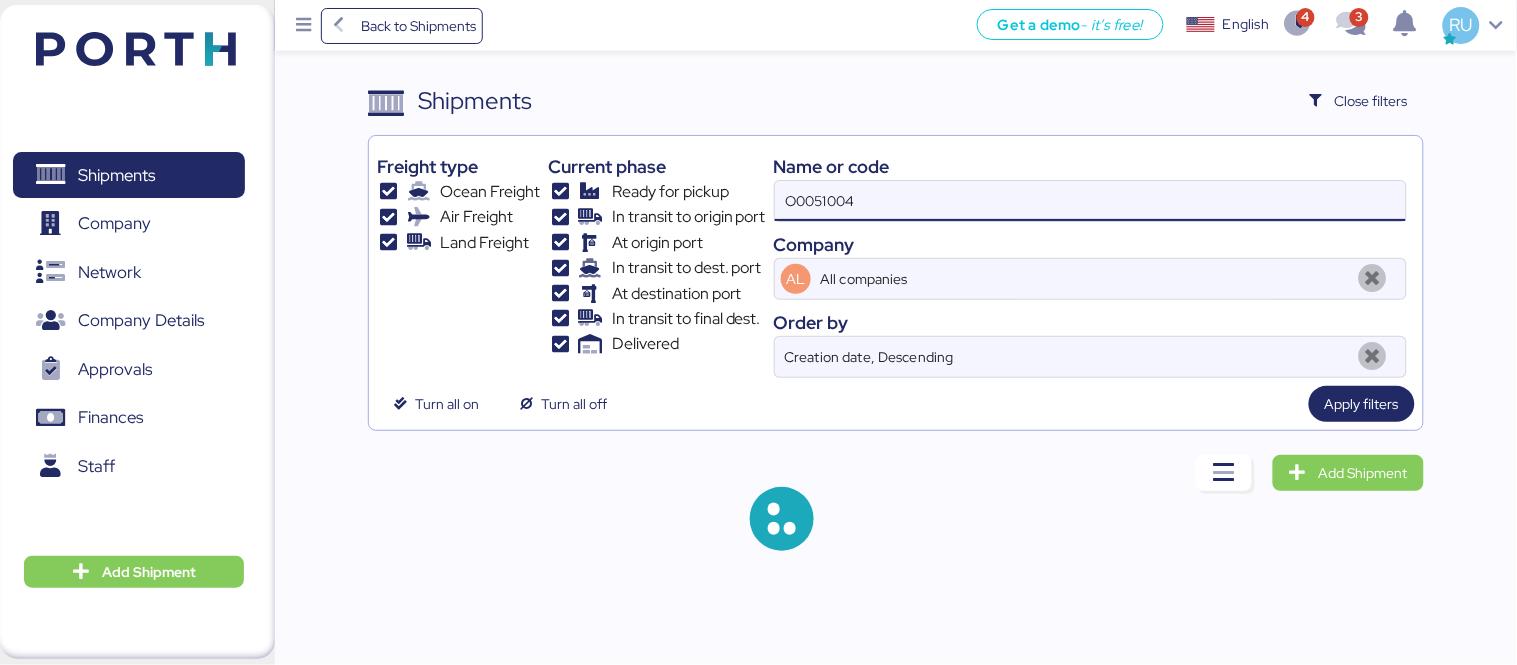 type on "O0051004" 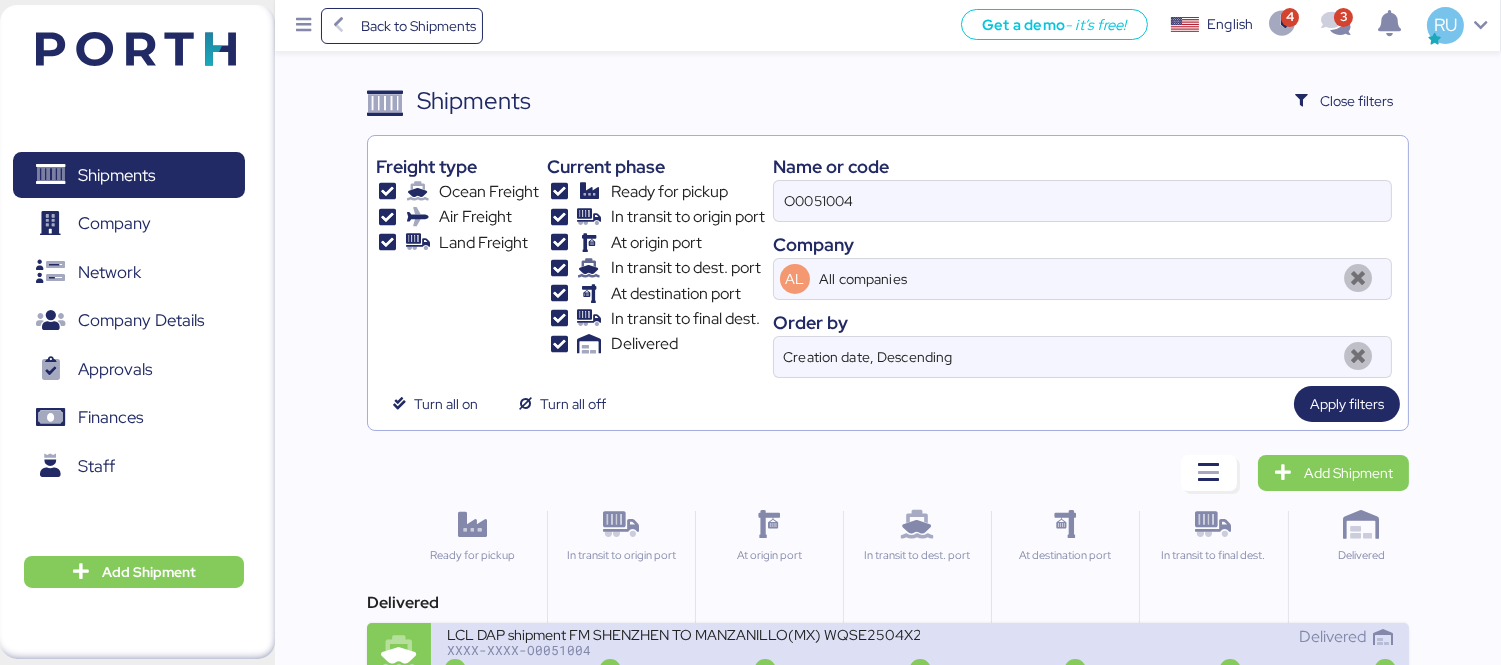 click on "LCL DAP shipment FM SHENZHEN TO MANZANILLO(MX) WQSE2504X24" at bounding box center (683, 633) 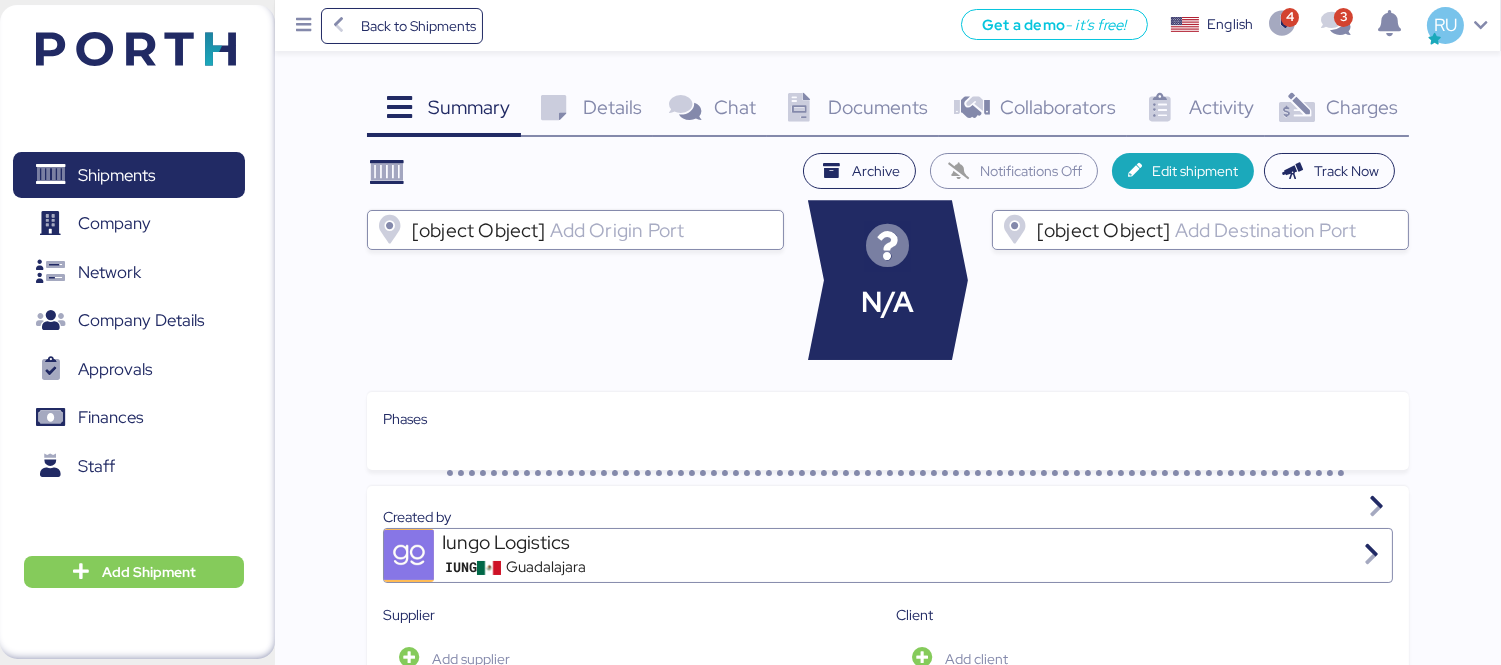 click on "Charges 0" at bounding box center [1337, 110] 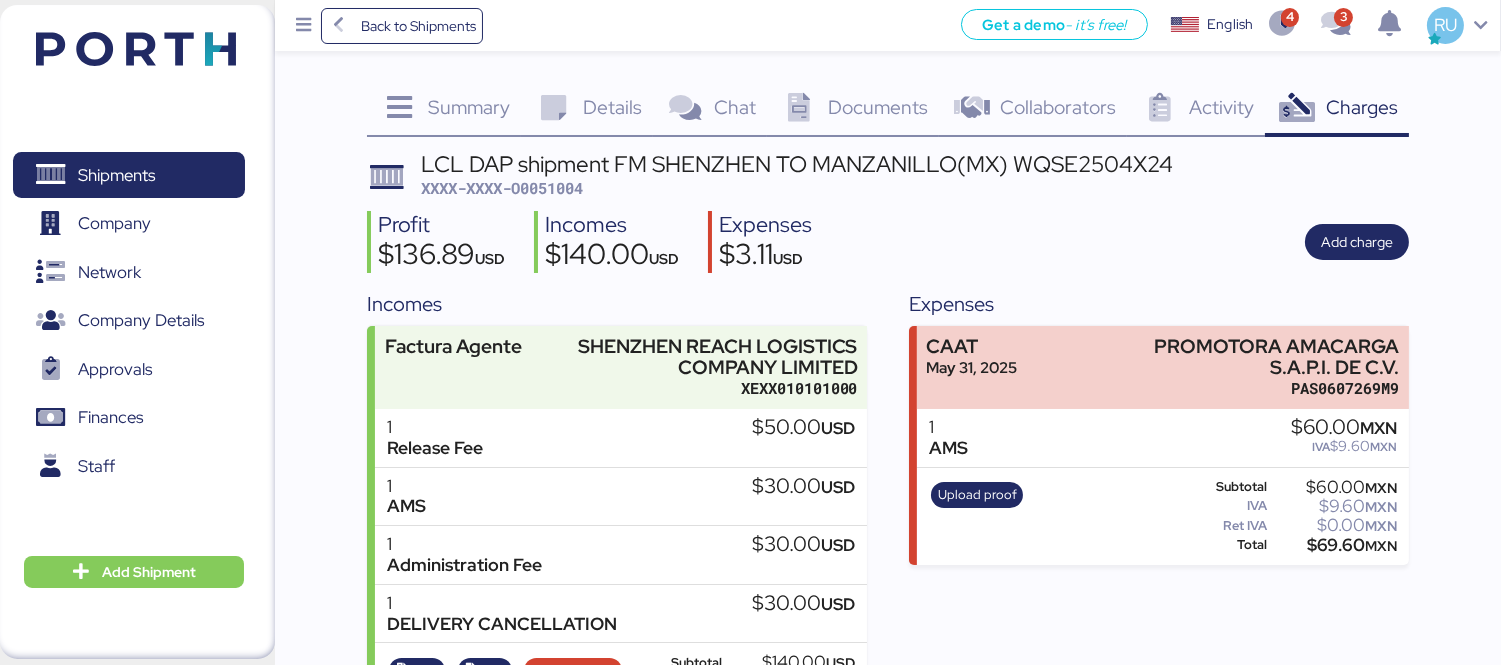 scroll, scrollTop: 91, scrollLeft: 0, axis: vertical 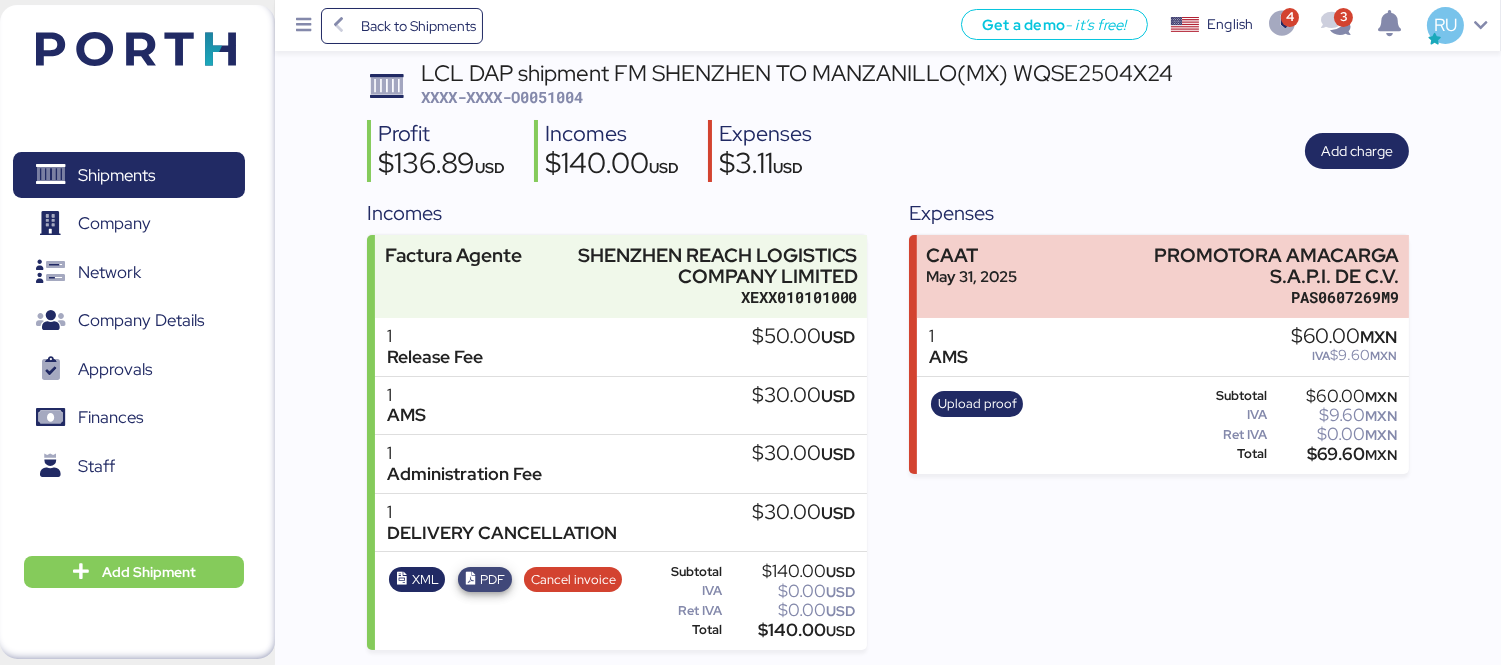 click on "PDF" at bounding box center (492, 580) 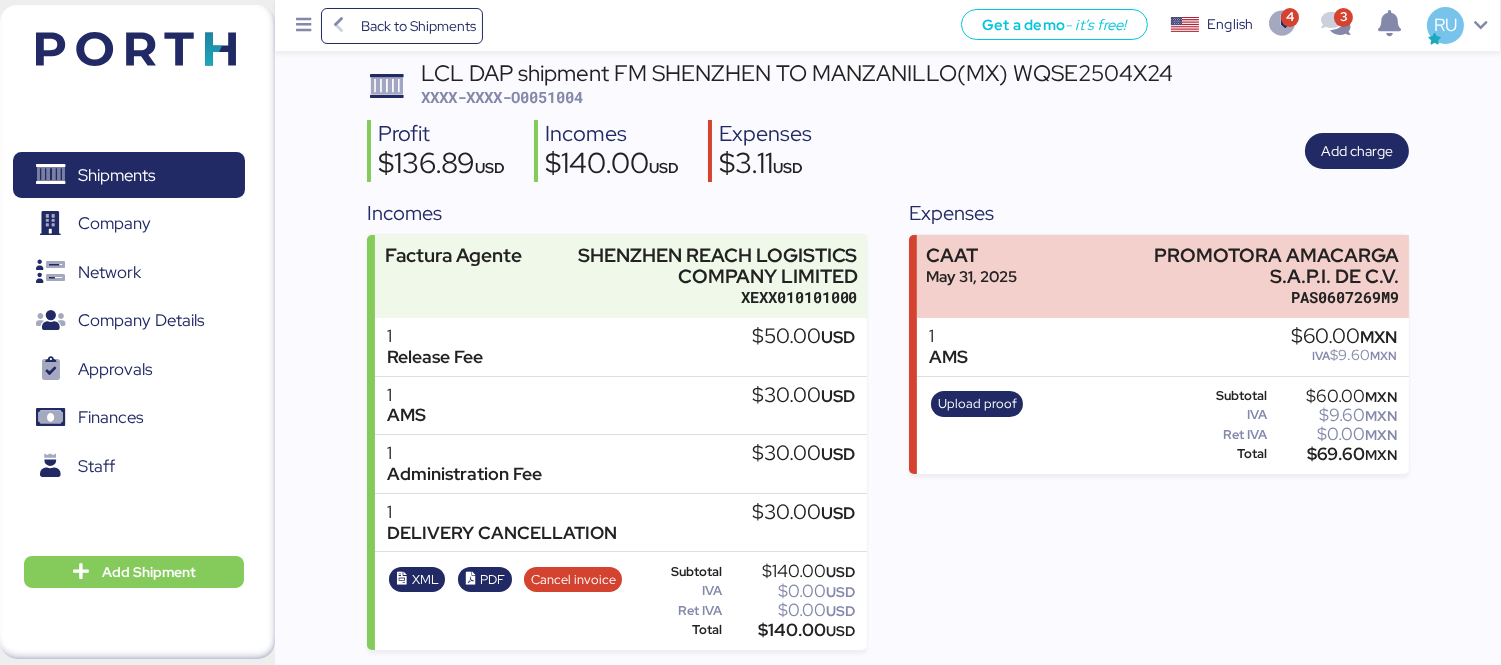 click at bounding box center [136, 49] 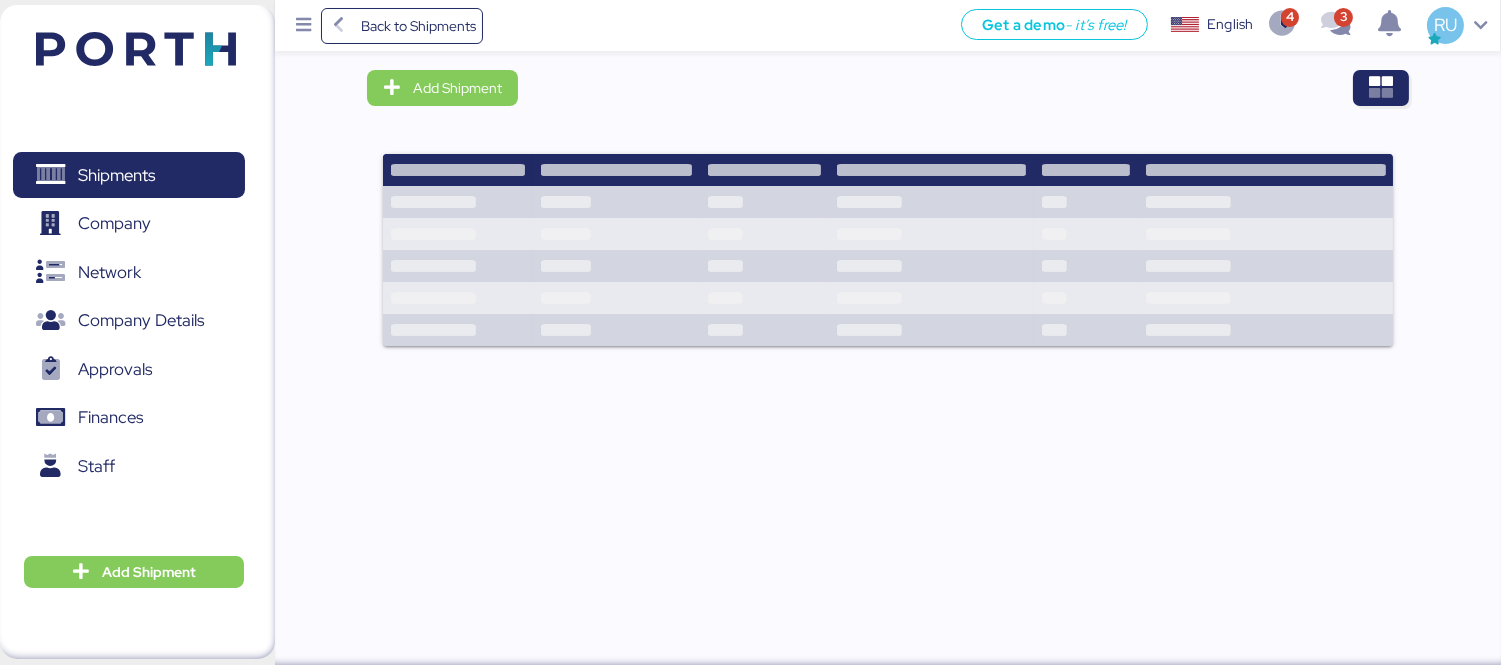 scroll, scrollTop: 0, scrollLeft: 0, axis: both 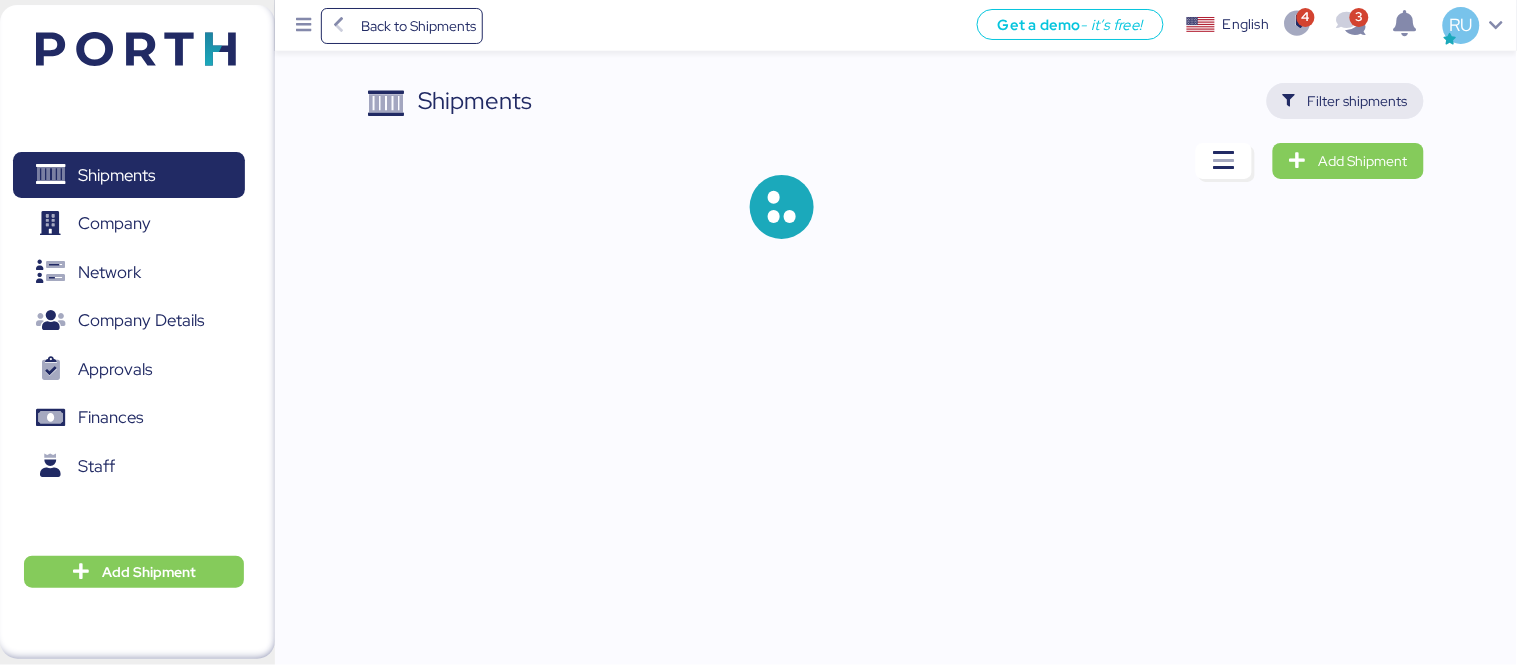 click on "Filter shipments" at bounding box center [1358, 101] 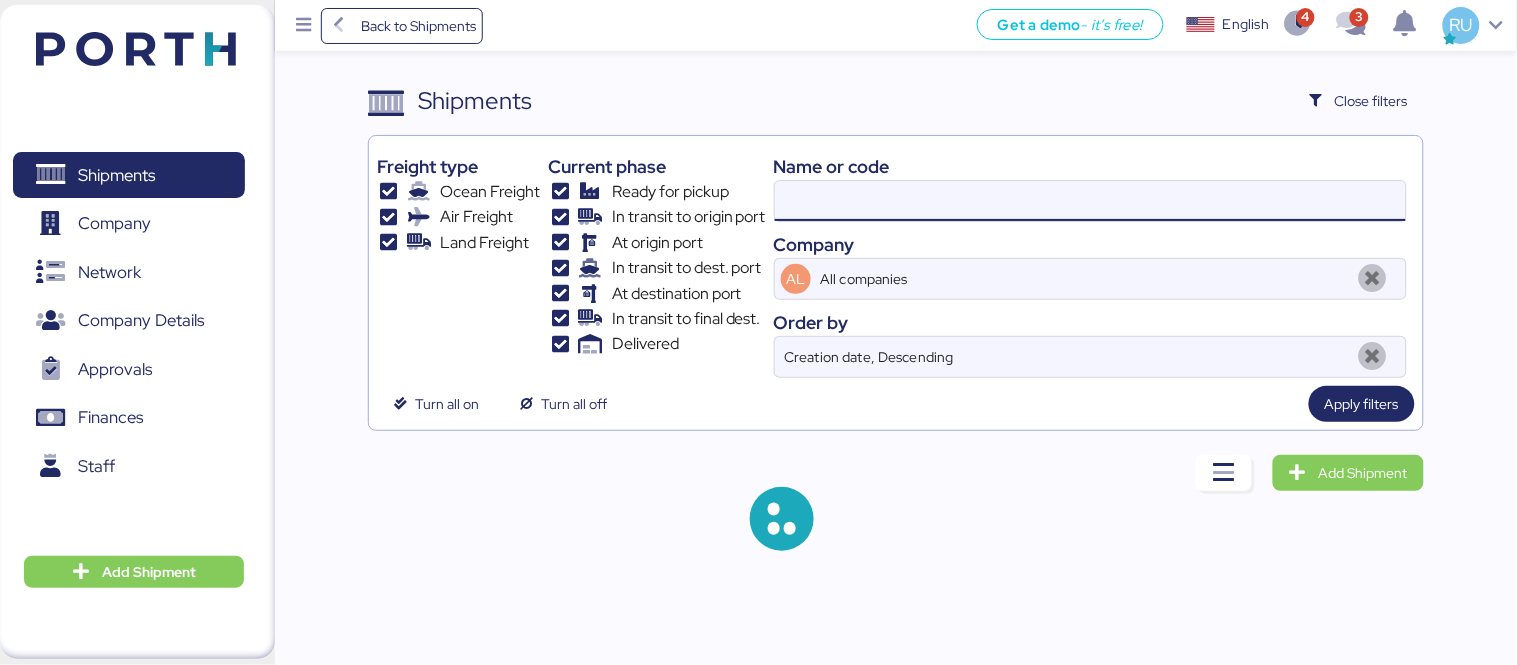 click at bounding box center (1090, 201) 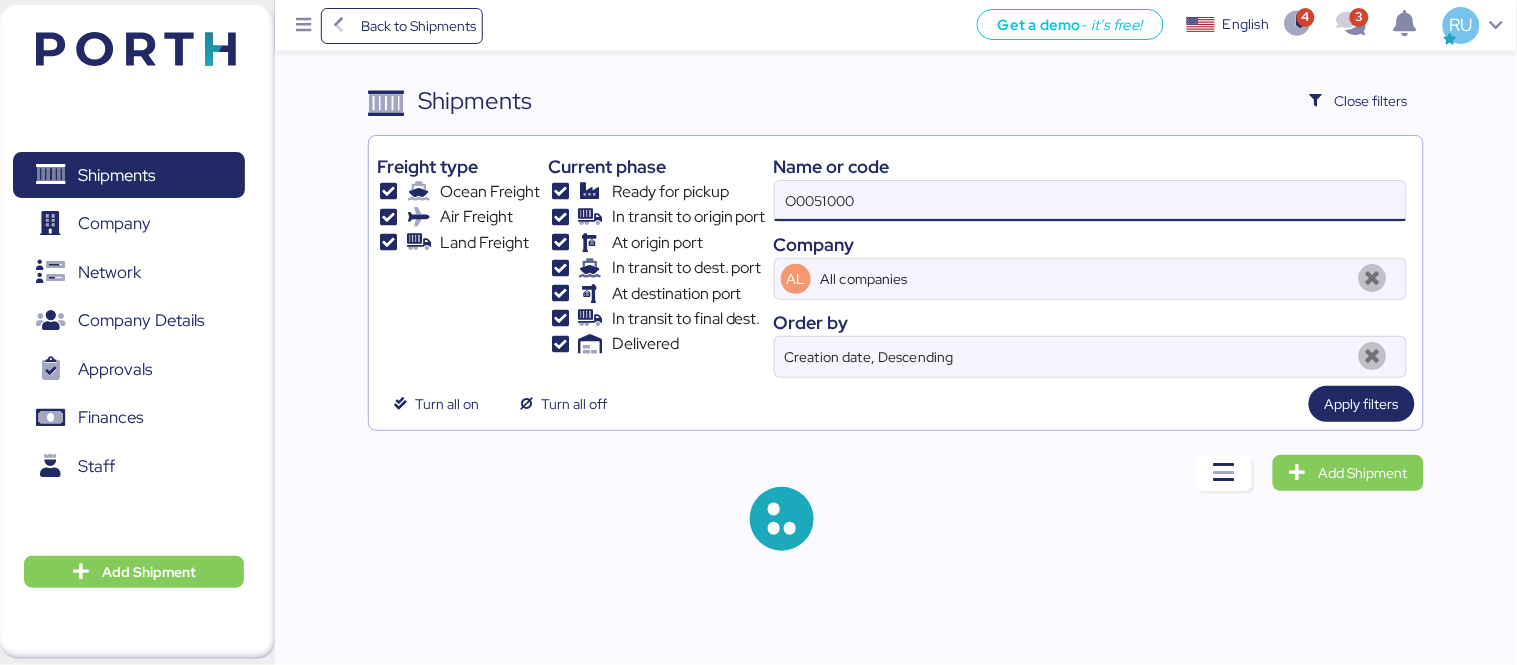 type on "O0051000" 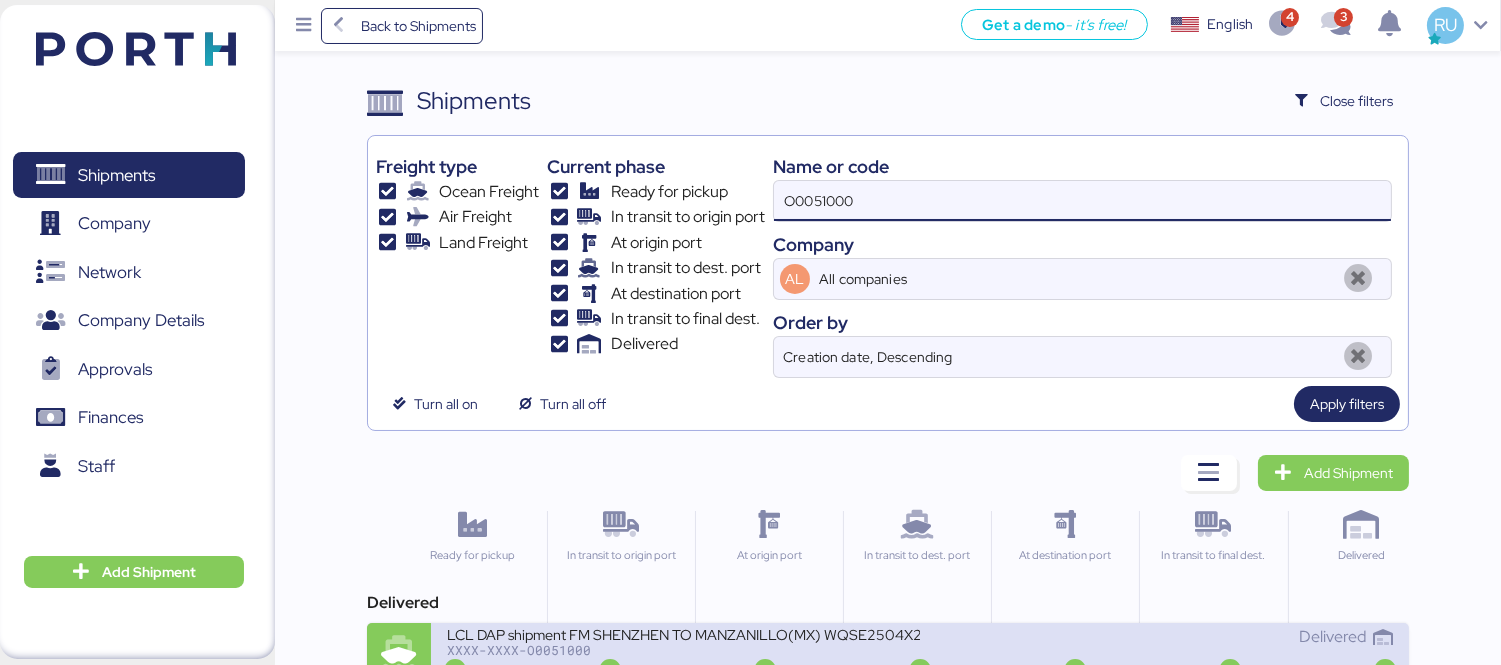 click on "XXXX-XXXX-O0051000" at bounding box center [683, 650] 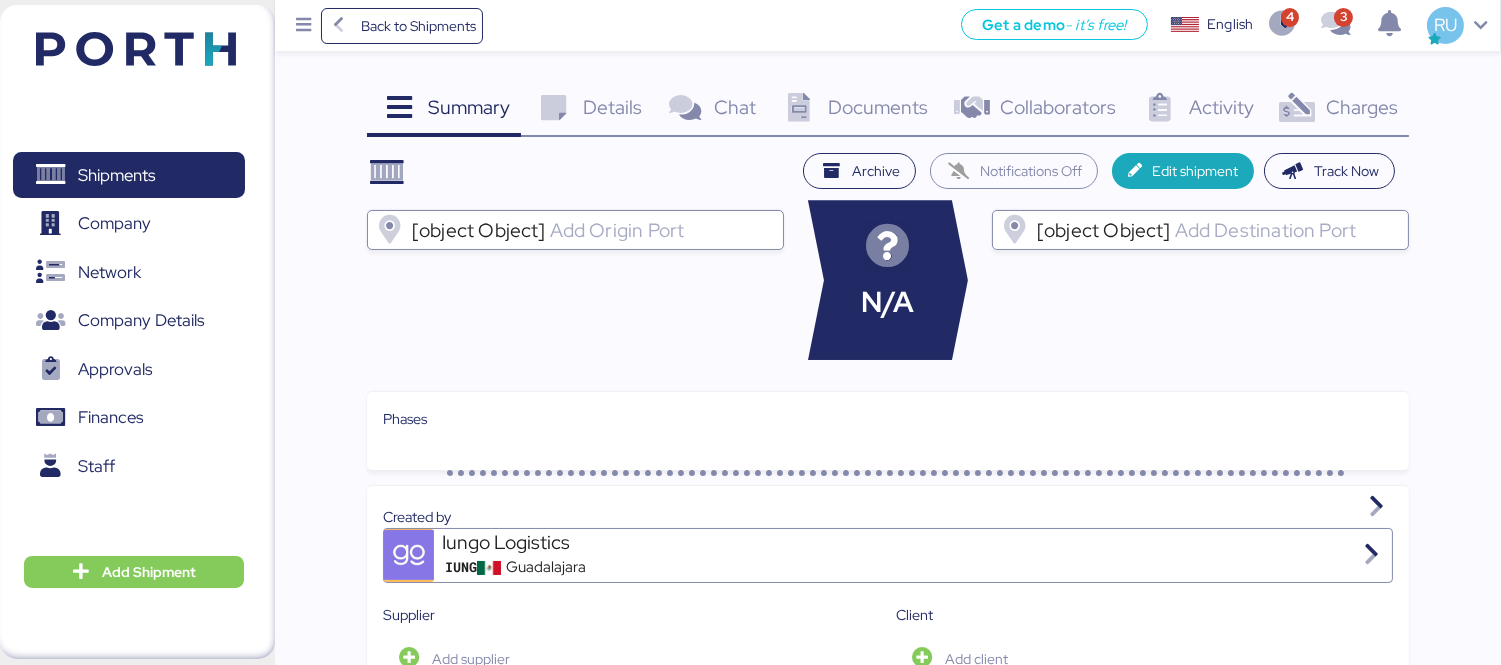 click at bounding box center [1297, 108] 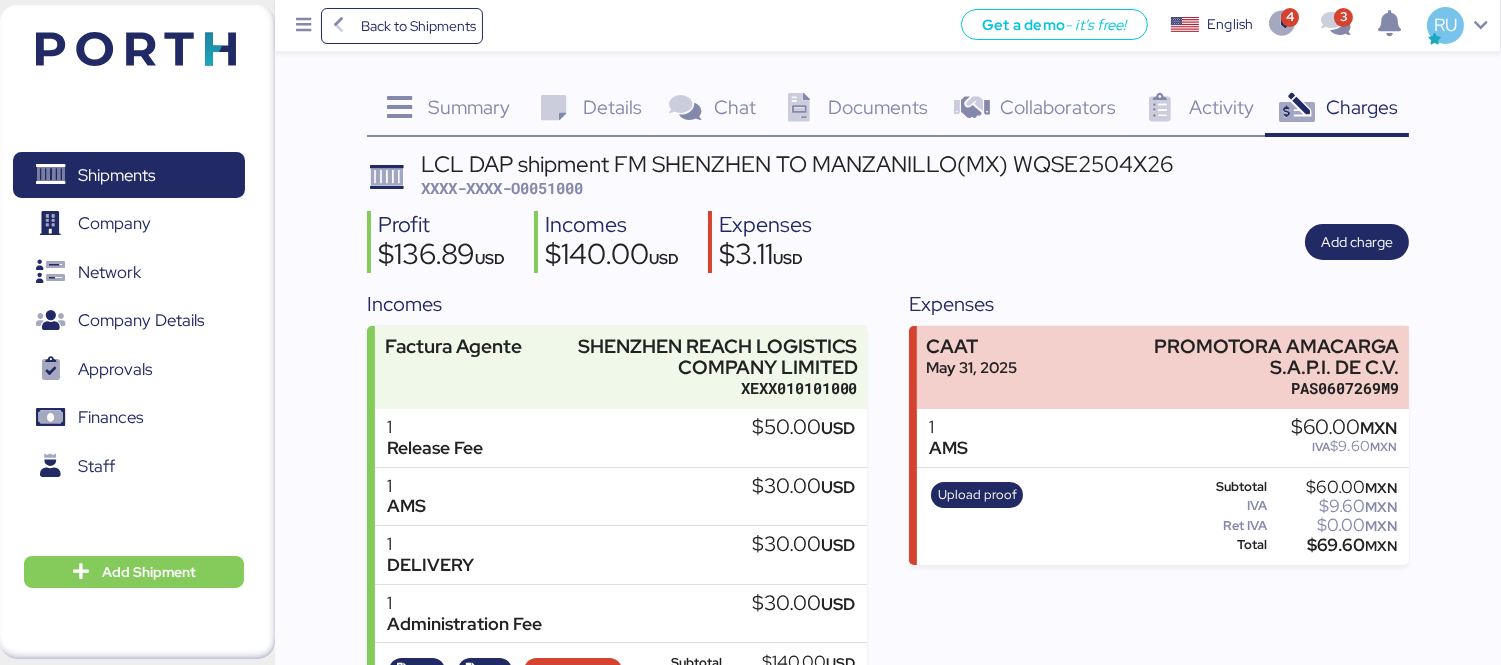 scroll, scrollTop: 91, scrollLeft: 0, axis: vertical 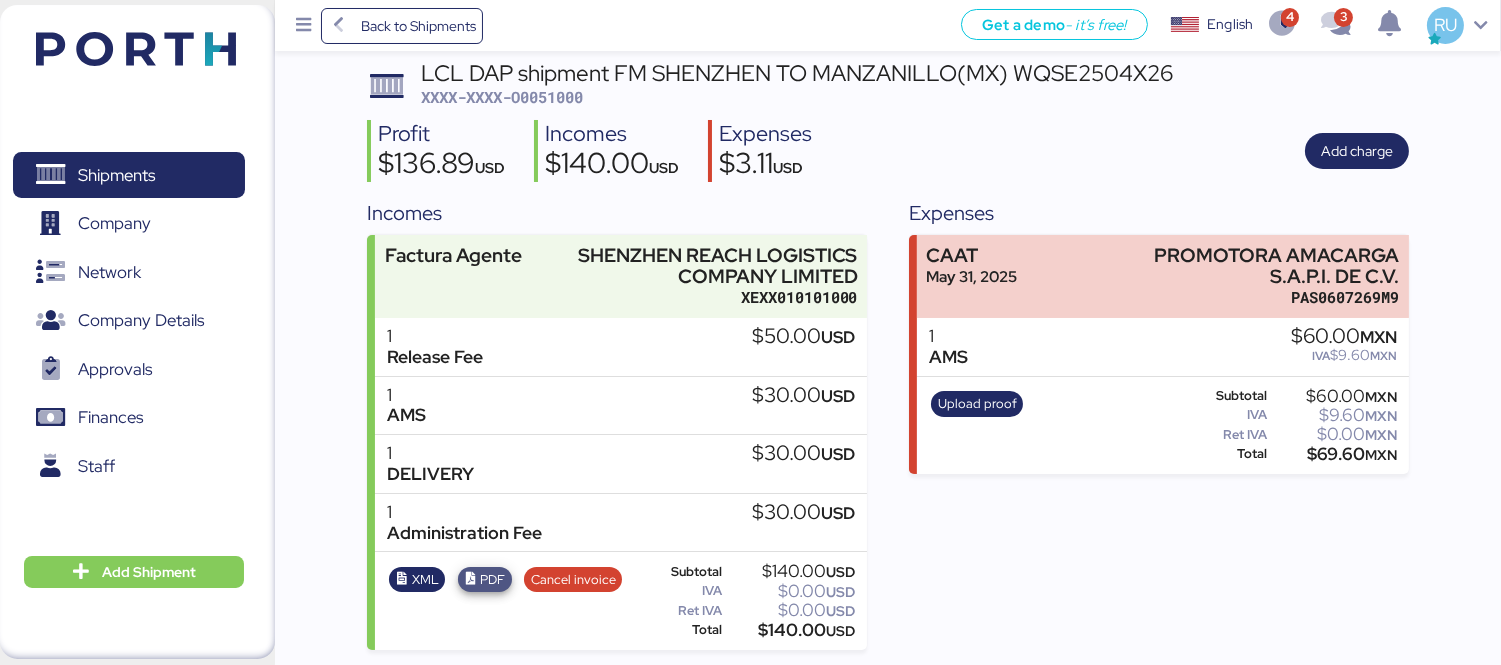 click on "PDF" at bounding box center [492, 580] 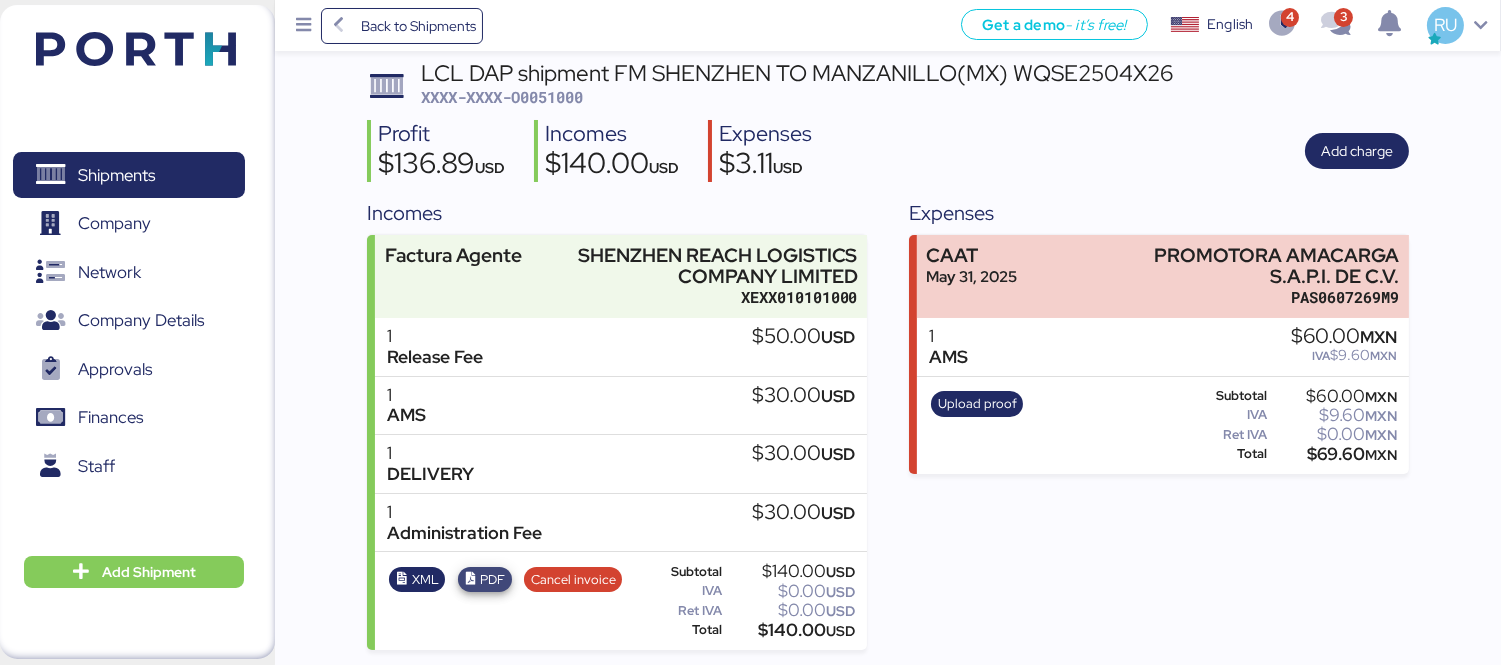 click at bounding box center [470, 579] 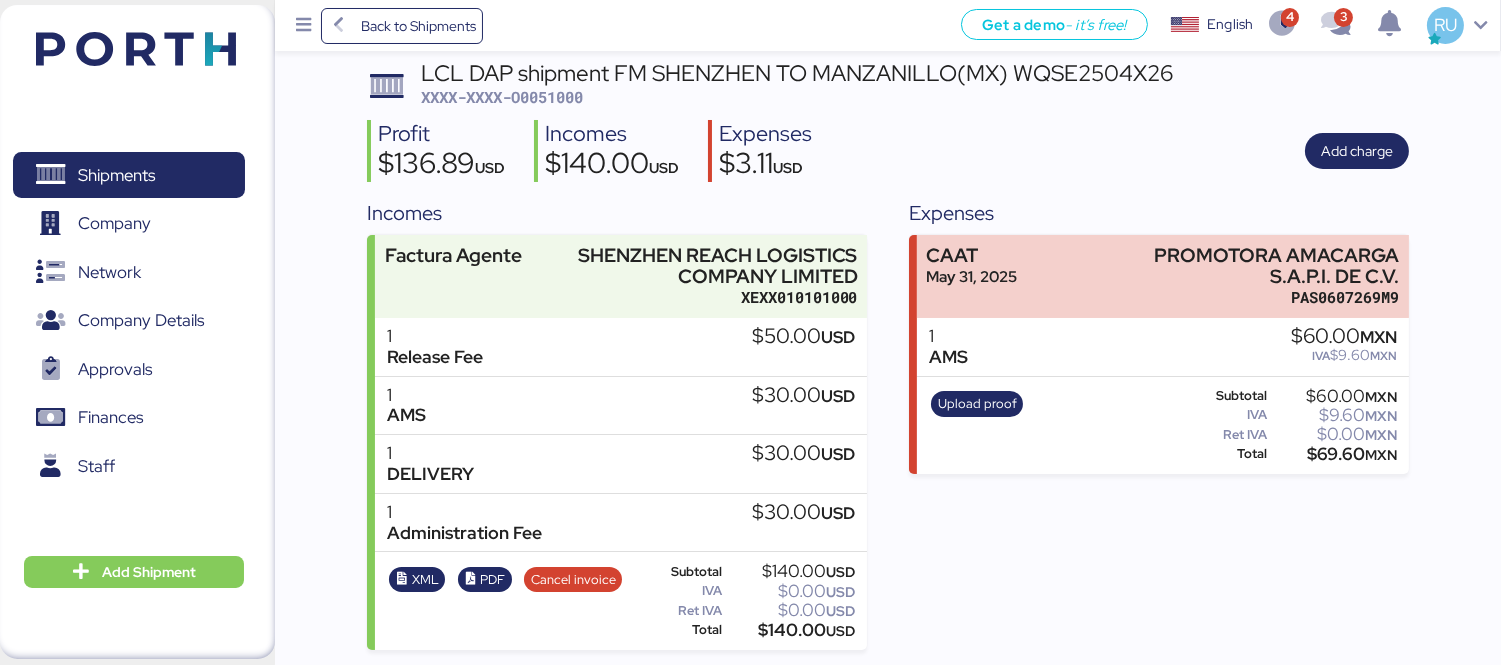 click at bounding box center (106, 46) 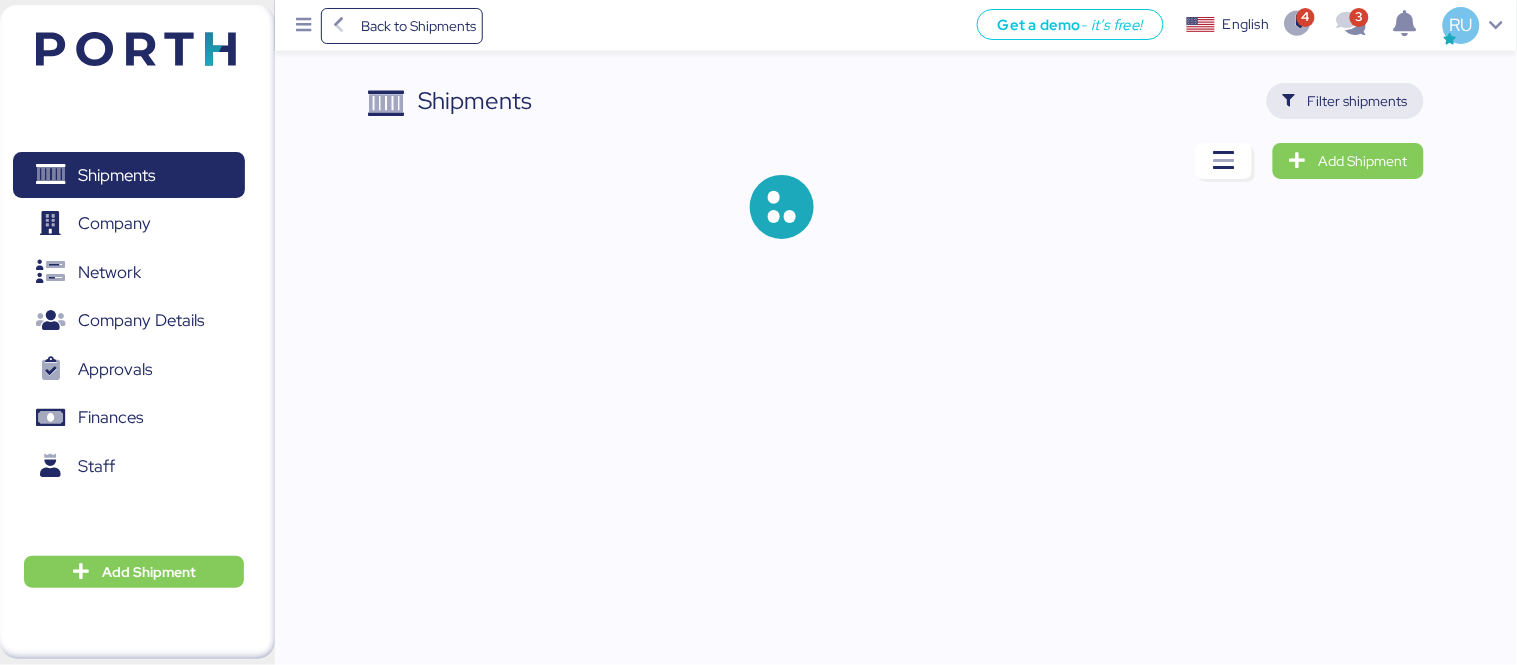 click on "Filter shipments" at bounding box center [1358, 101] 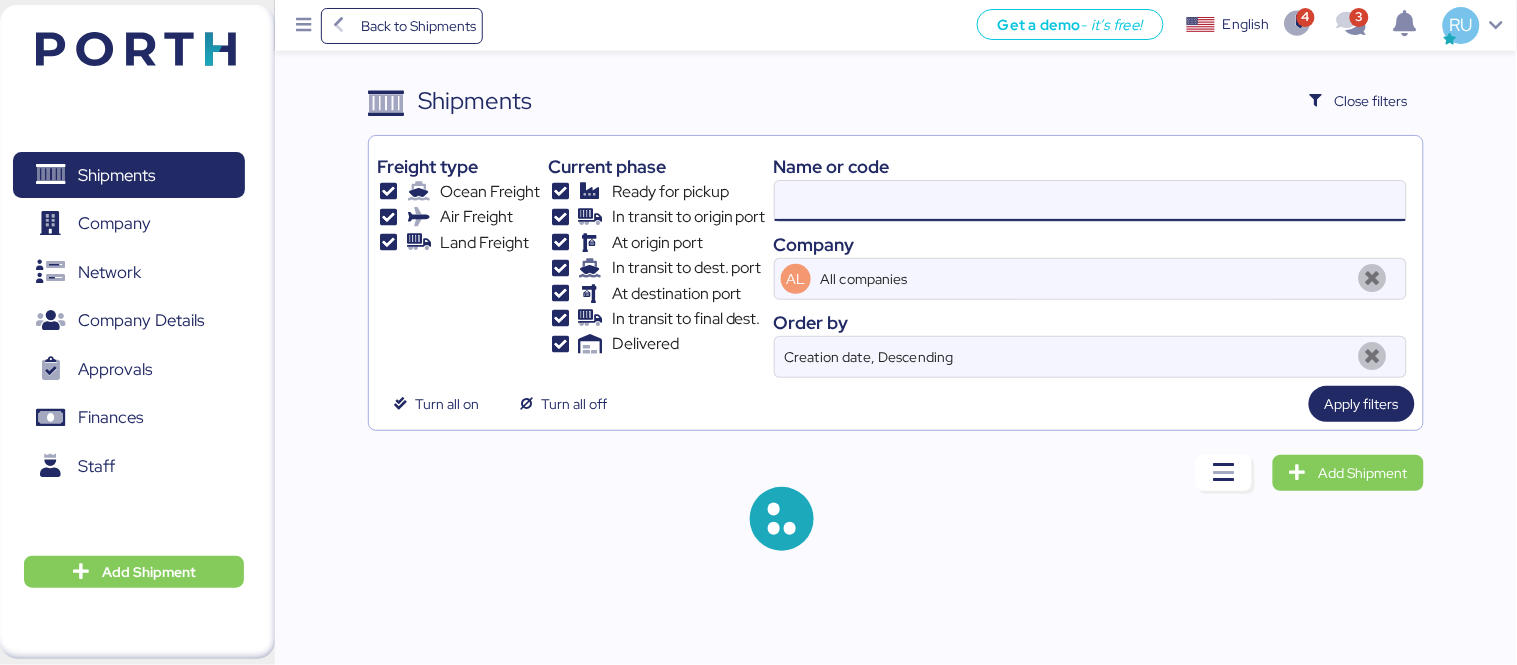 click at bounding box center [1090, 201] 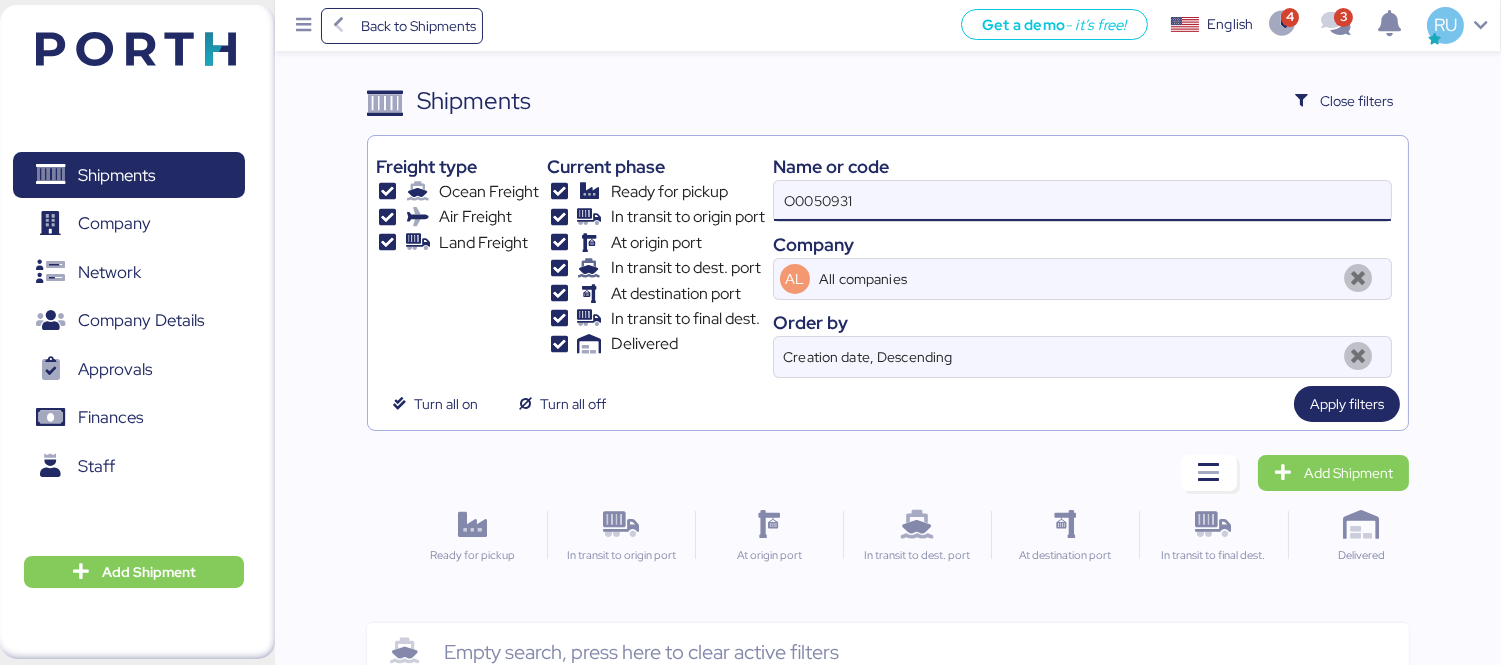 scroll, scrollTop: 47, scrollLeft: 0, axis: vertical 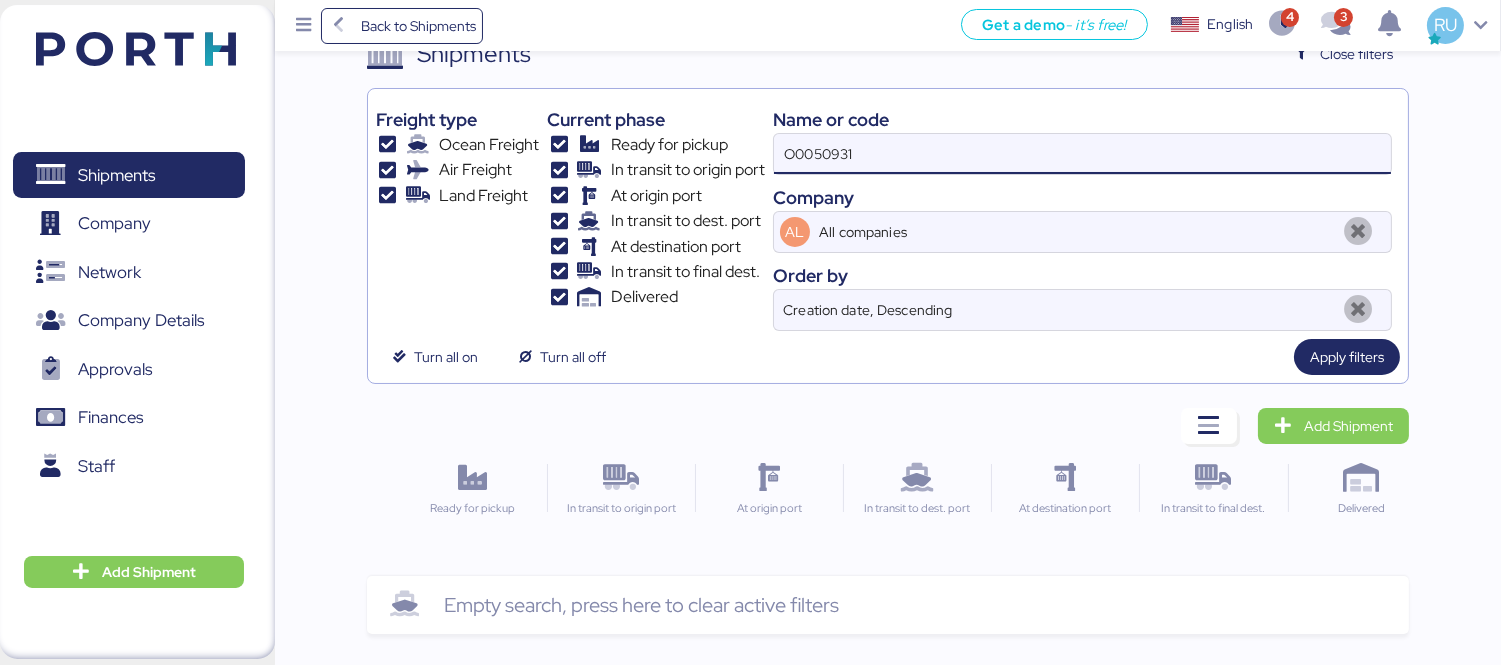 type on "O0050931" 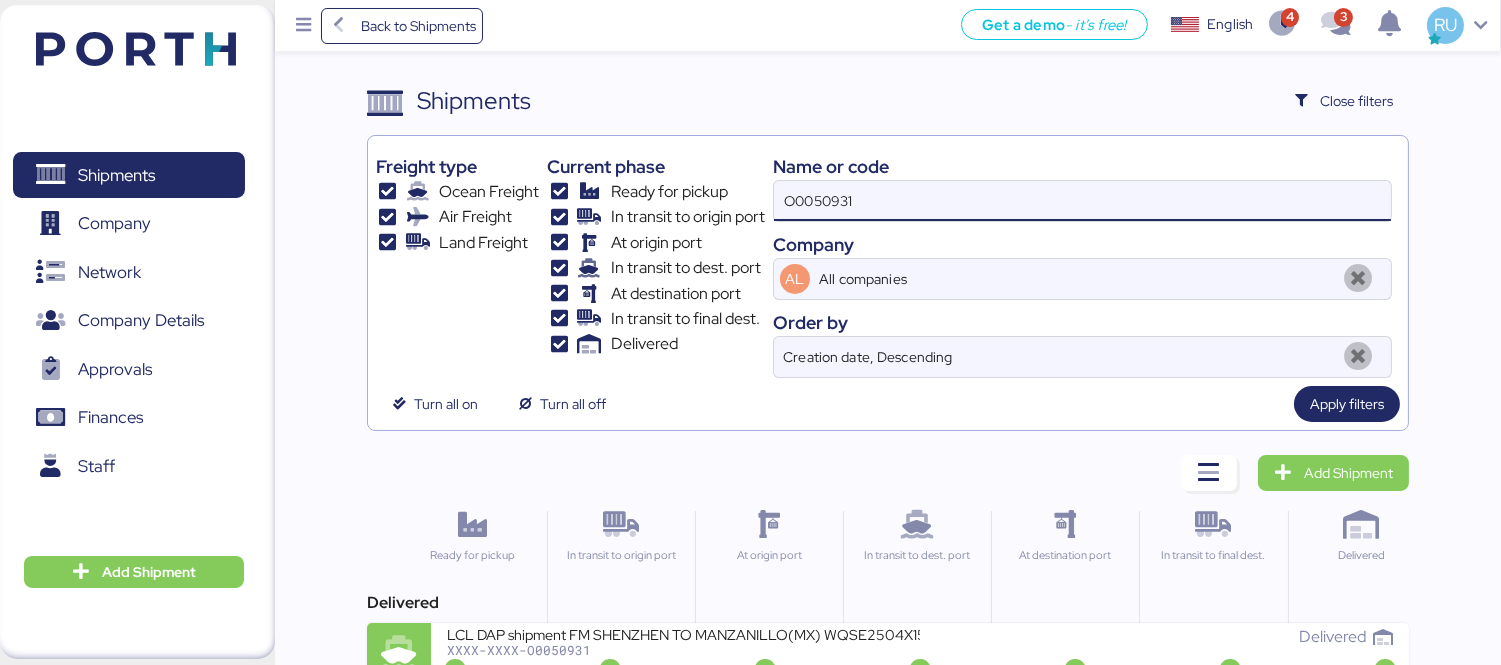 scroll, scrollTop: 37, scrollLeft: 0, axis: vertical 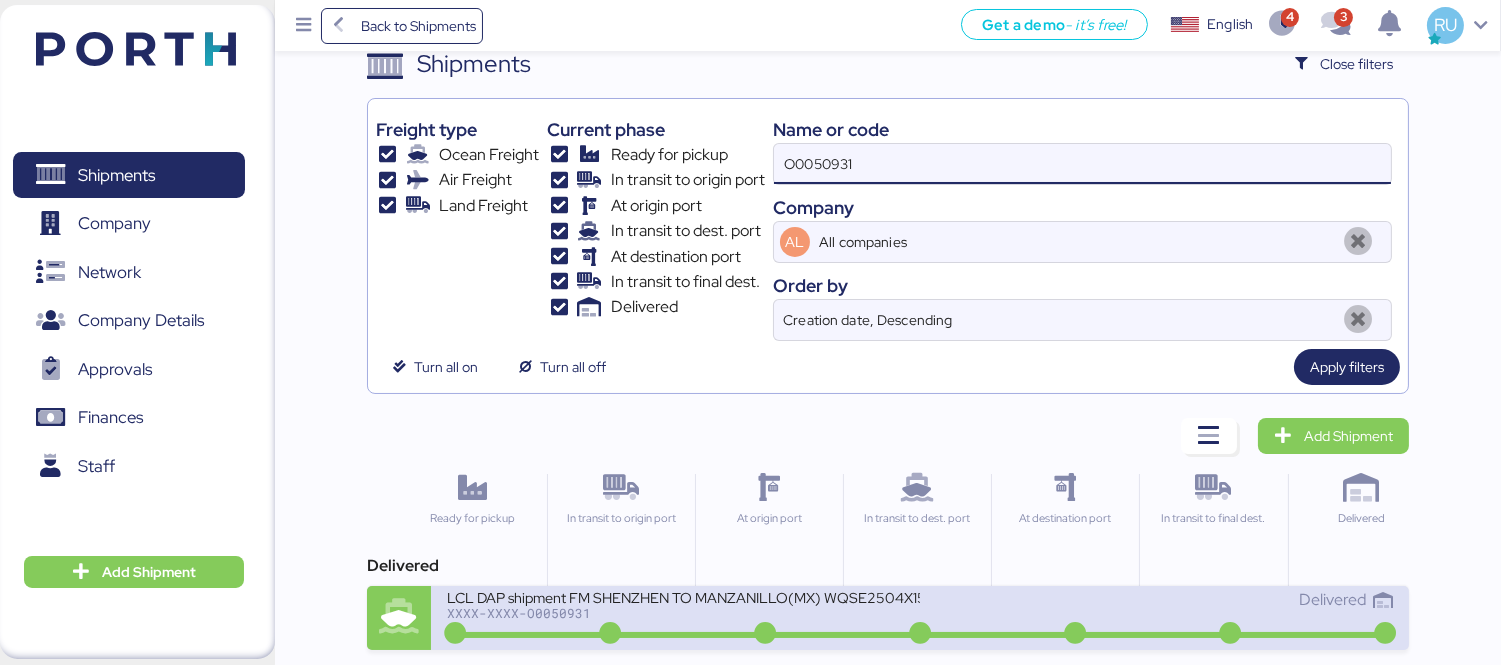 click on "LCL DAP shipment FM SHENZHEN TO MANZANILLO(MX) WQSE2504X15" at bounding box center (683, 596) 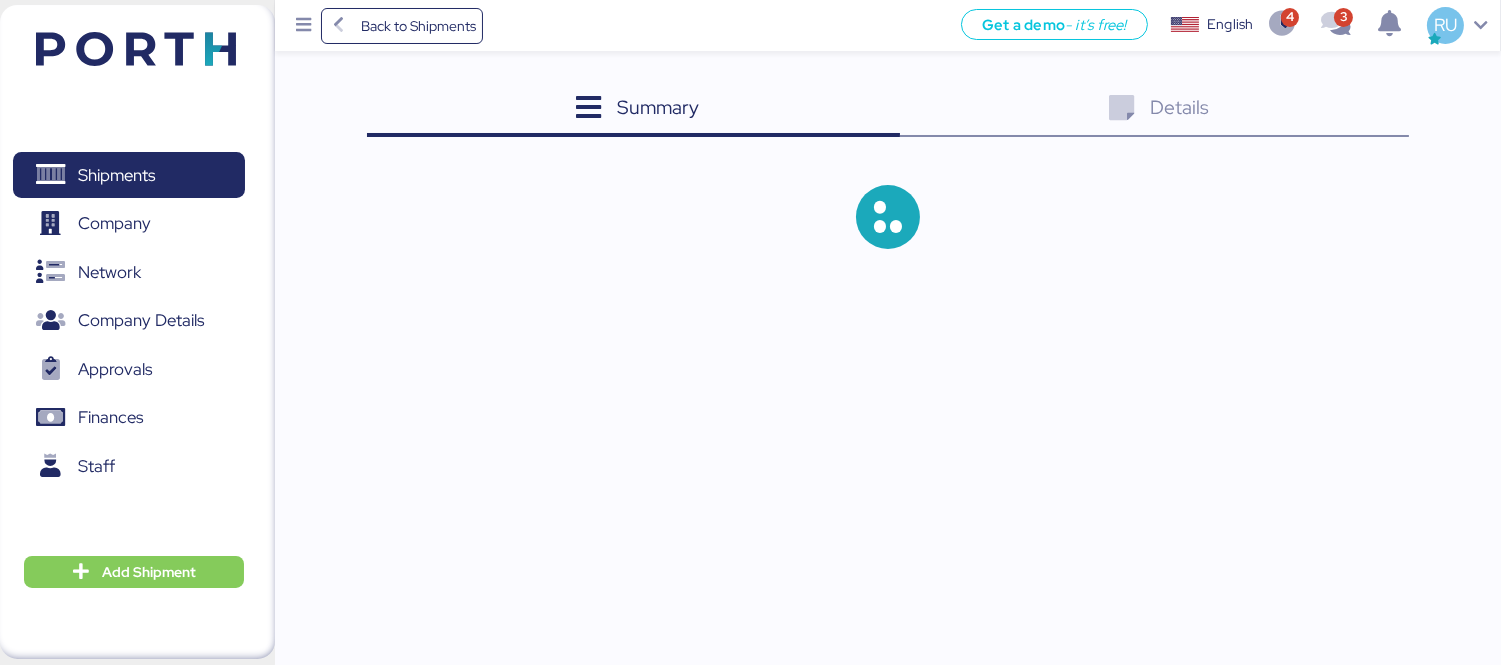 scroll, scrollTop: 0, scrollLeft: 0, axis: both 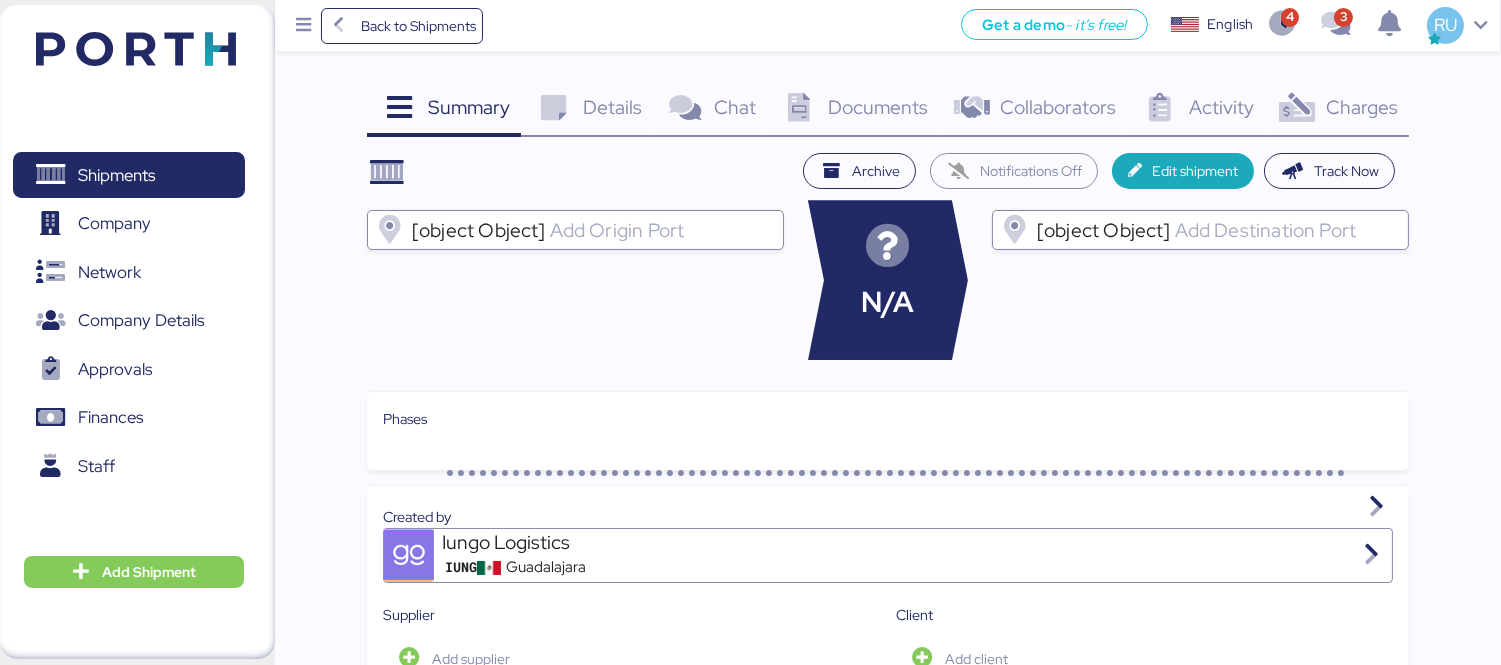 click on "Charges 0" at bounding box center [1337, 110] 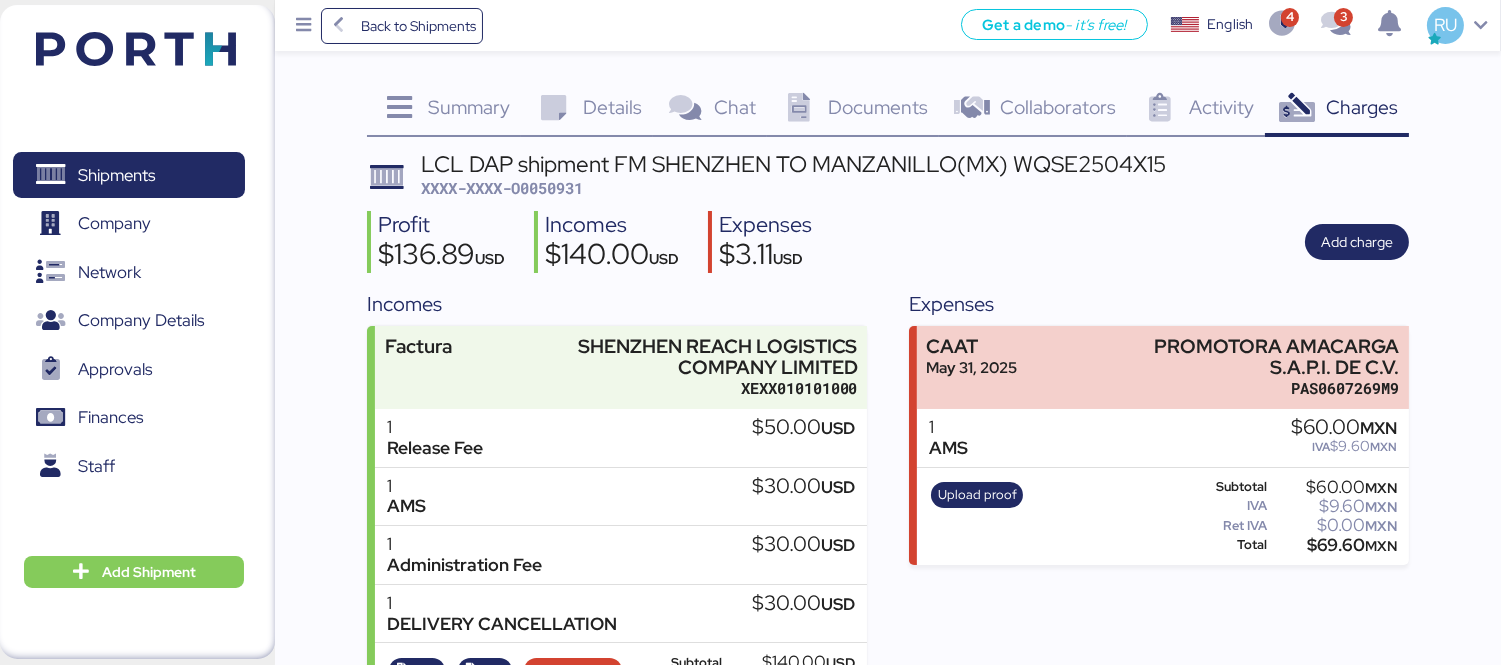 scroll, scrollTop: 91, scrollLeft: 0, axis: vertical 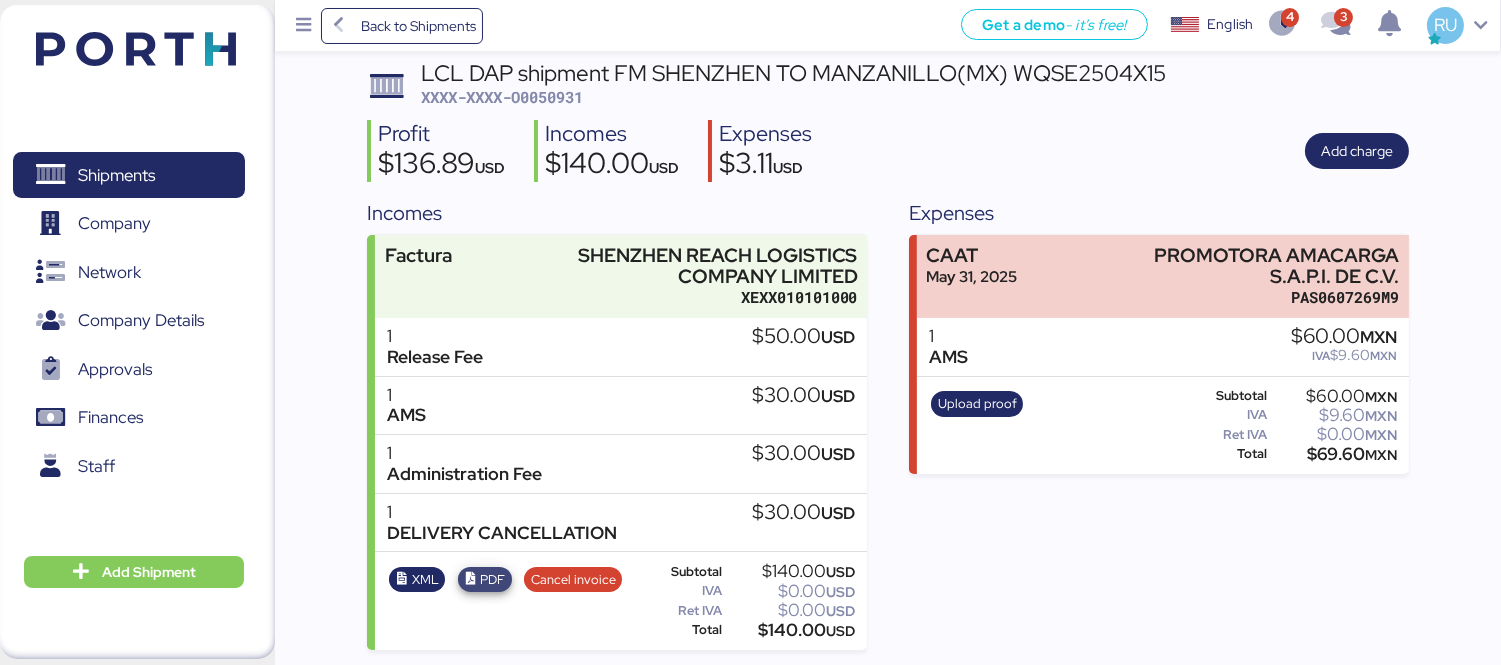 click on "PDF" at bounding box center (485, 580) 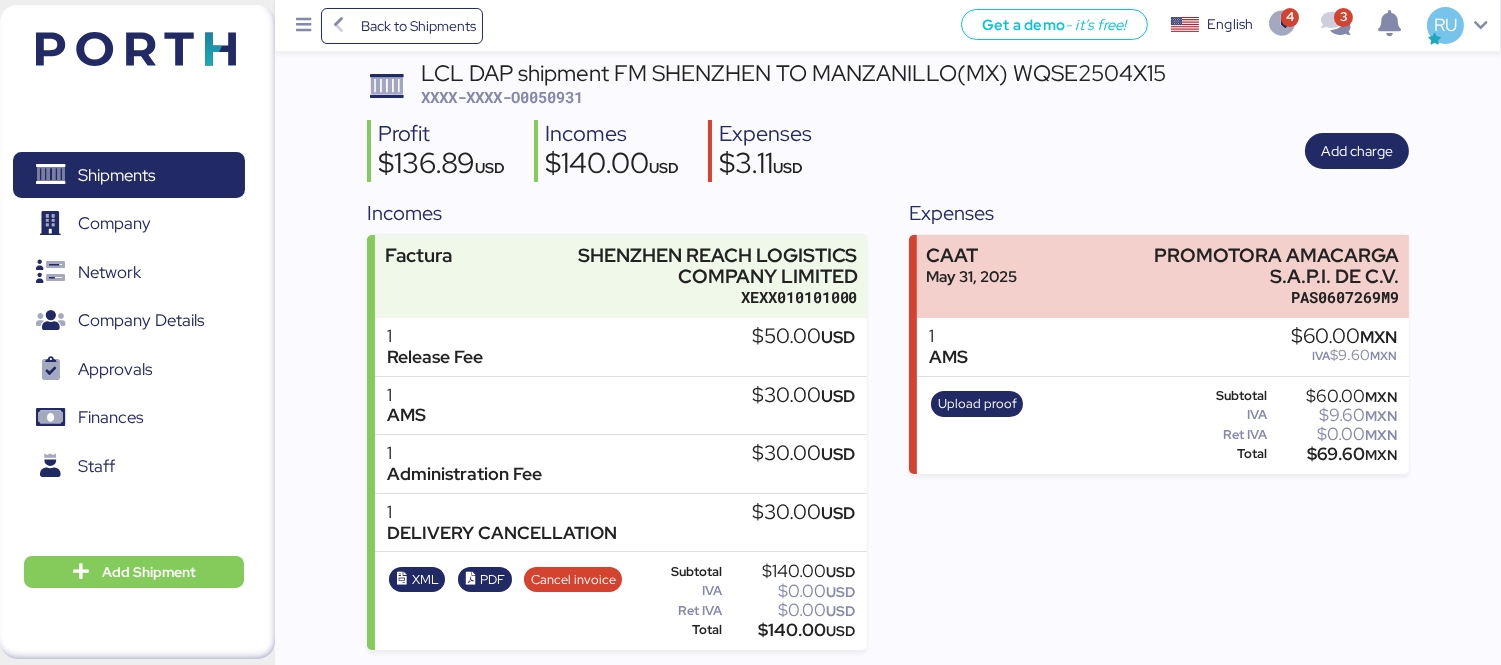 click on "Shipments 0   Company 0   Network 0   Company Details 0   Approvals 0   Finances 0   Staff 0   Add Shipment" at bounding box center (137, 332) 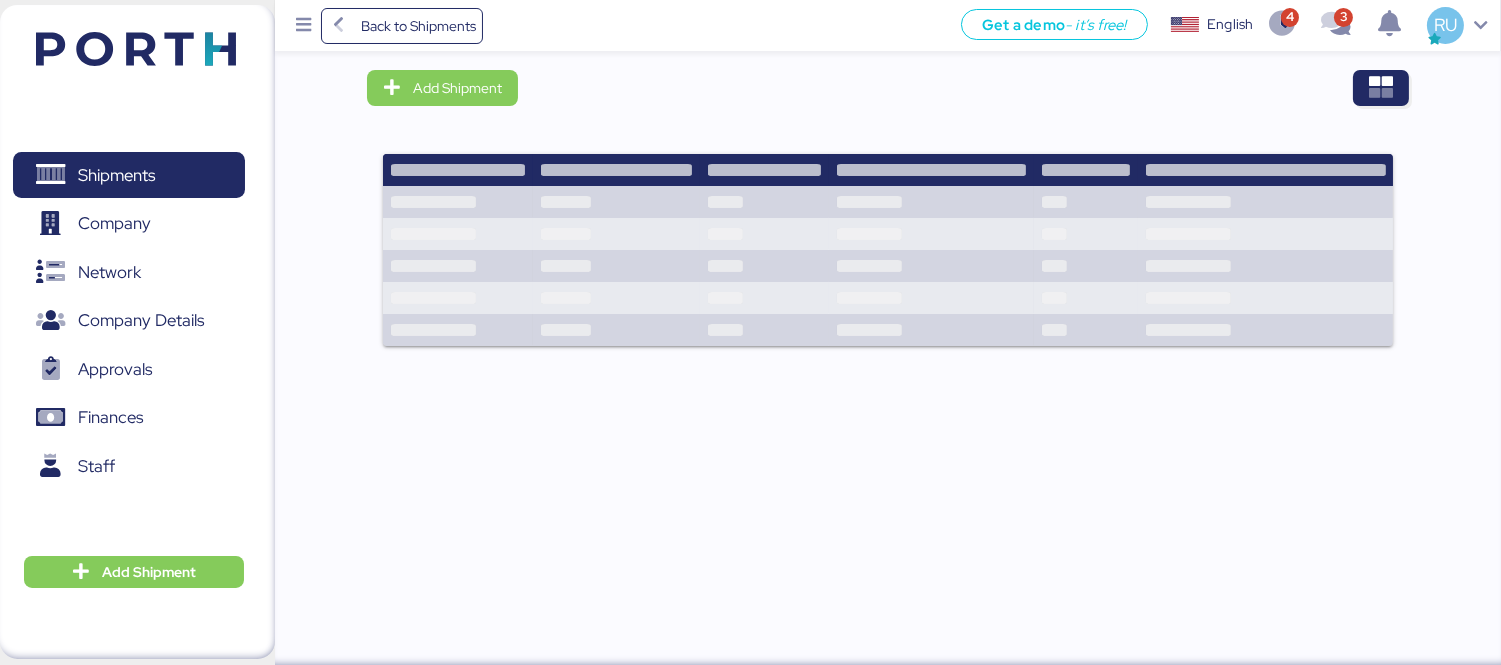 scroll, scrollTop: 0, scrollLeft: 0, axis: both 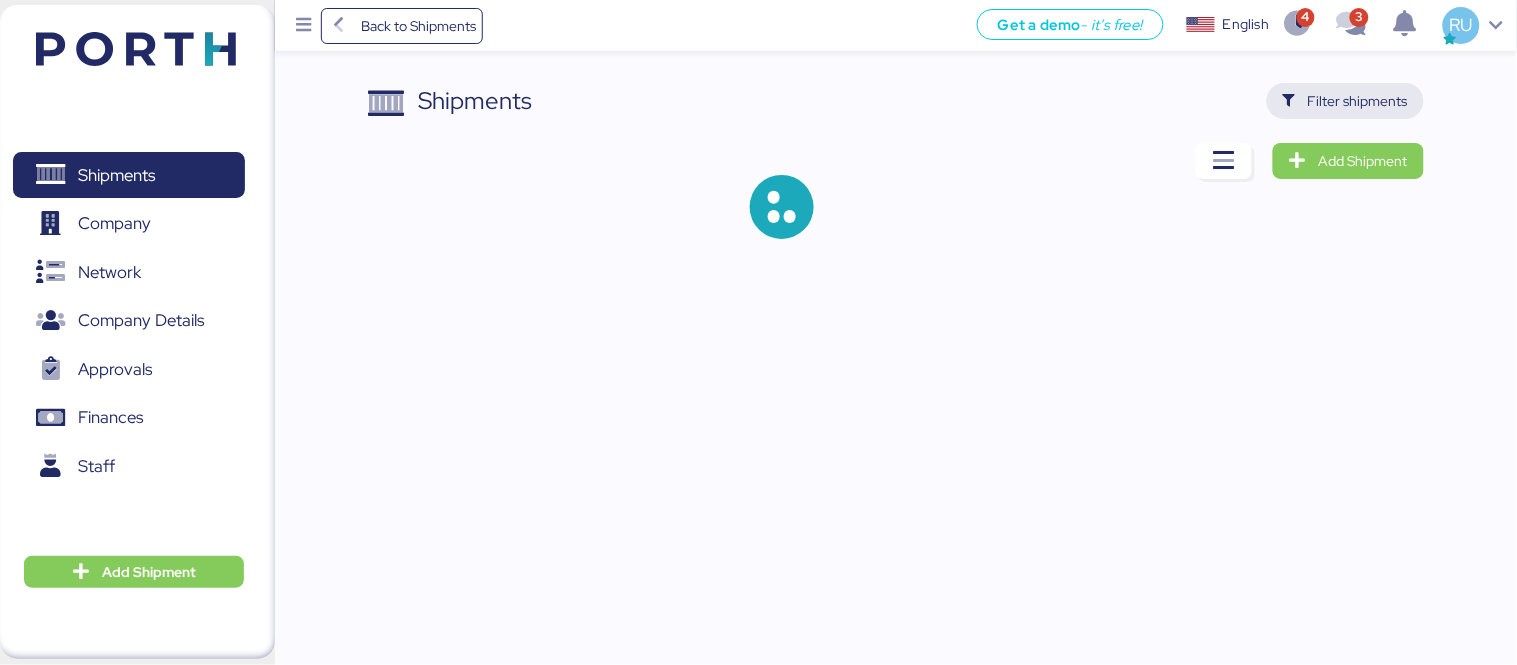 click on "Filter shipments" at bounding box center [1358, 101] 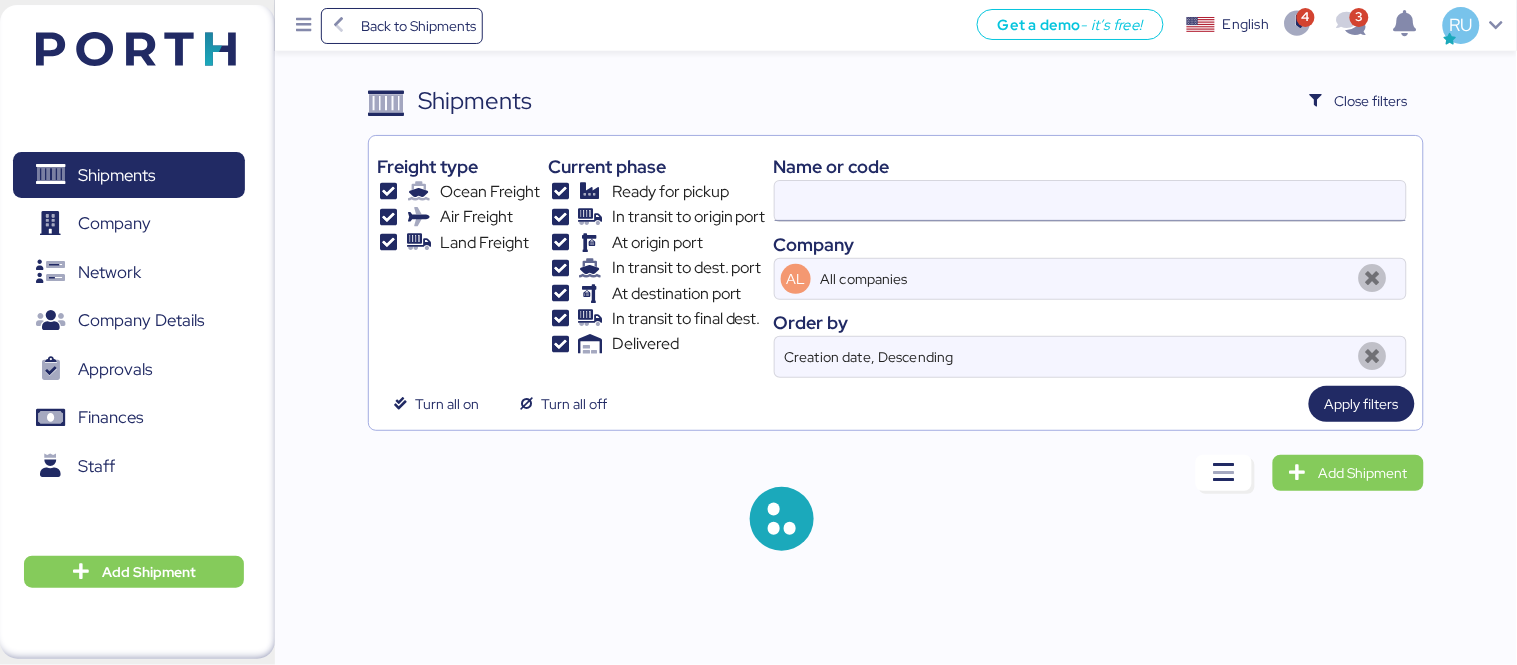 click at bounding box center (1090, 201) 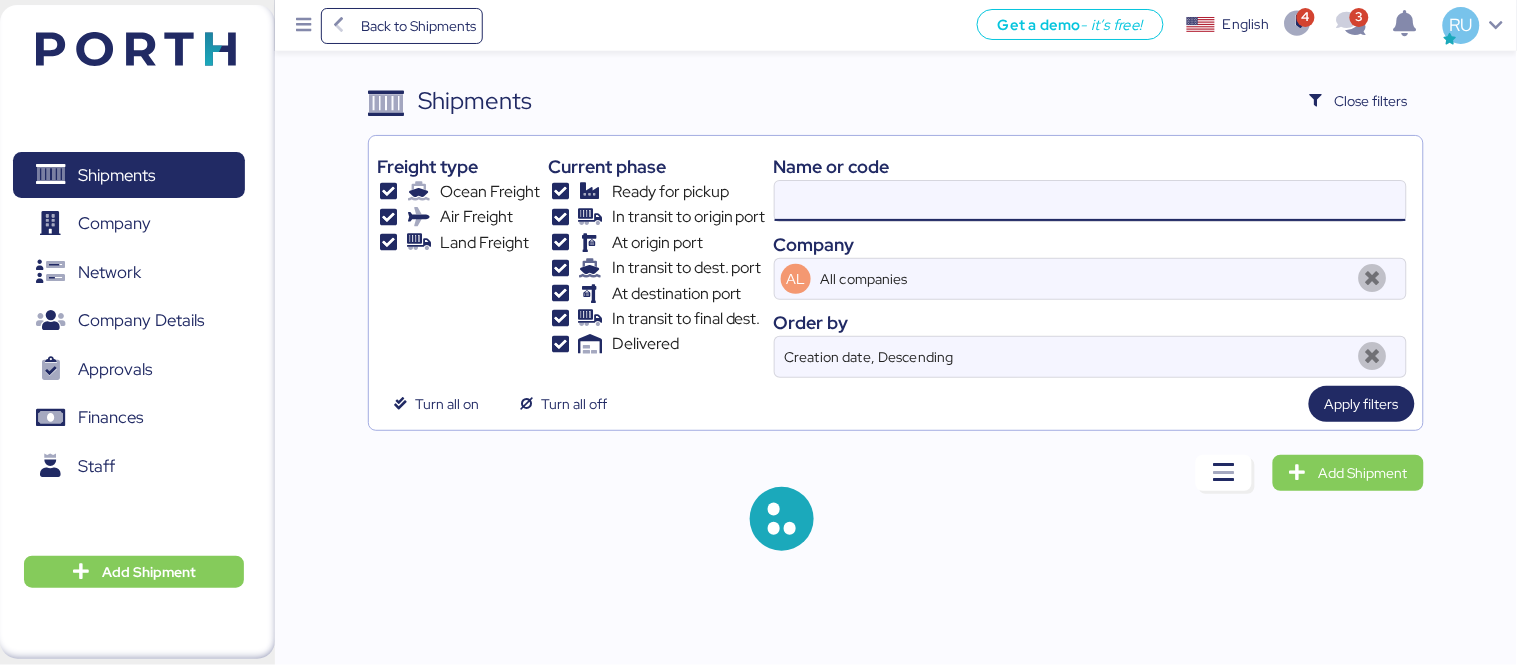 paste on "O0051428" 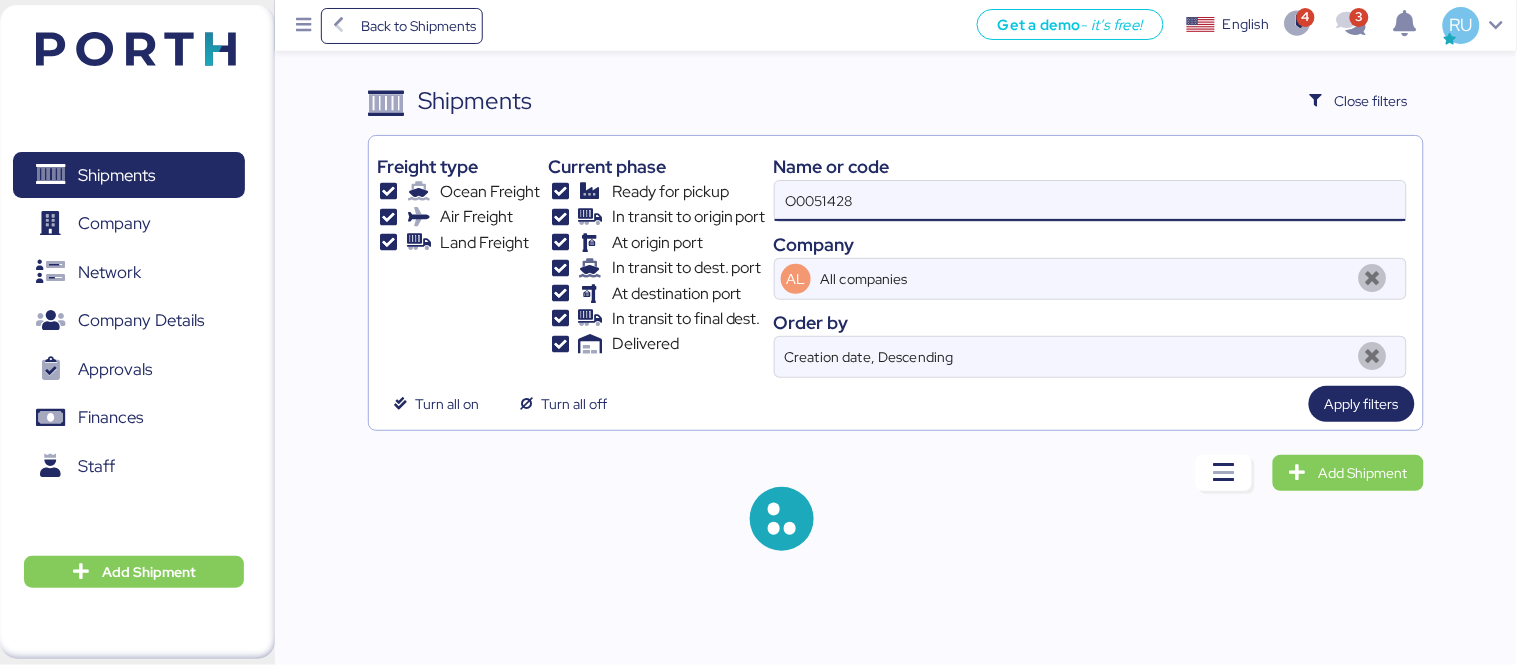 type on "O0051428" 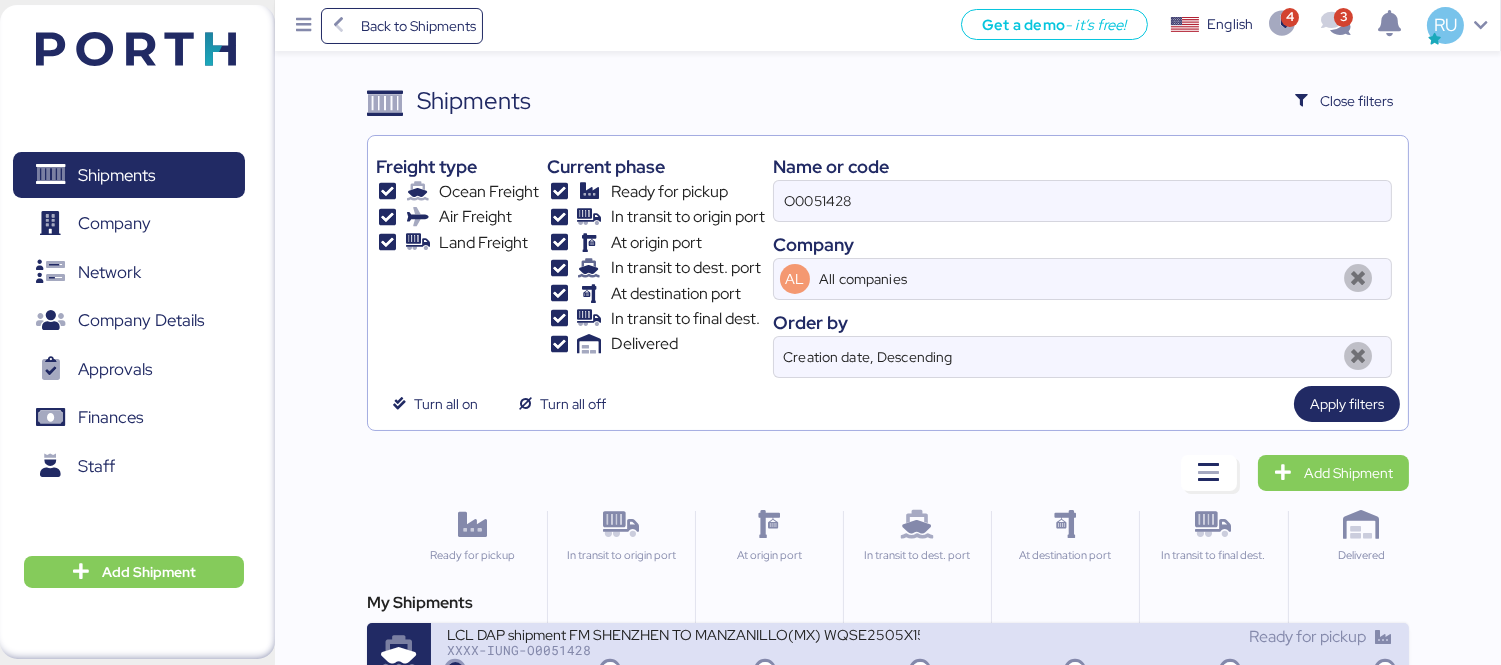 click on "LCL DAP shipment FM SHENZHEN TO MANZANILLO(MX) WQSE2505X15" at bounding box center (683, 633) 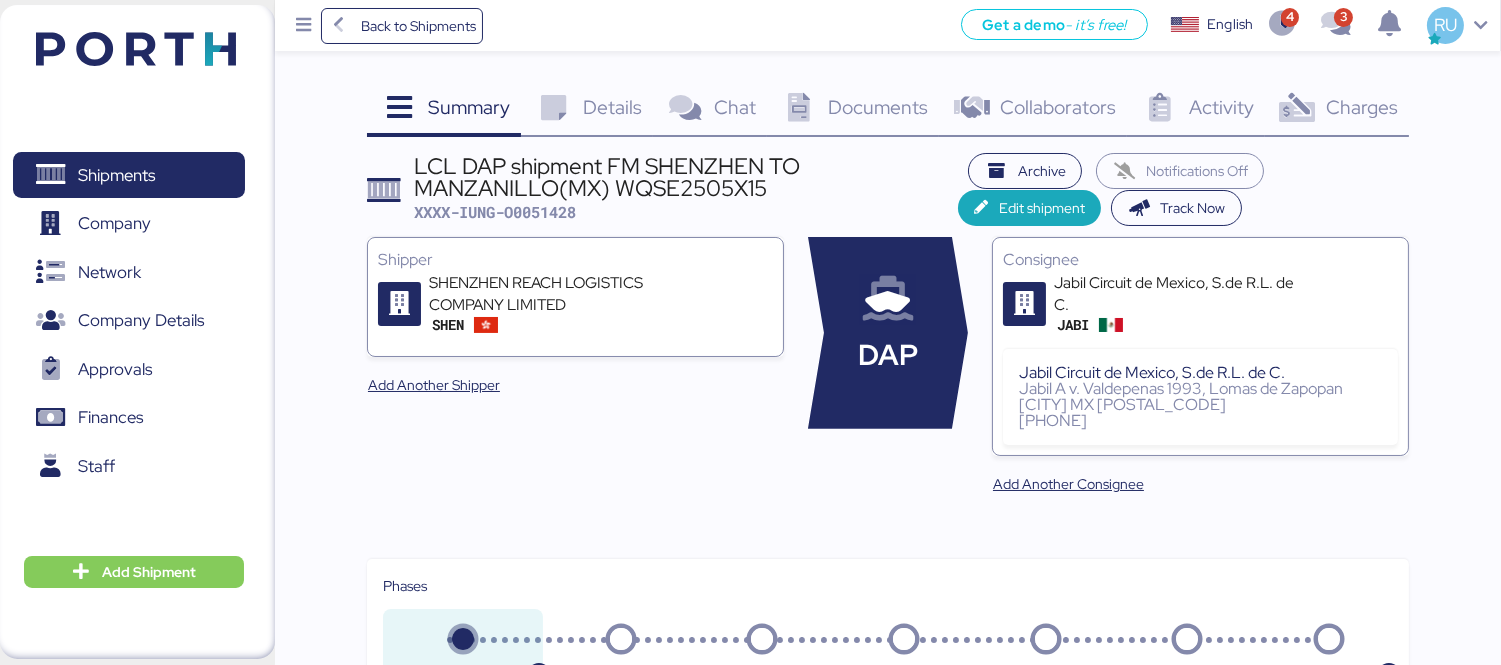 click on "Charges" at bounding box center (469, 107) 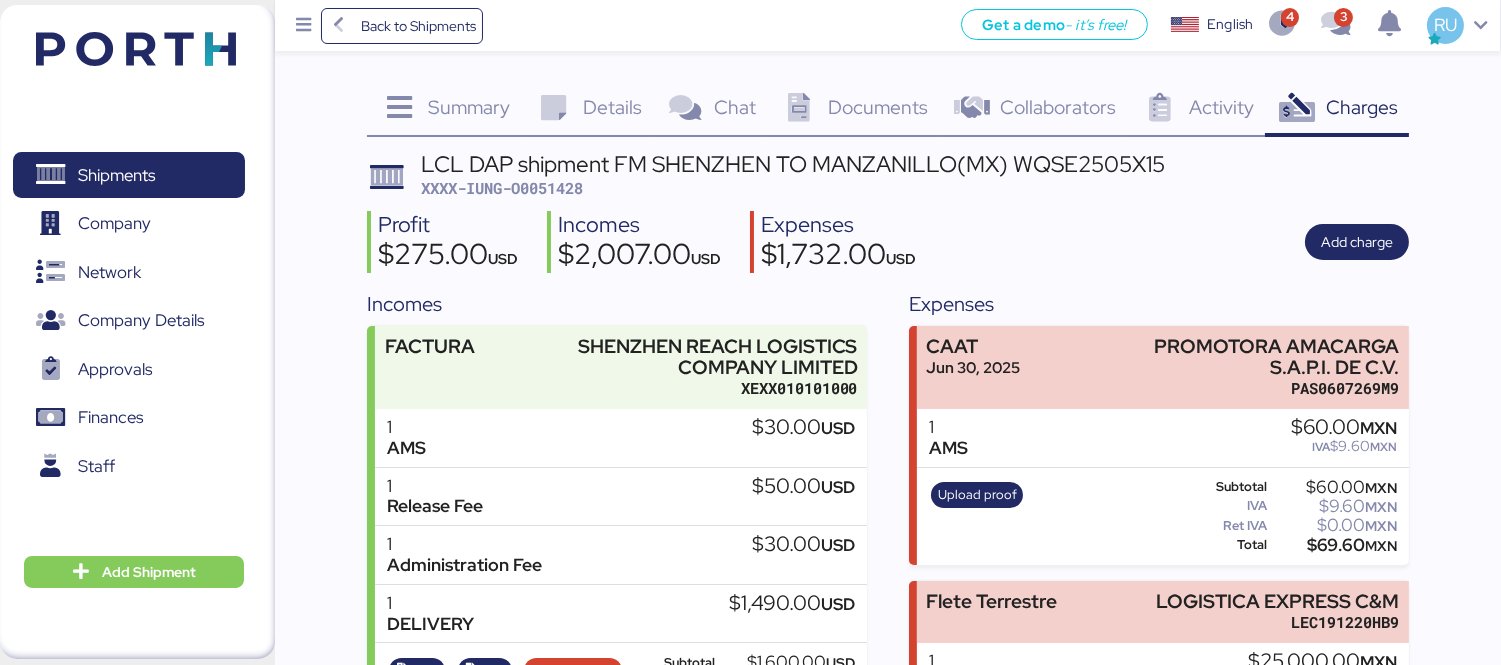 scroll, scrollTop: 392, scrollLeft: 0, axis: vertical 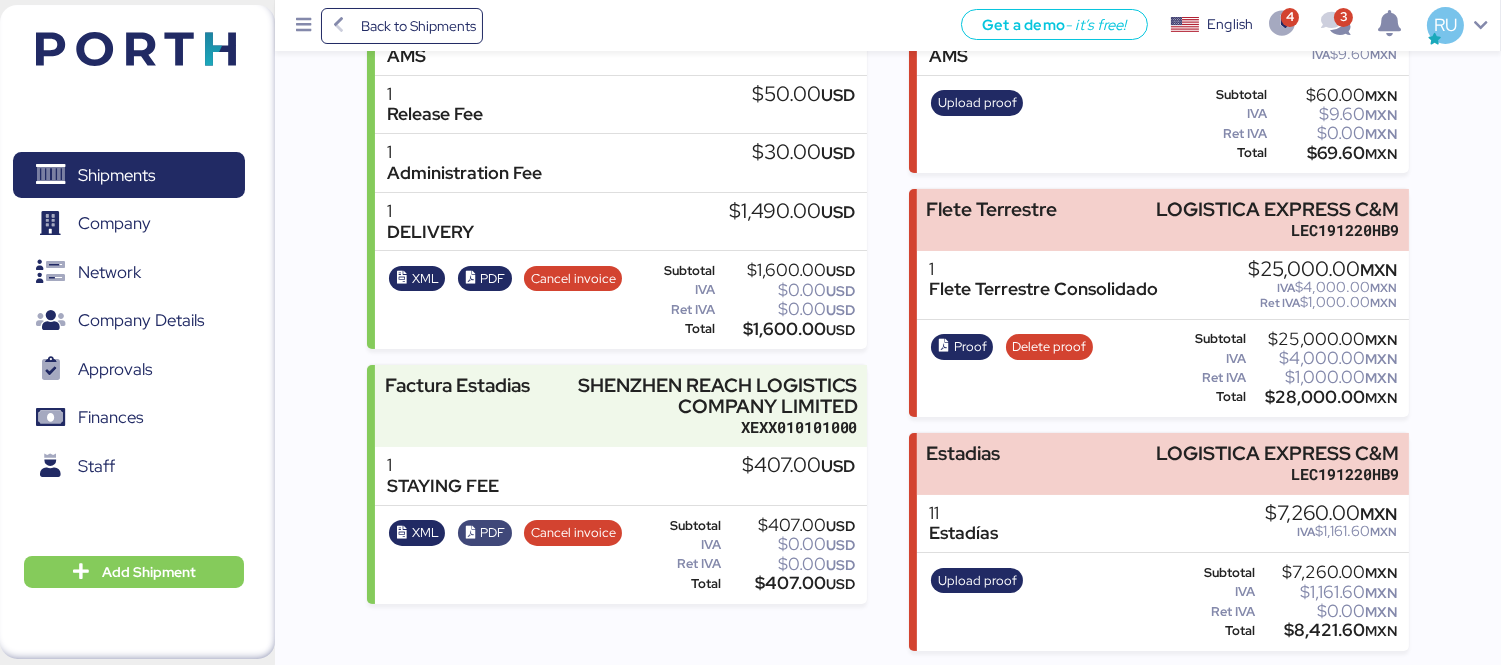 click on "PDF" at bounding box center [417, 279] 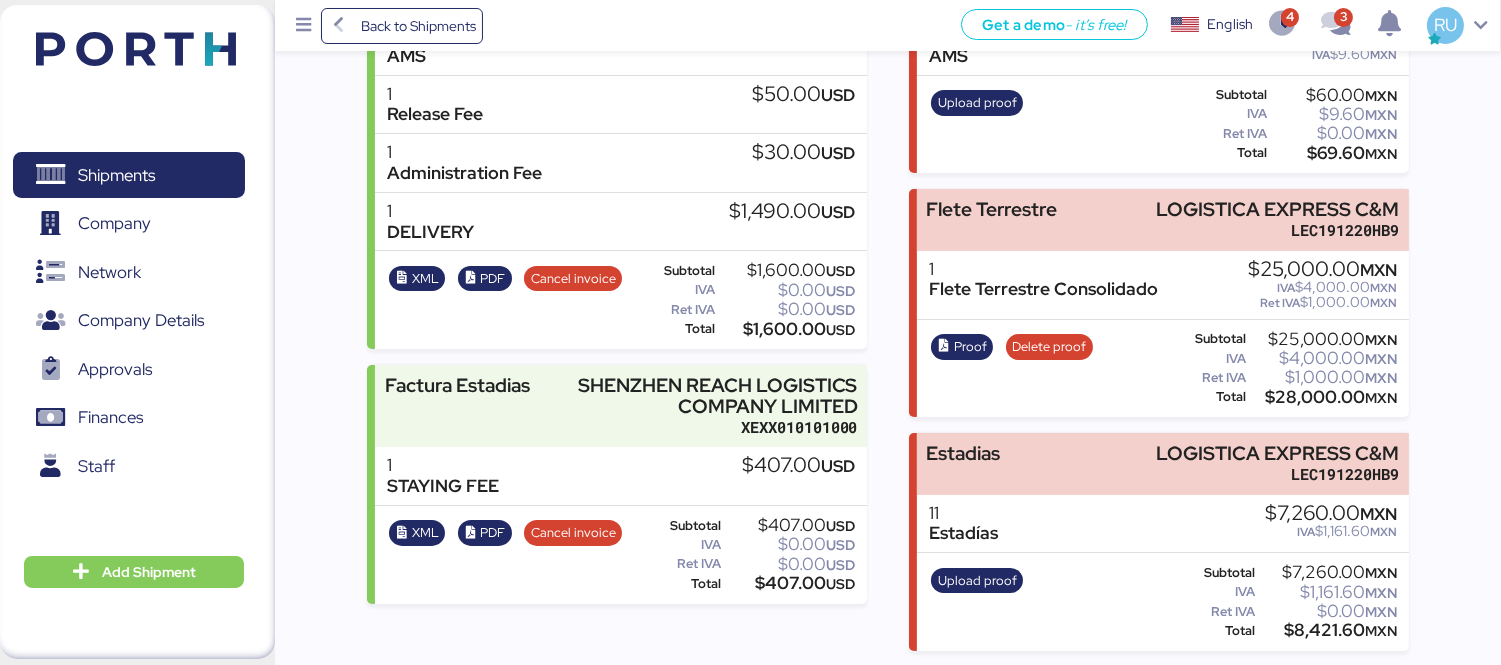 scroll, scrollTop: 0, scrollLeft: 0, axis: both 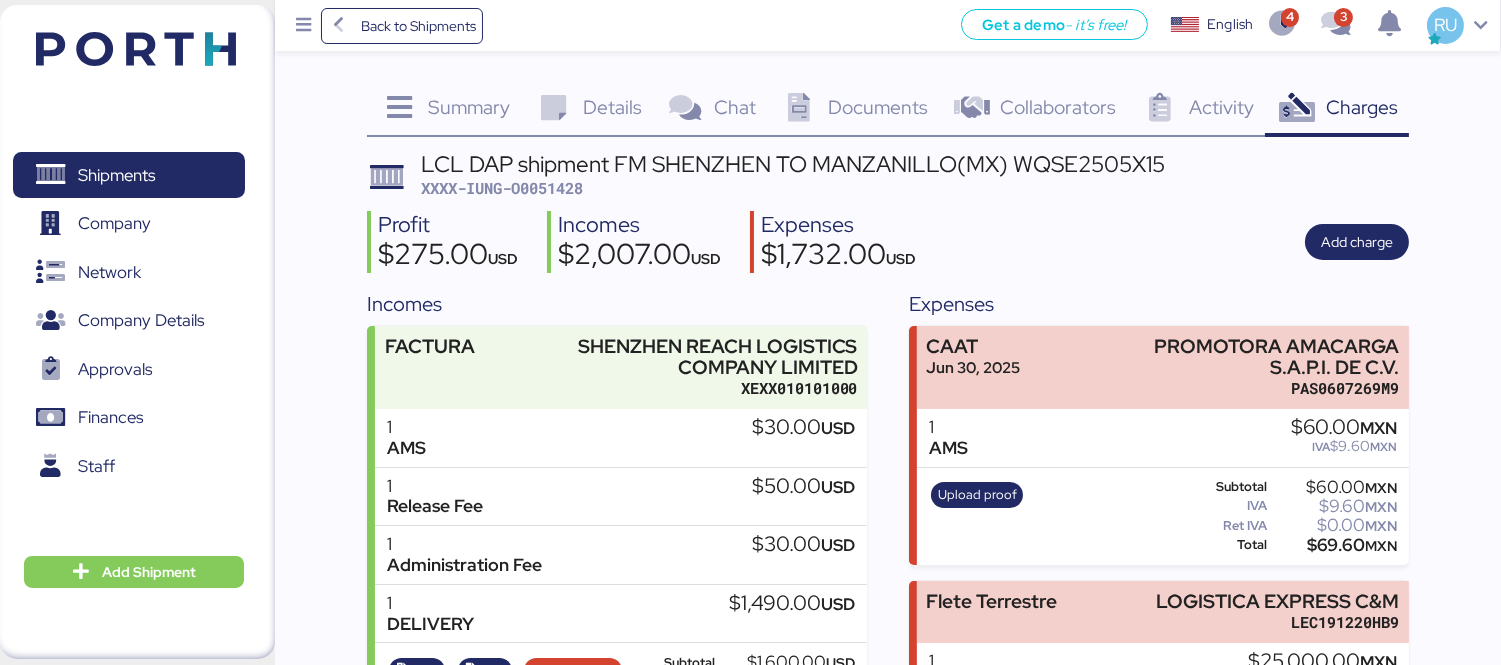 click at bounding box center (136, 49) 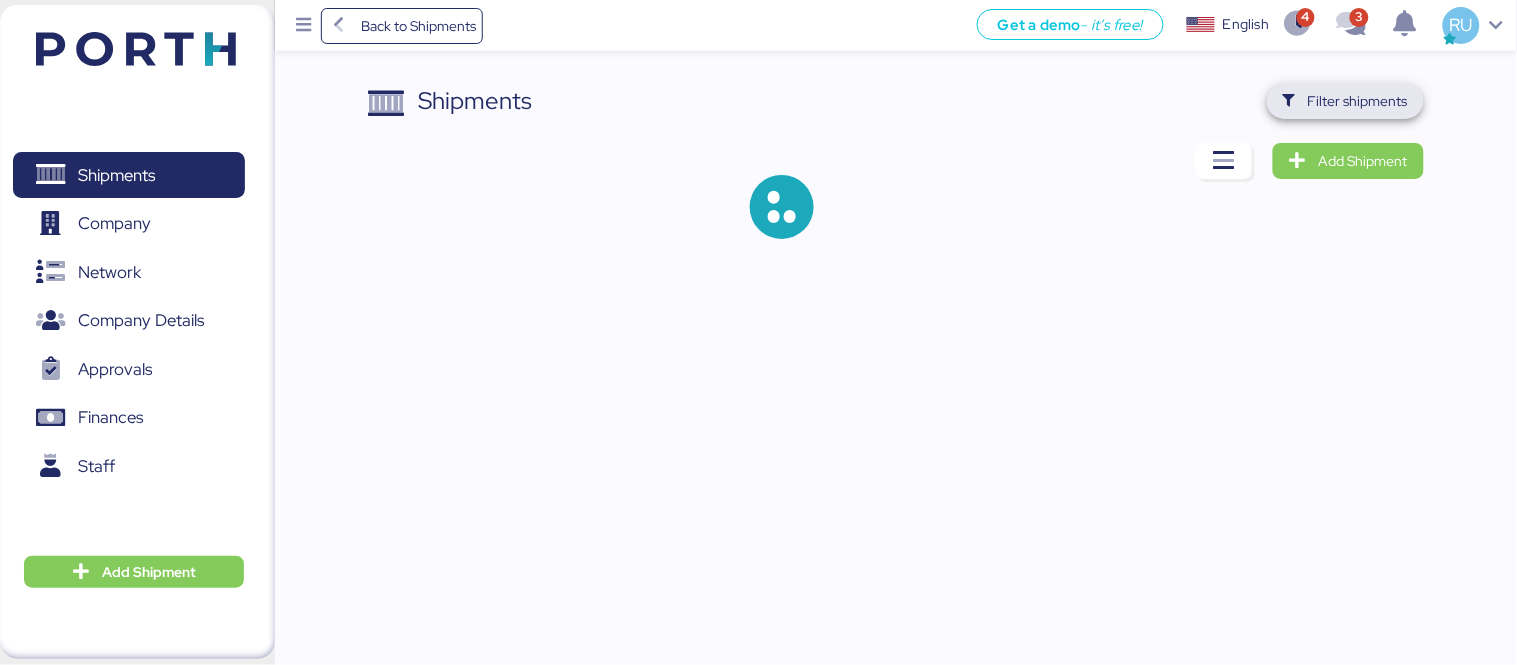 click on "Filter shipments" at bounding box center [1358, 101] 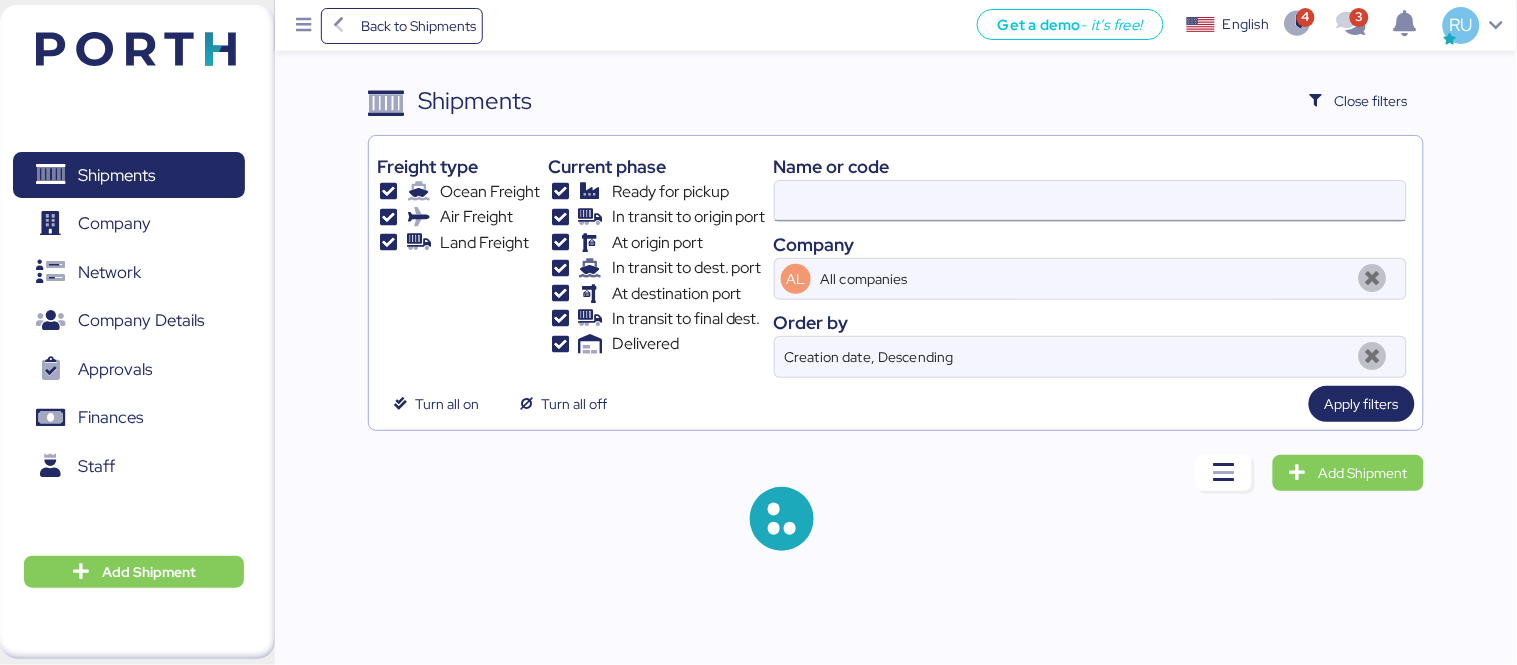 click at bounding box center (1090, 201) 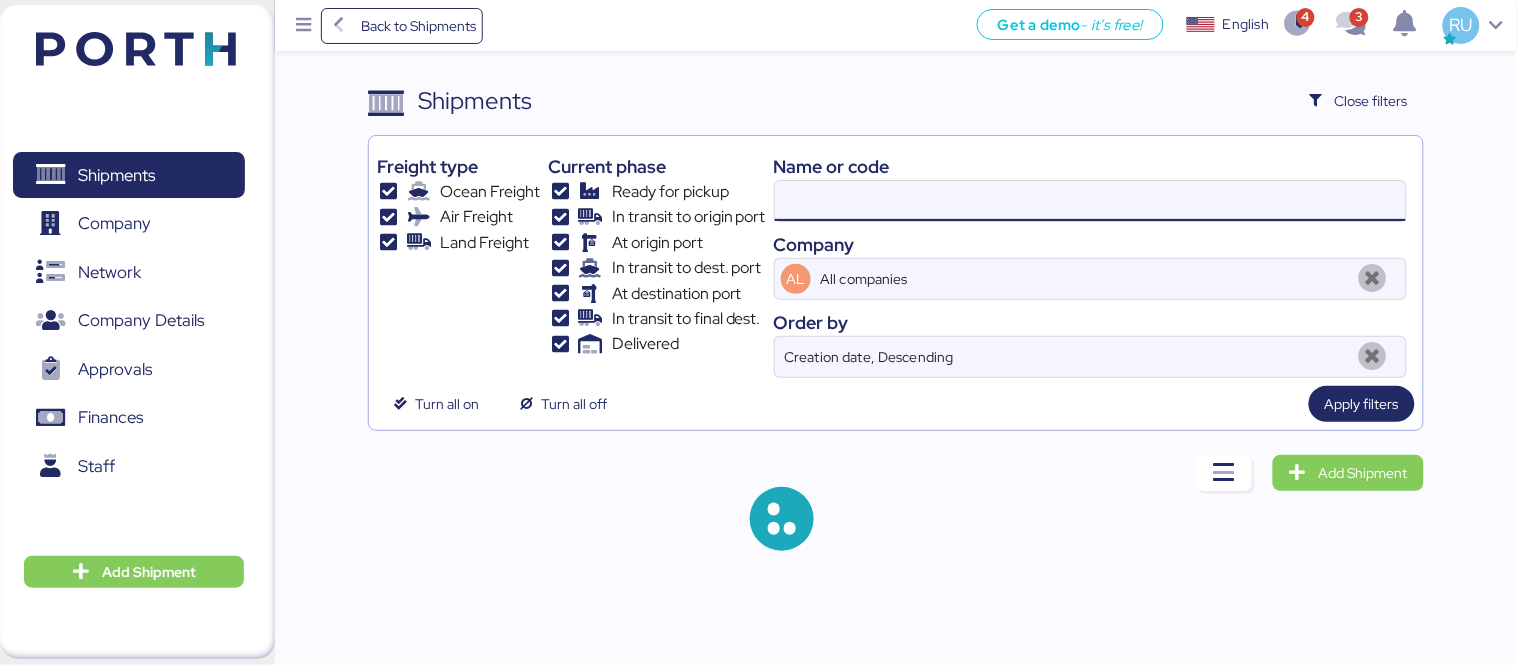 paste on "O0050998" 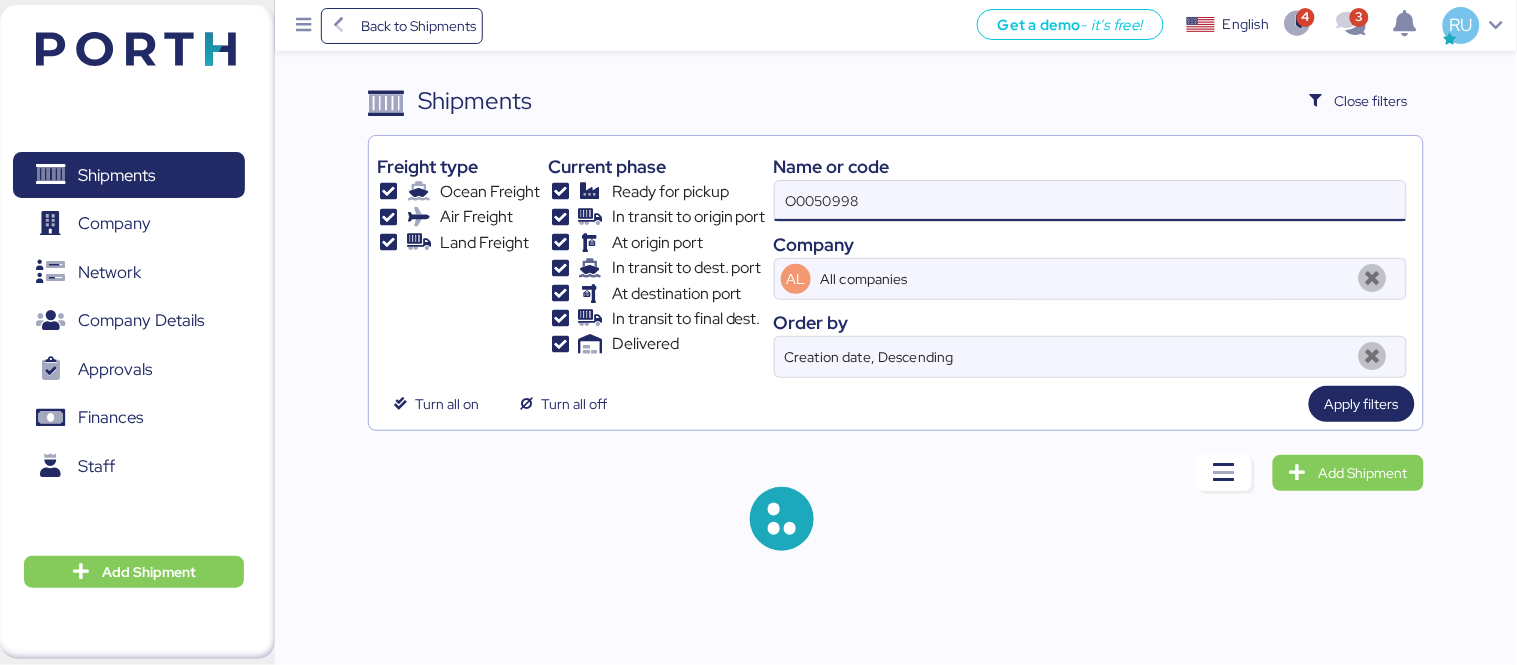 type on "O0050998" 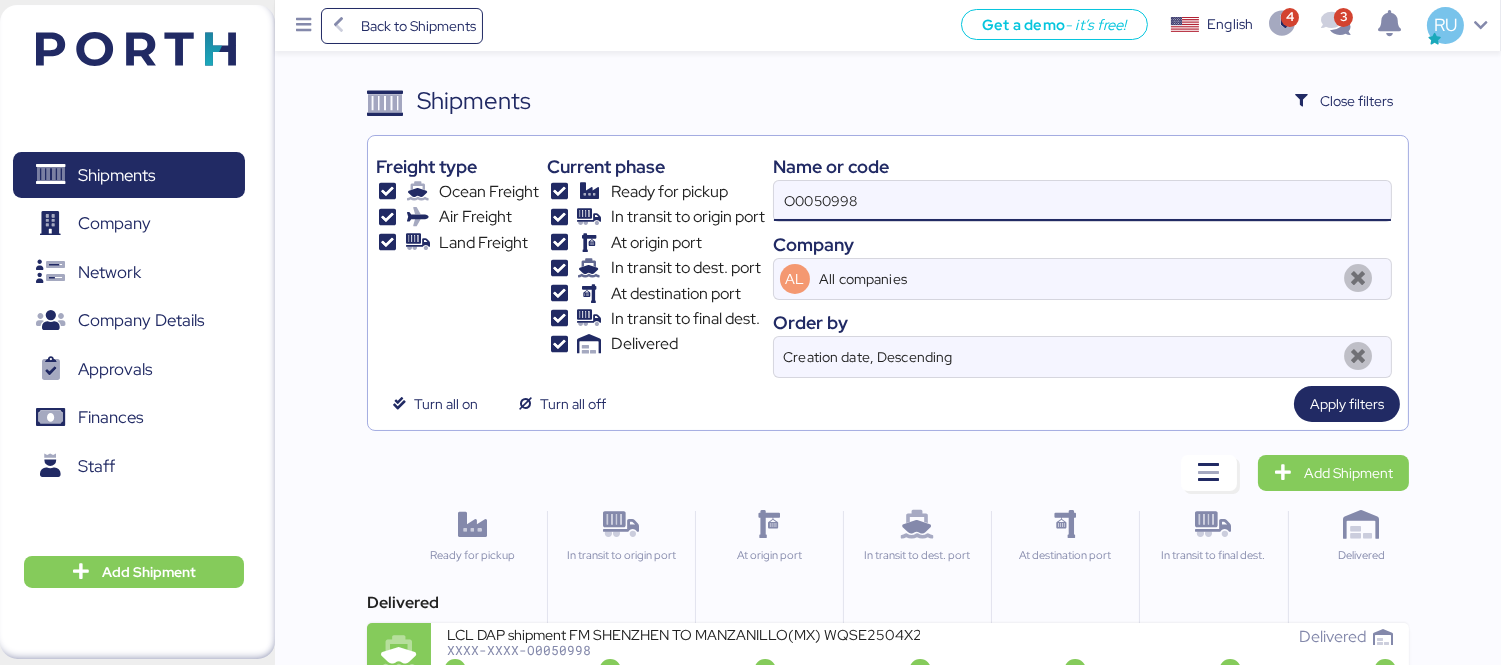 click on "O0050998" at bounding box center [1082, 201] 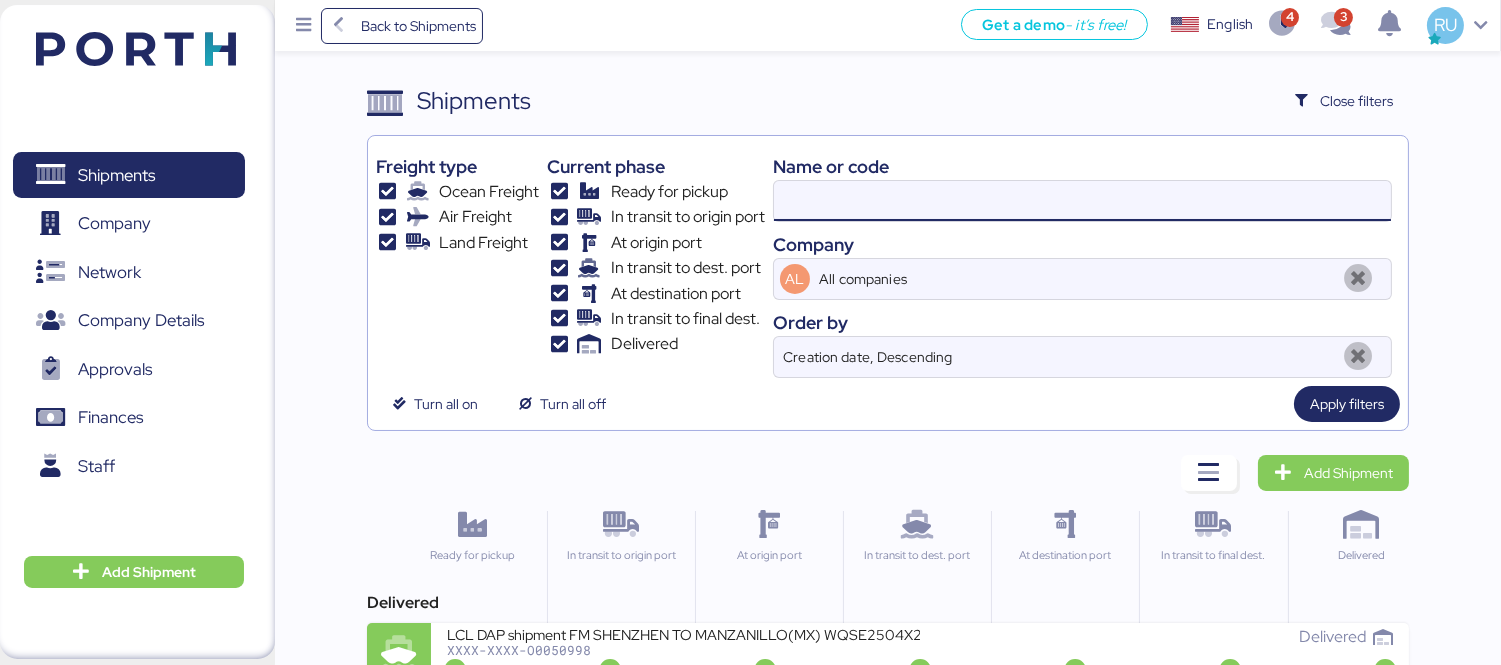 paste on "O0050998" 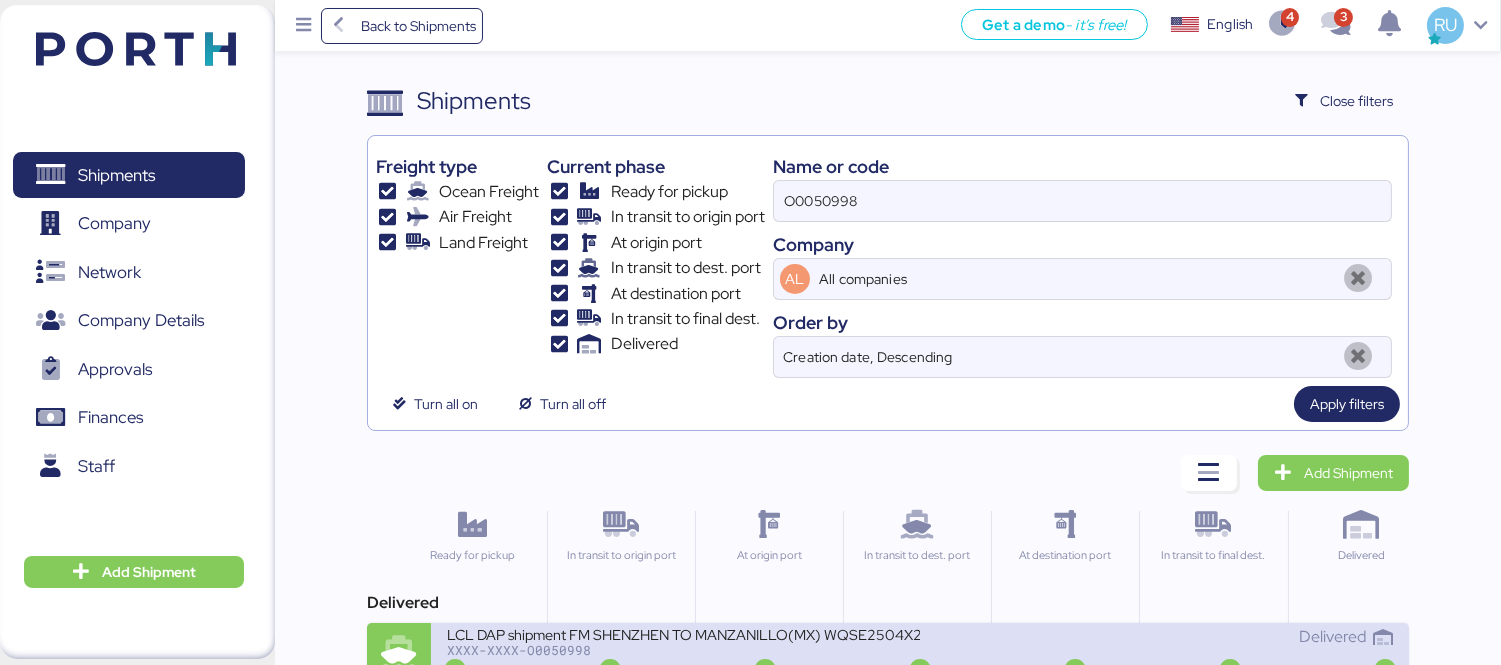 click on "XXXX-XXXX-O0050998" at bounding box center [683, 650] 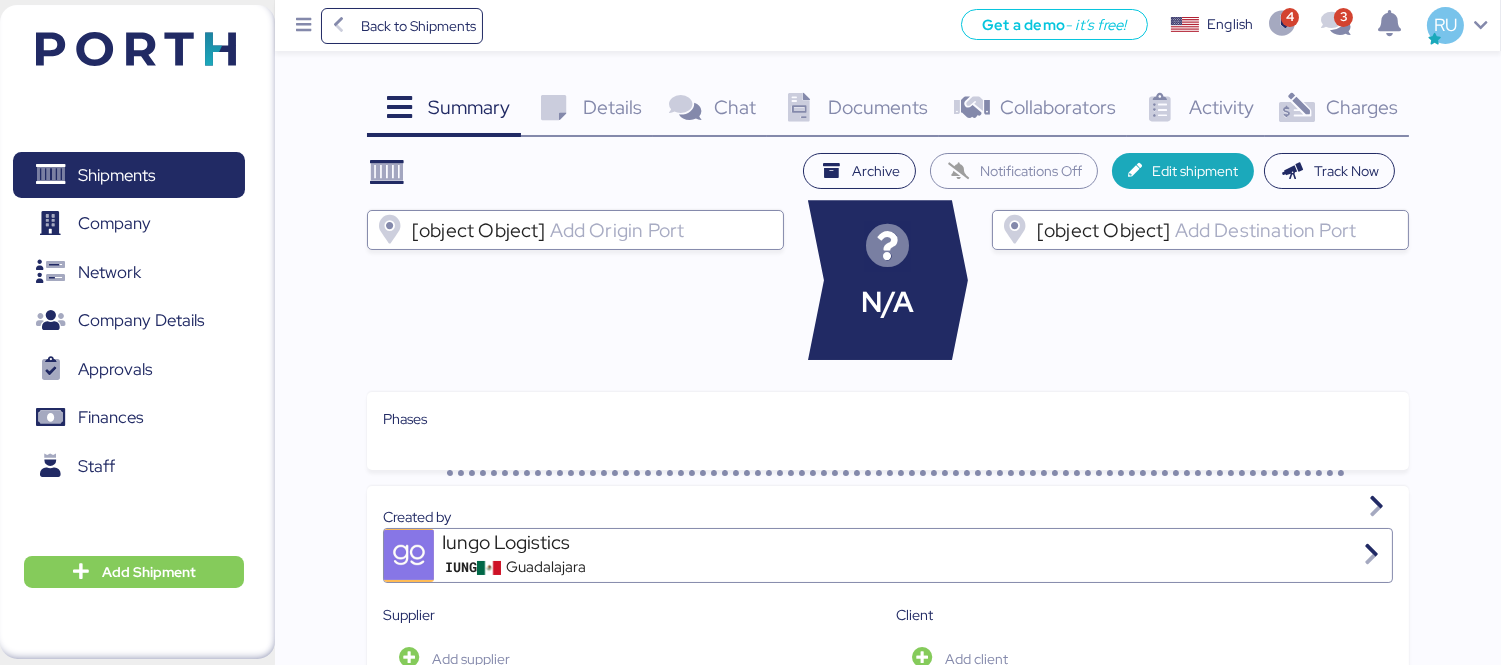 click on "Charges 0" at bounding box center [1337, 110] 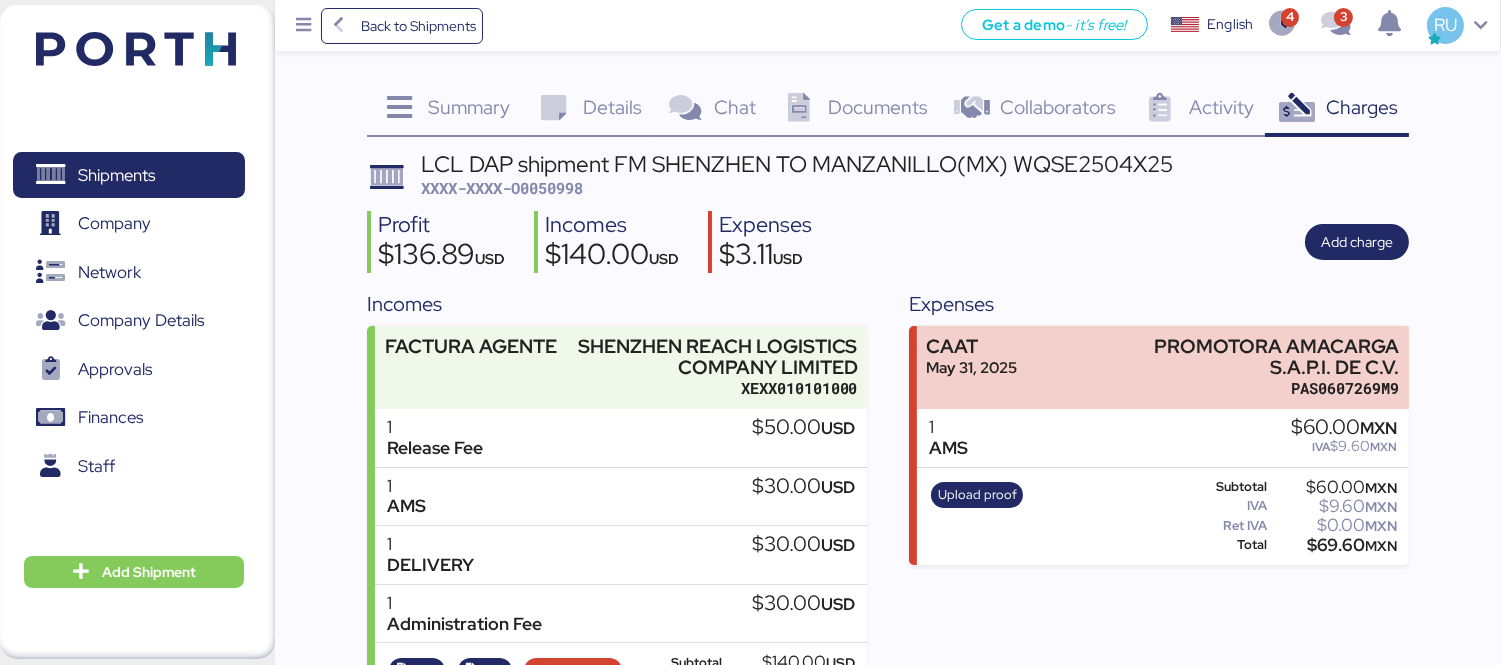 scroll, scrollTop: 91, scrollLeft: 0, axis: vertical 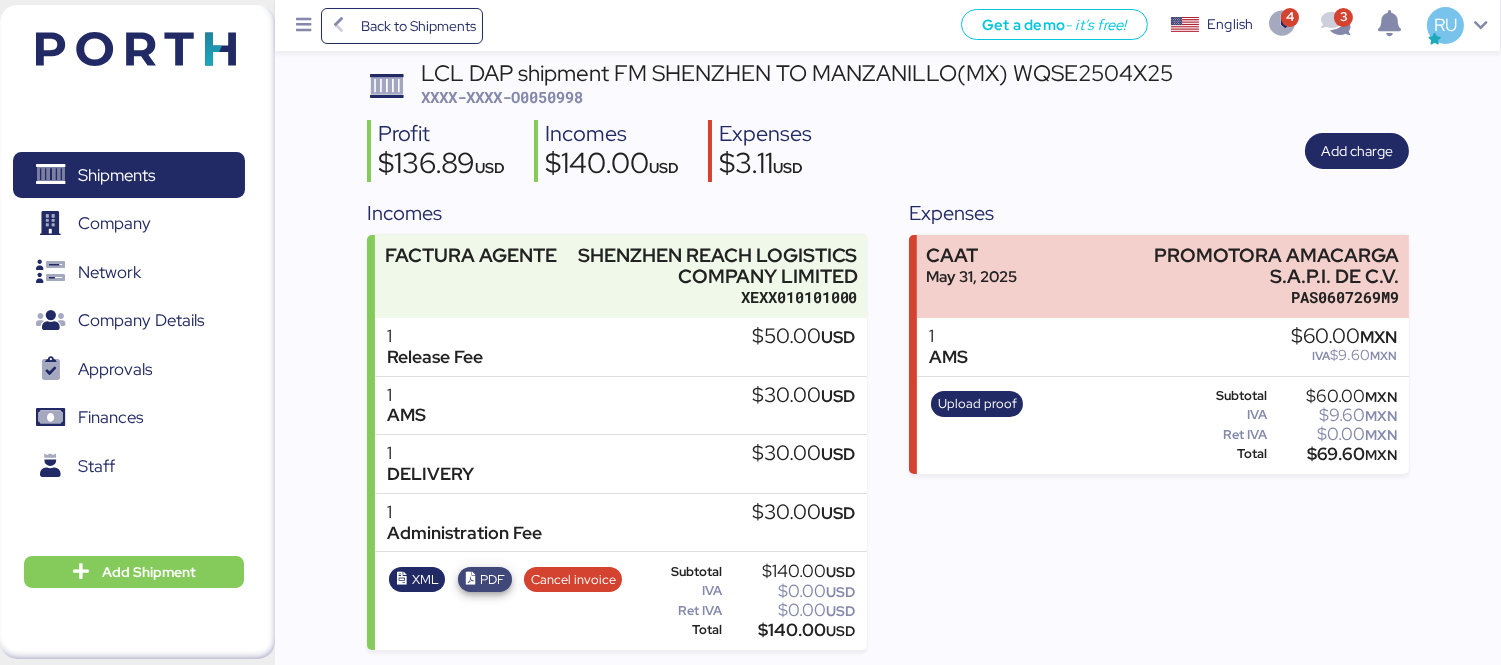 click on "PDF" at bounding box center (492, 580) 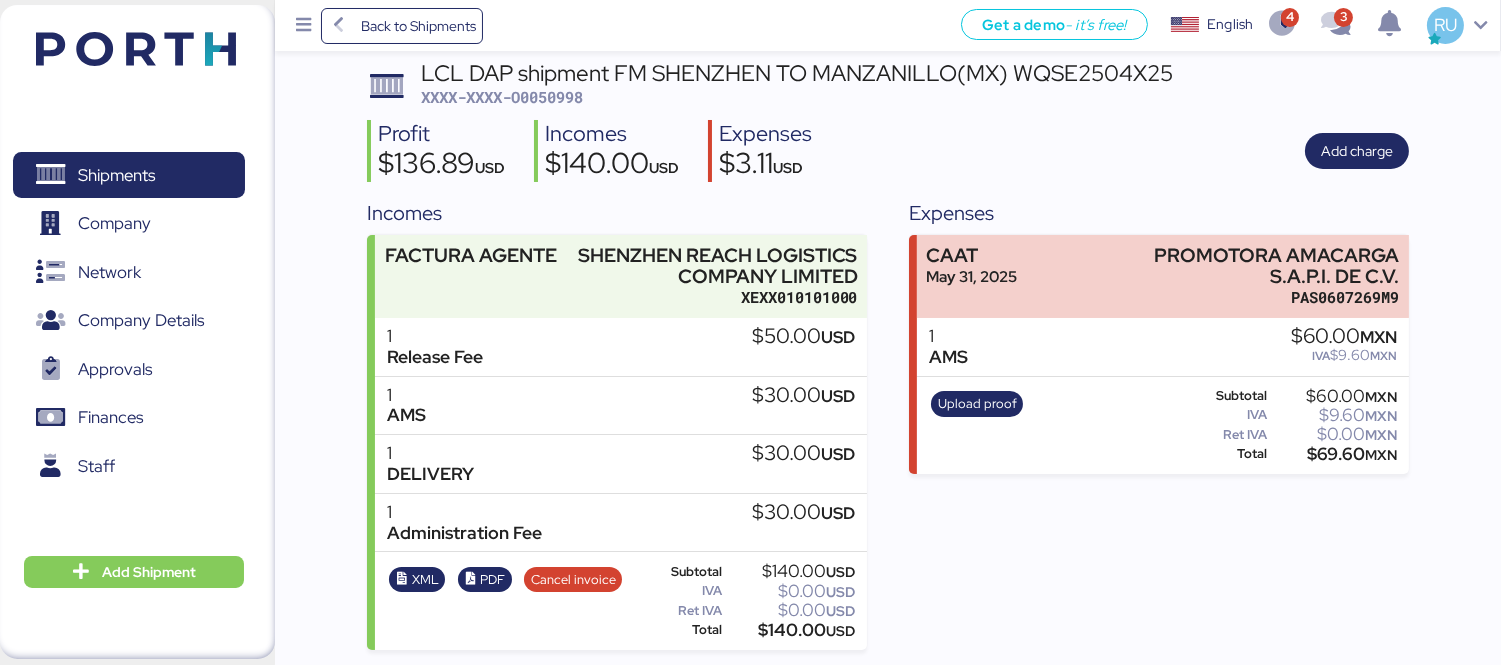 click at bounding box center (136, 49) 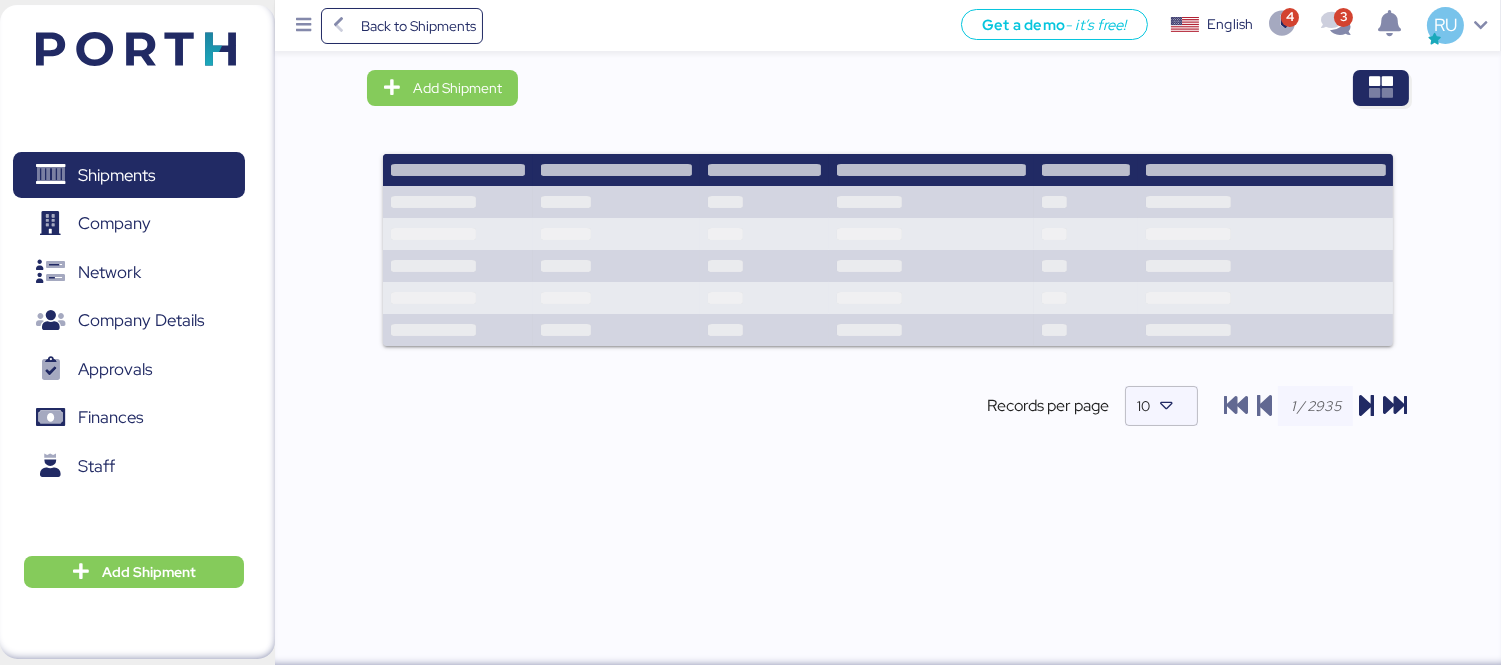scroll, scrollTop: 0, scrollLeft: 0, axis: both 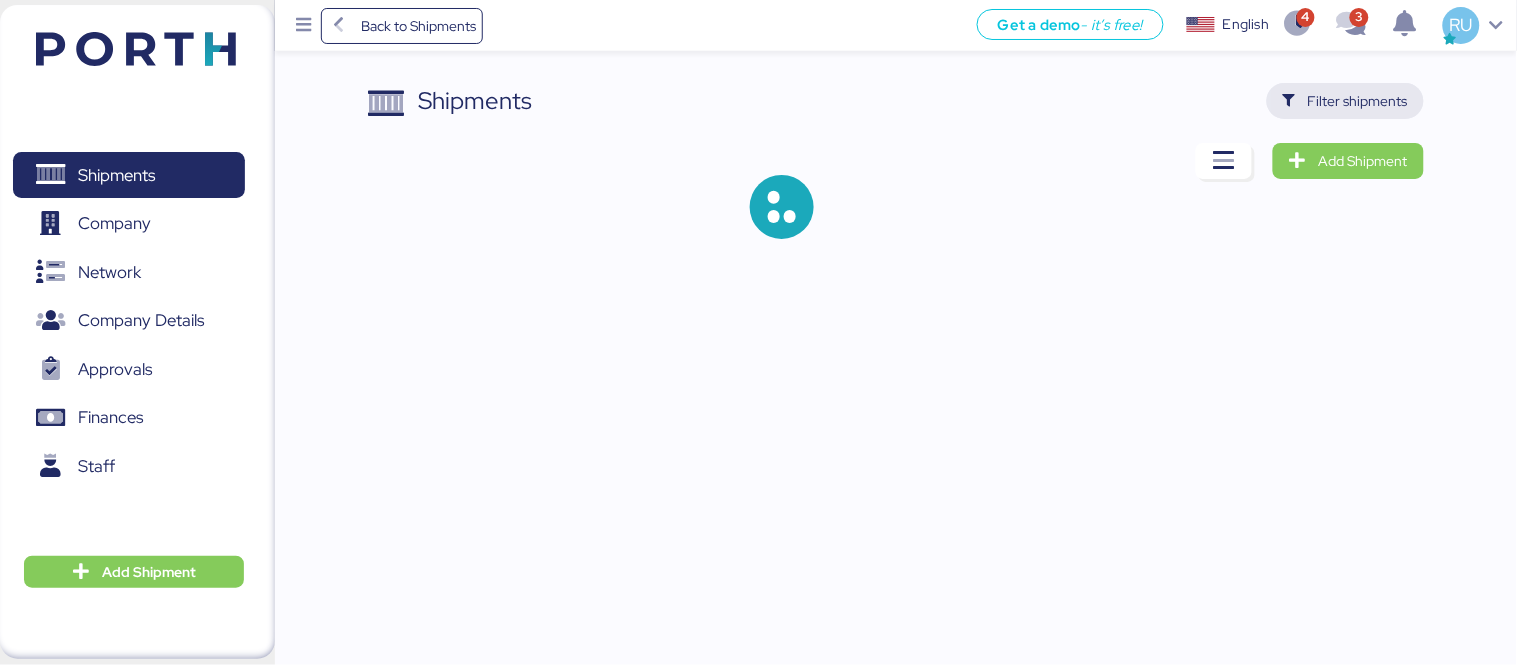 click on "Filter shipments" at bounding box center [1345, 101] 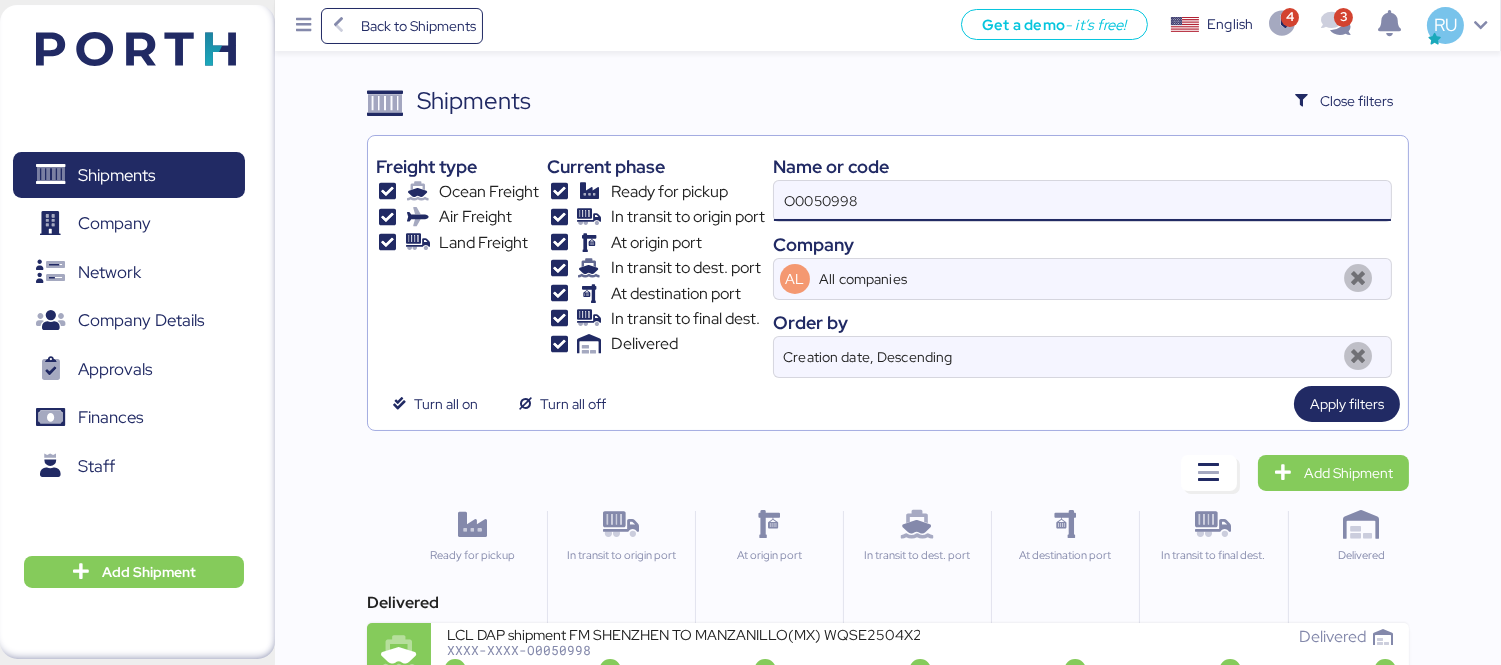 click on "O0050998" at bounding box center [1082, 201] 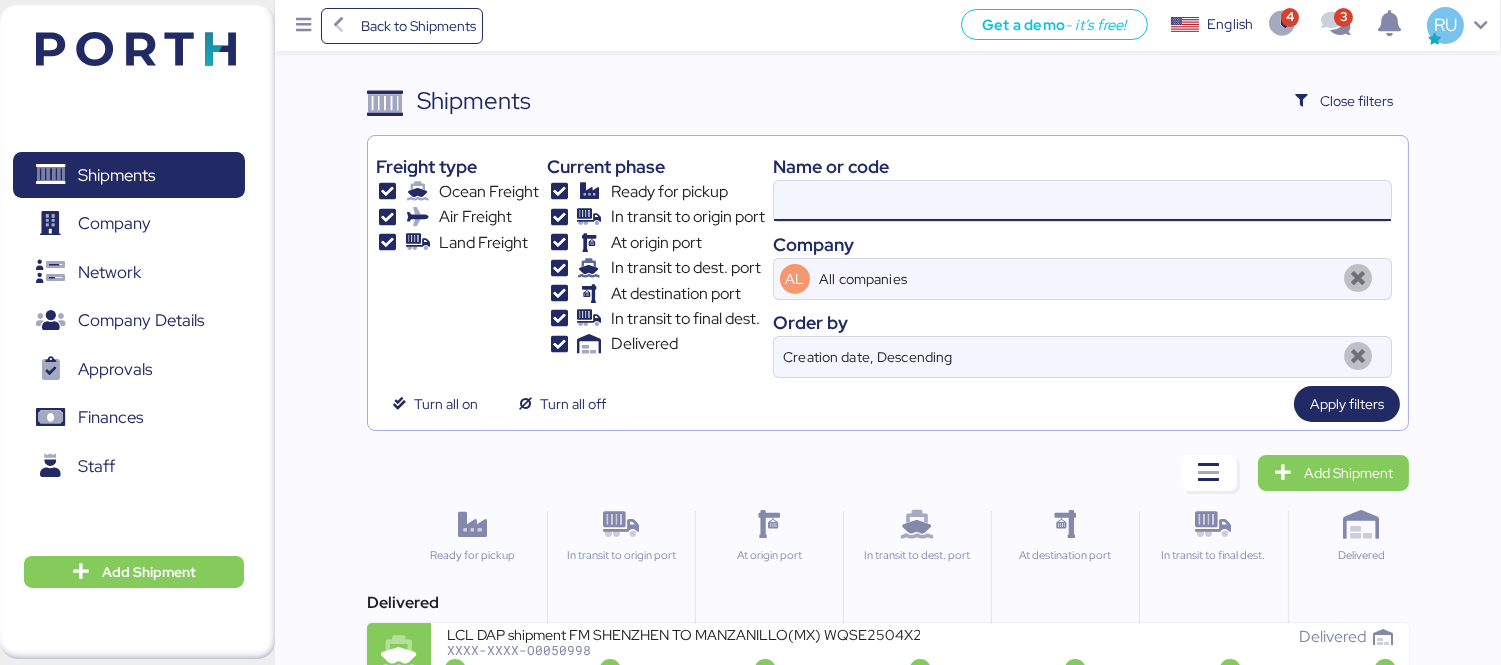 paste on "O0051601" 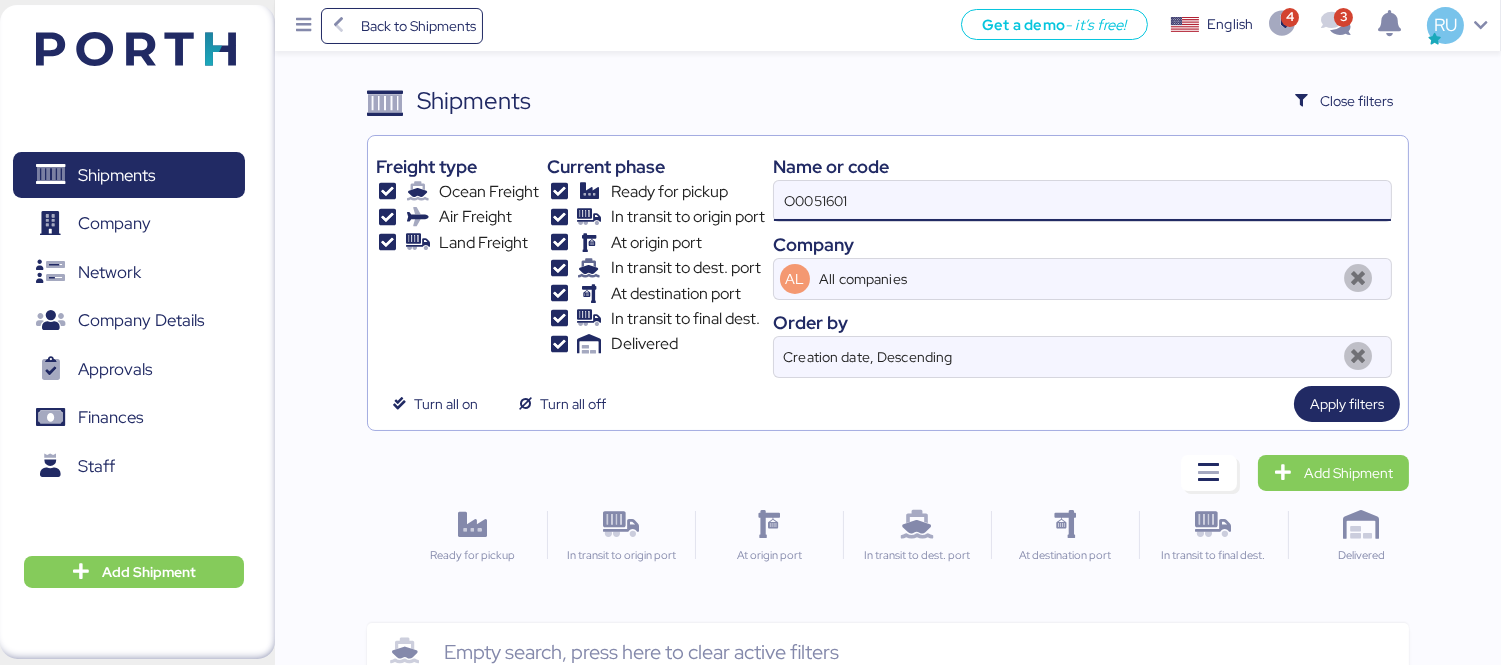 type on "O0051601" 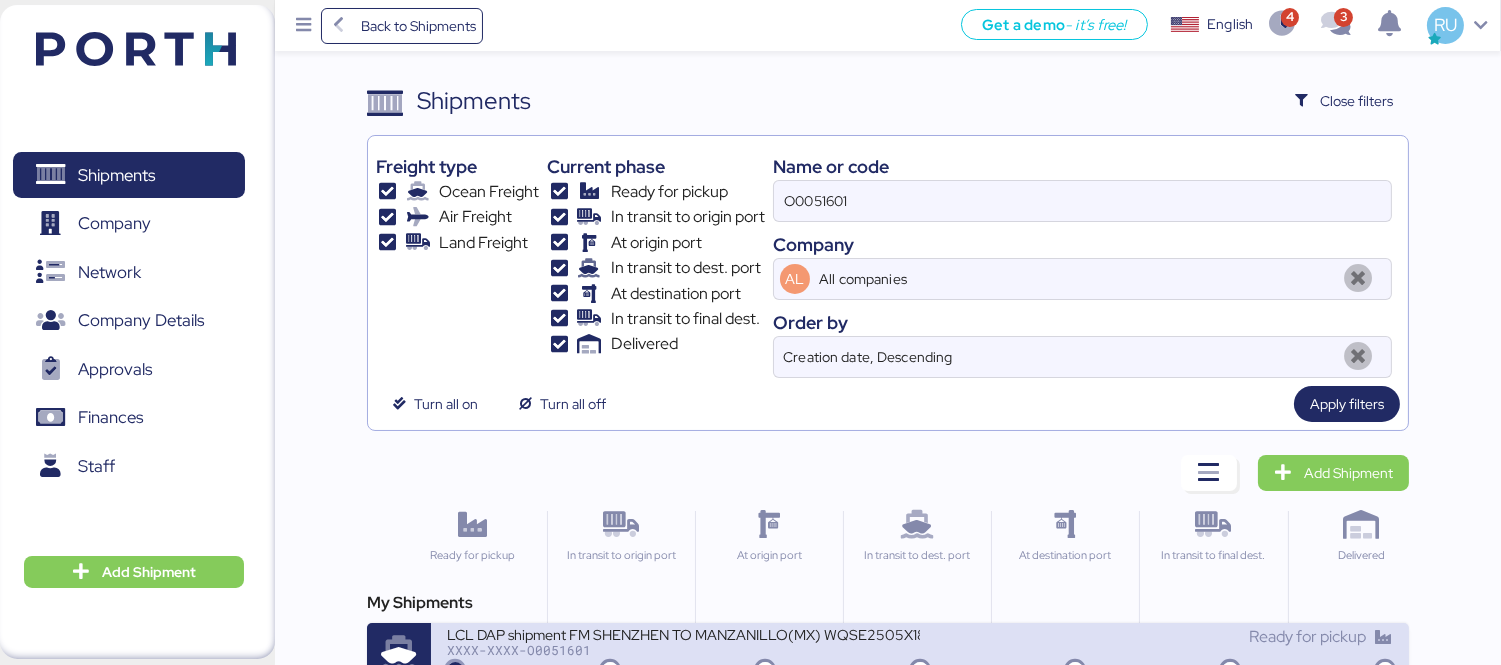 click on "LCL DAP shipment FM SHENZHEN TO MANZANILLO(MX) WQSE2505X18" at bounding box center [683, 633] 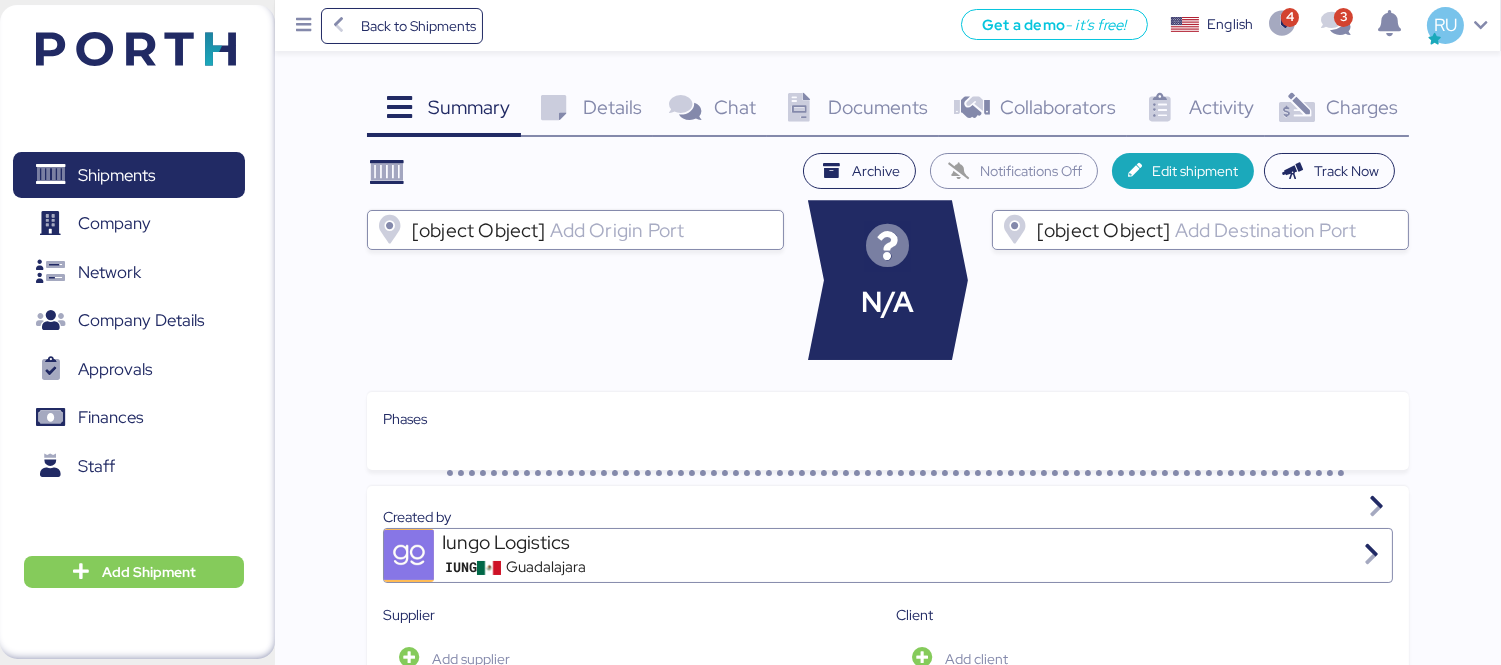 click on "Charges" at bounding box center (469, 107) 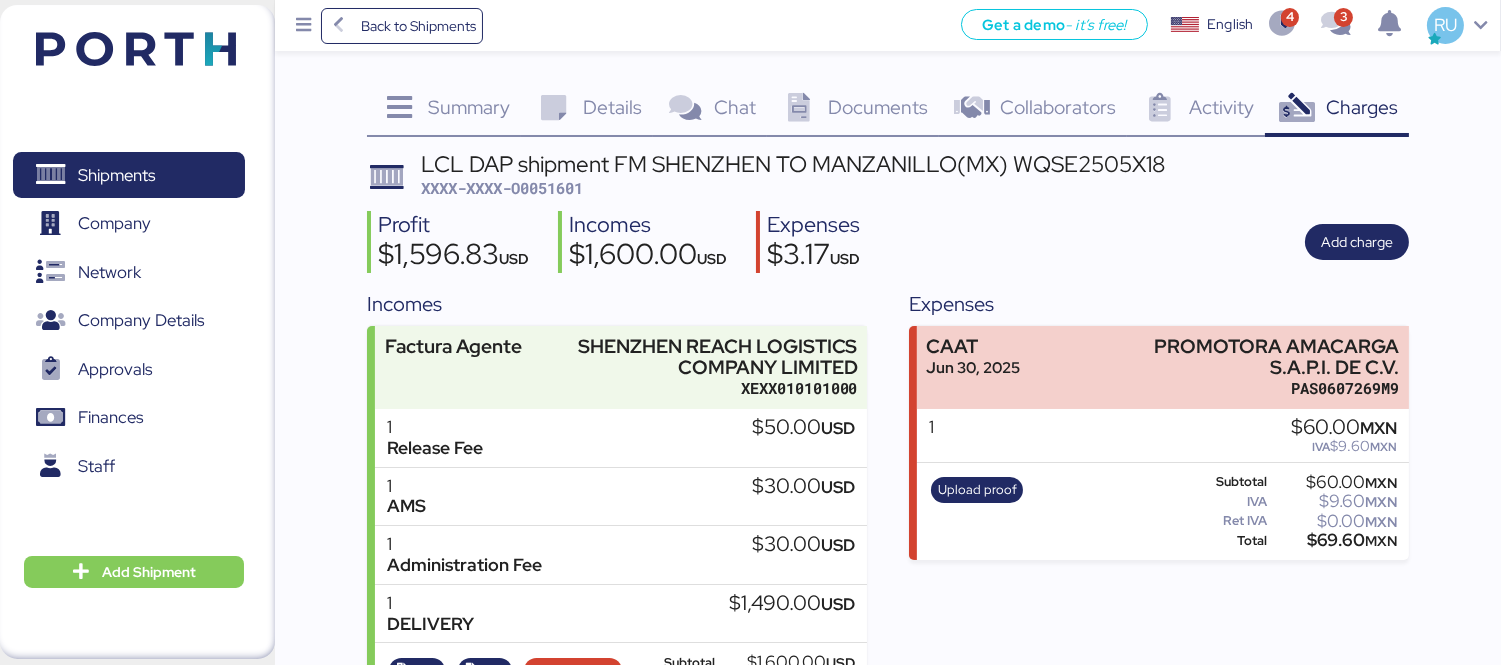 scroll, scrollTop: 91, scrollLeft: 0, axis: vertical 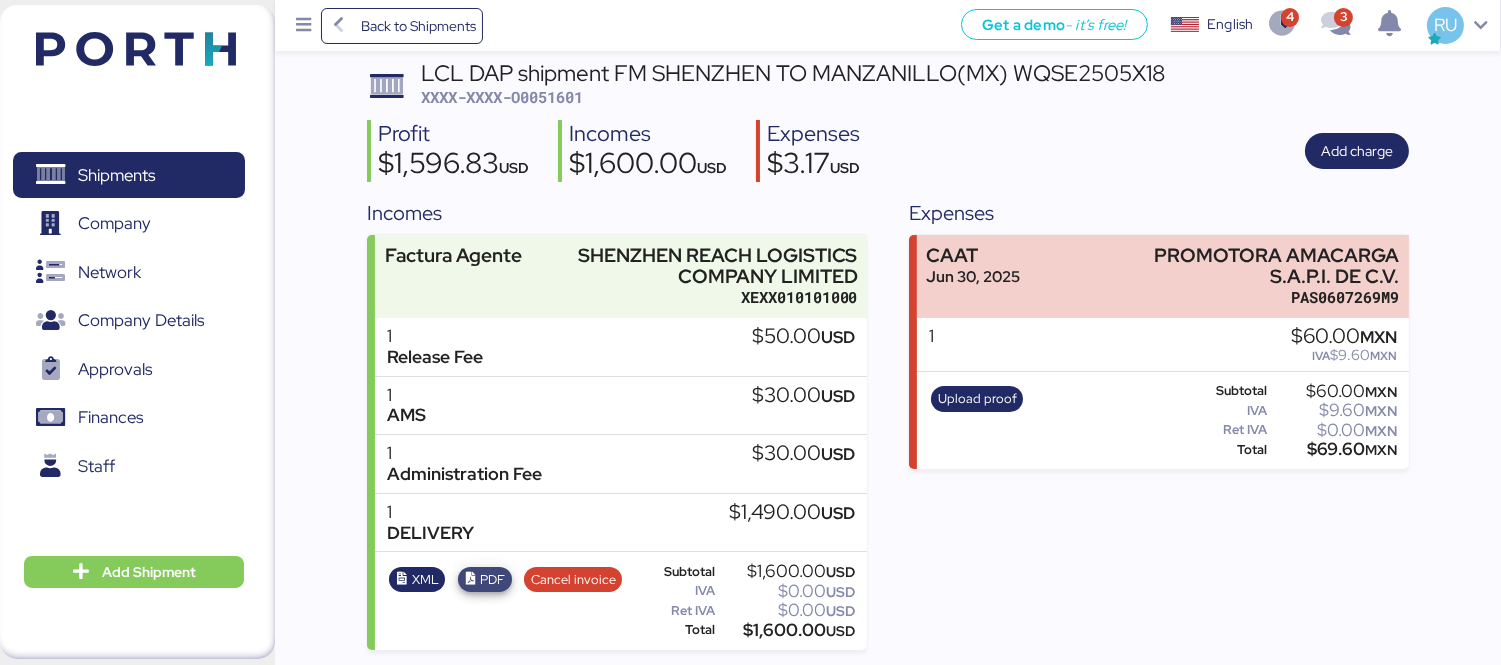 click on "PDF" at bounding box center [492, 580] 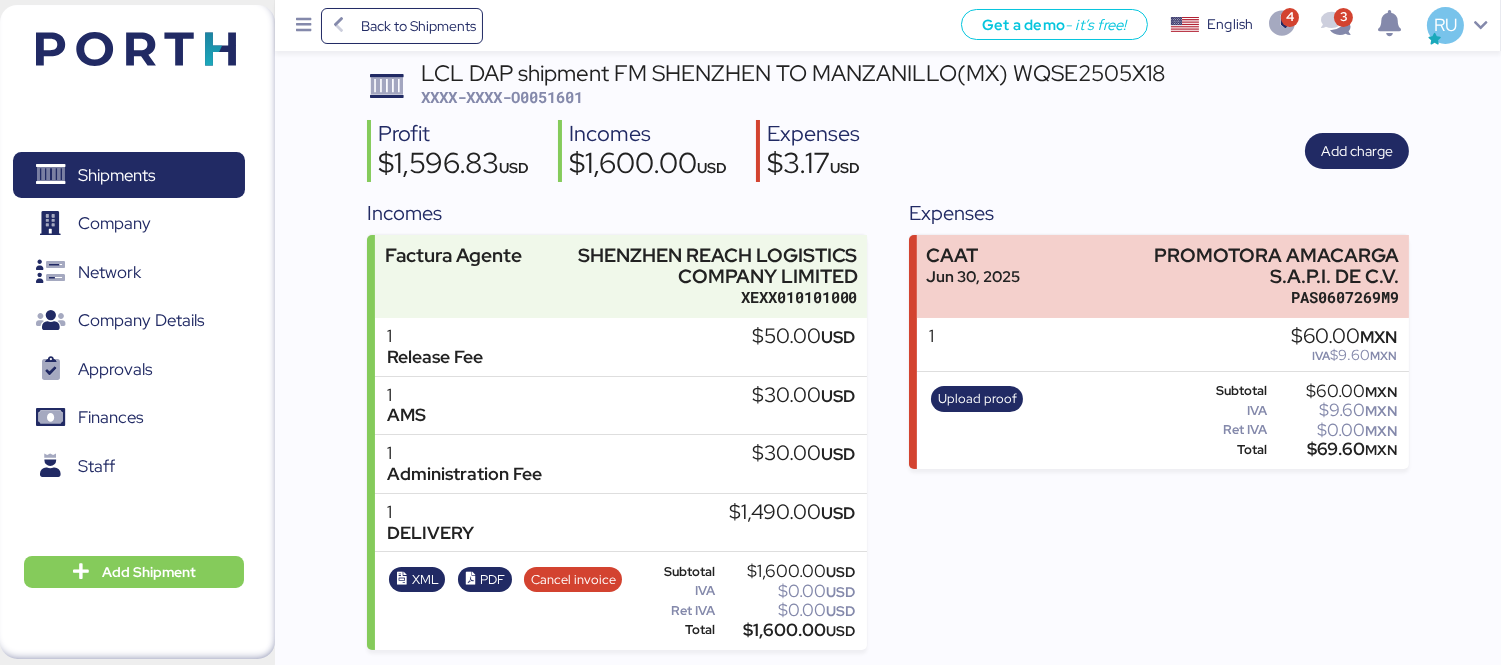 click at bounding box center [136, 49] 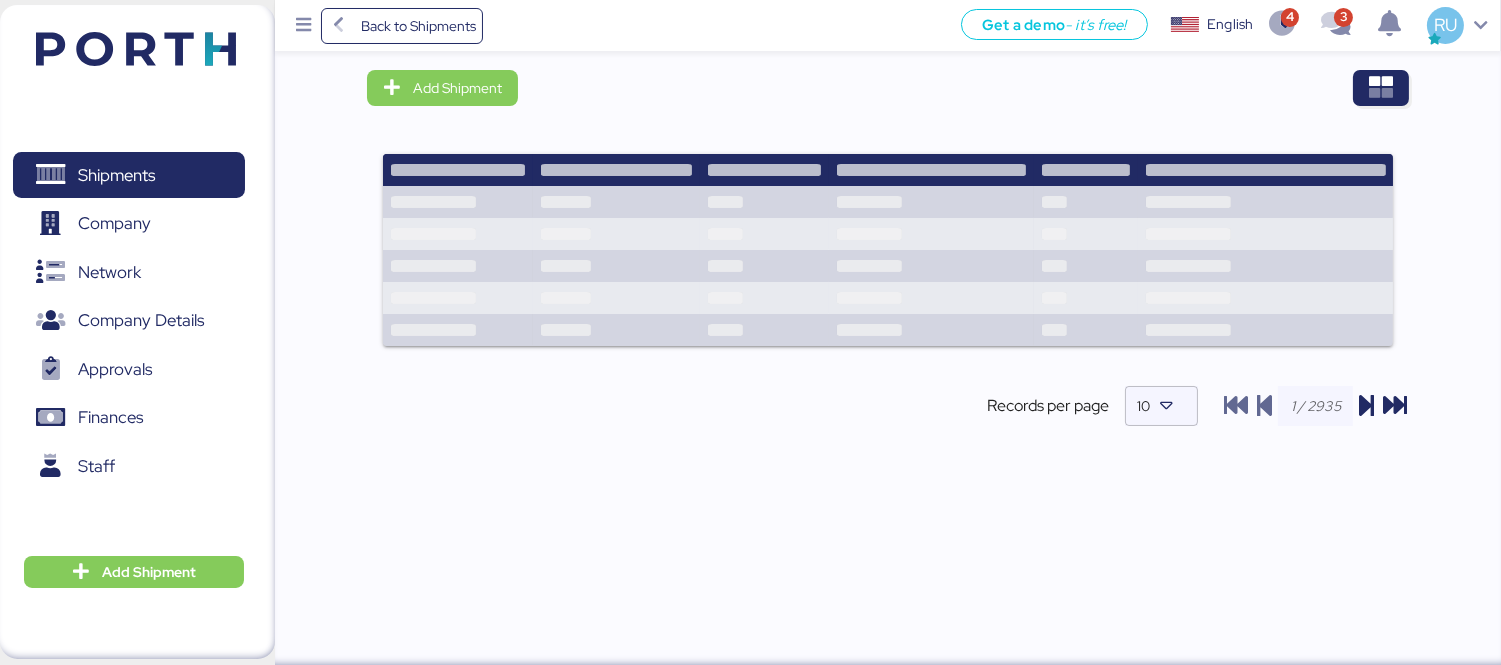 scroll, scrollTop: 0, scrollLeft: 0, axis: both 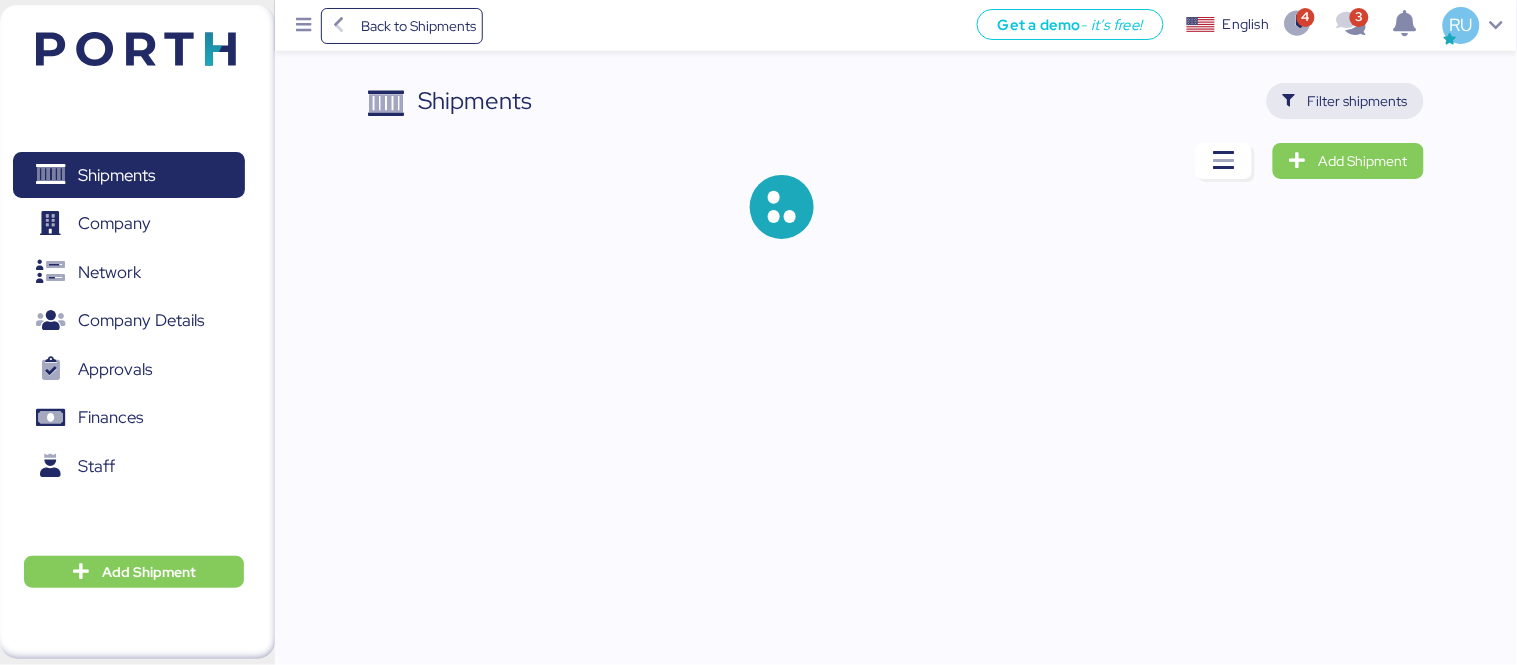 click on "Filter shipments" at bounding box center [1345, 101] 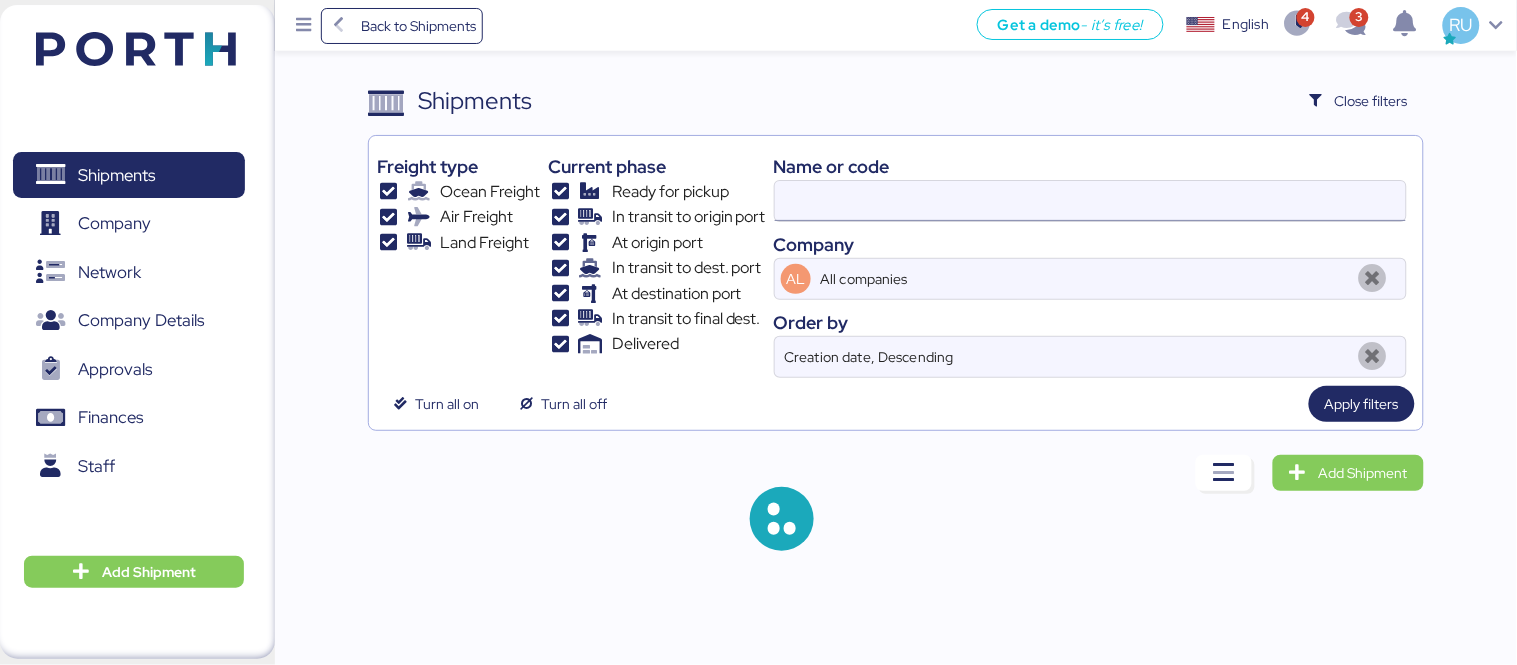 click at bounding box center (1090, 201) 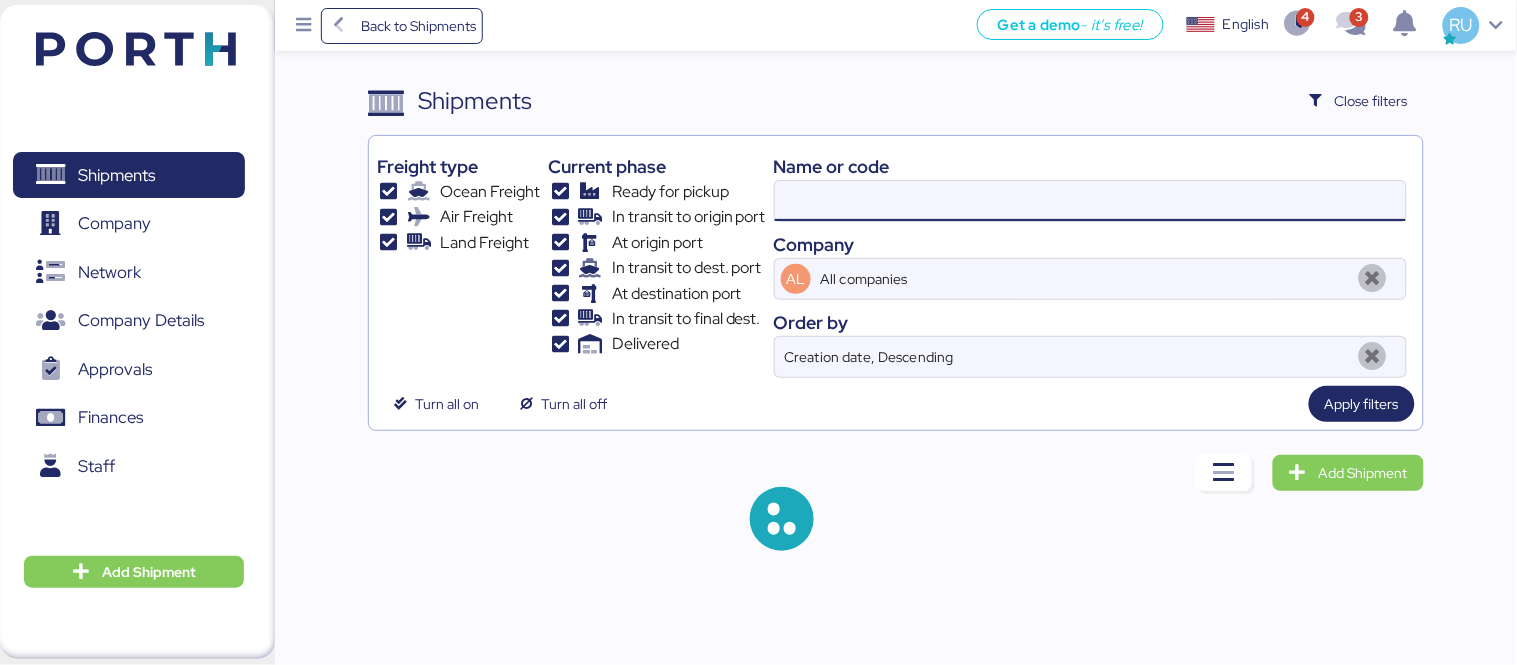 paste on "O0051598" 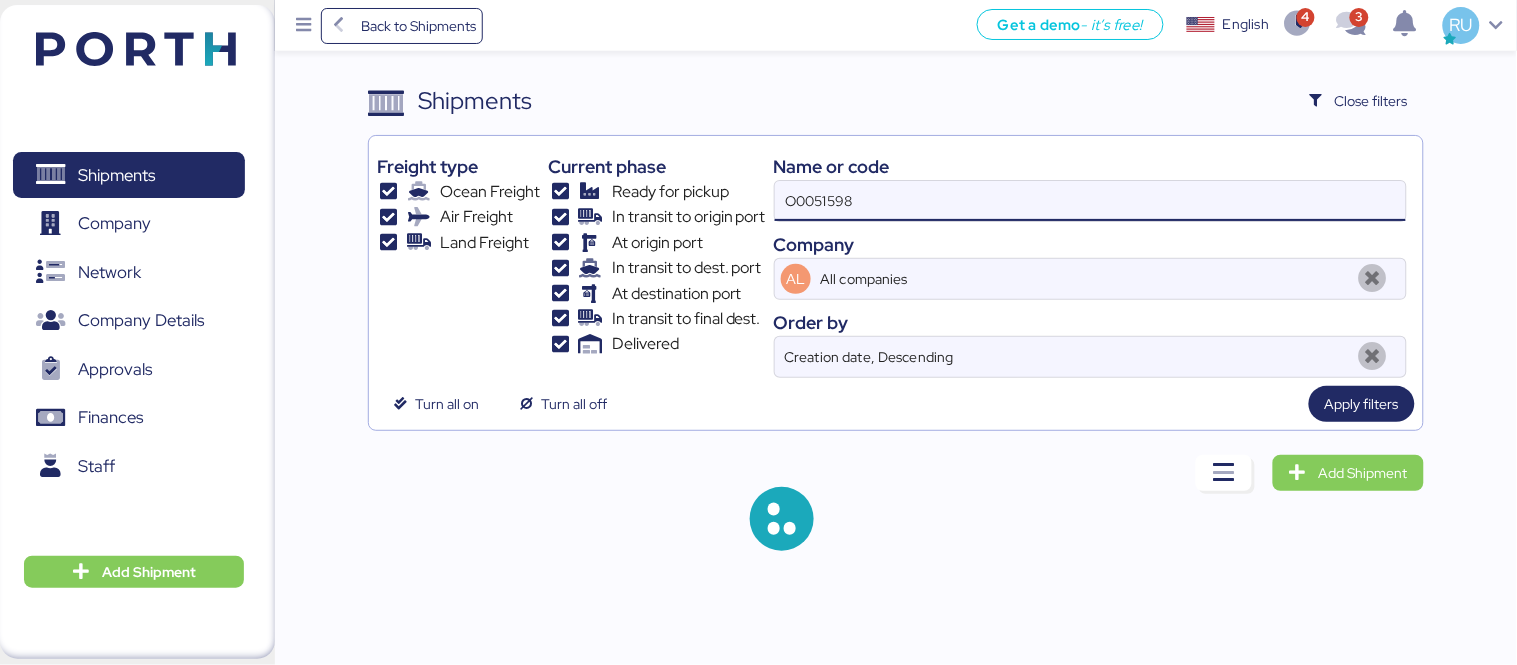 type on "O0051598" 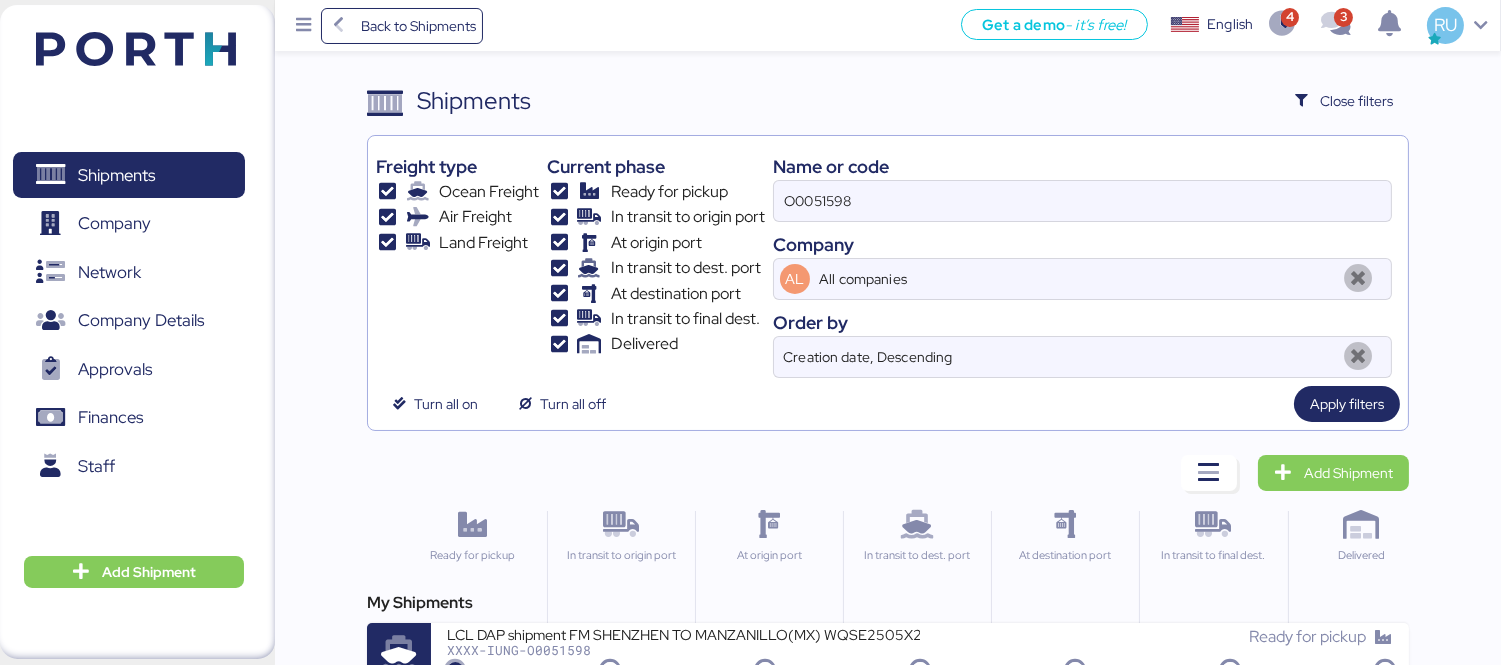 click on "My Shipments" at bounding box center [888, 603] 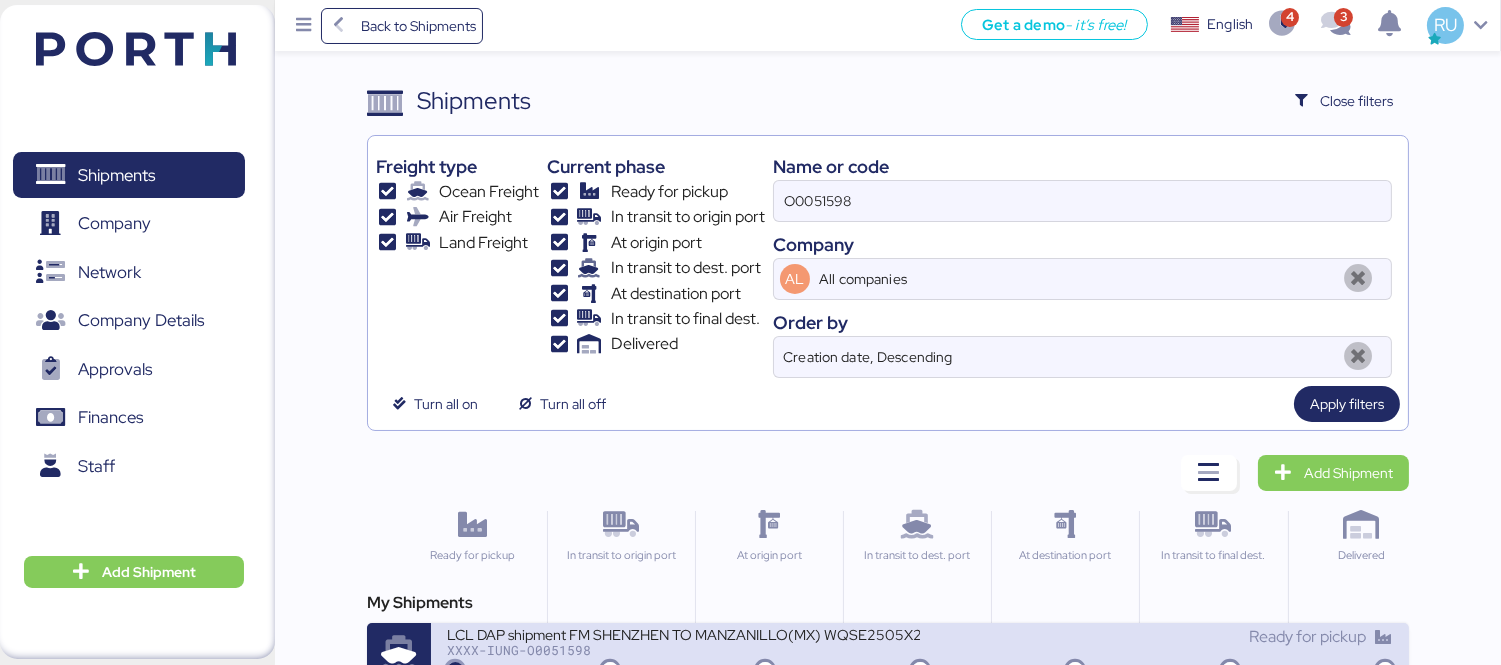 click on "LCL DAP shipment FM SHENZHEN TO MANZANILLO(MX) WQSE2505X21" at bounding box center [683, 633] 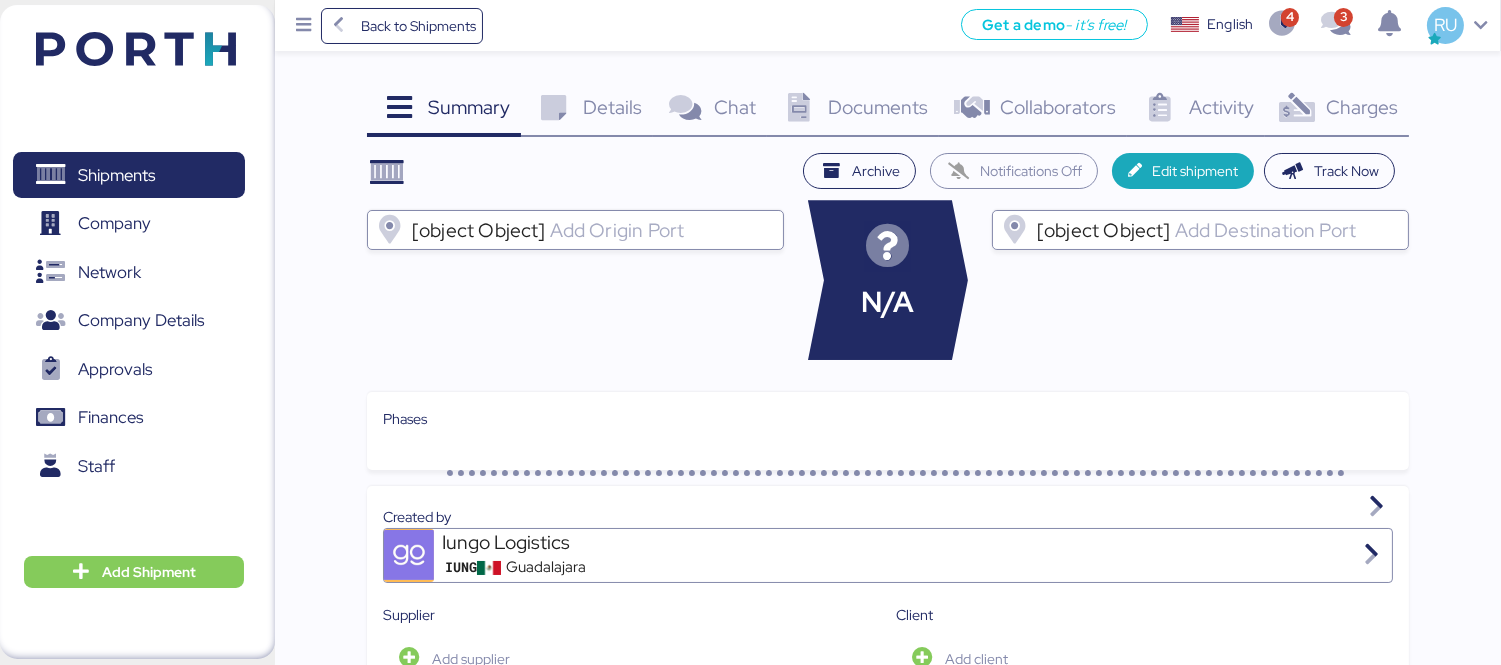 click on "Charges" at bounding box center [469, 107] 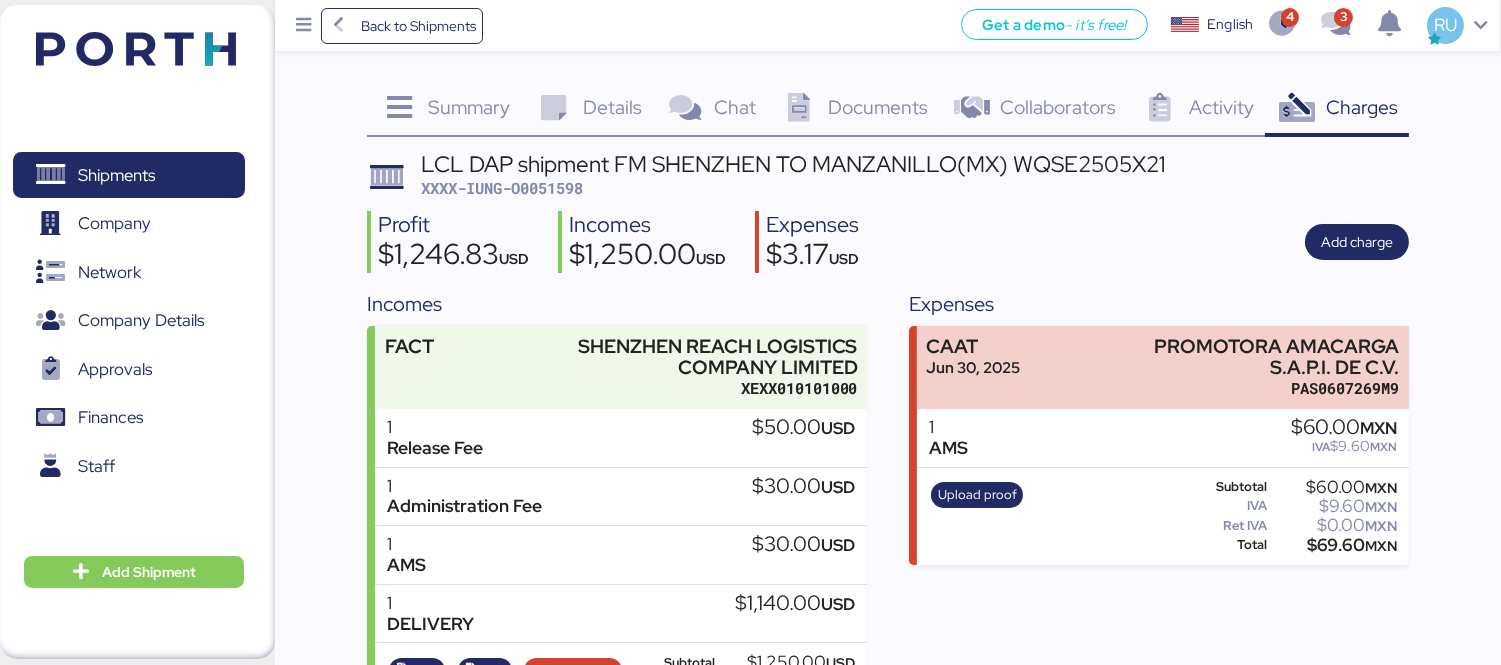 scroll, scrollTop: 91, scrollLeft: 0, axis: vertical 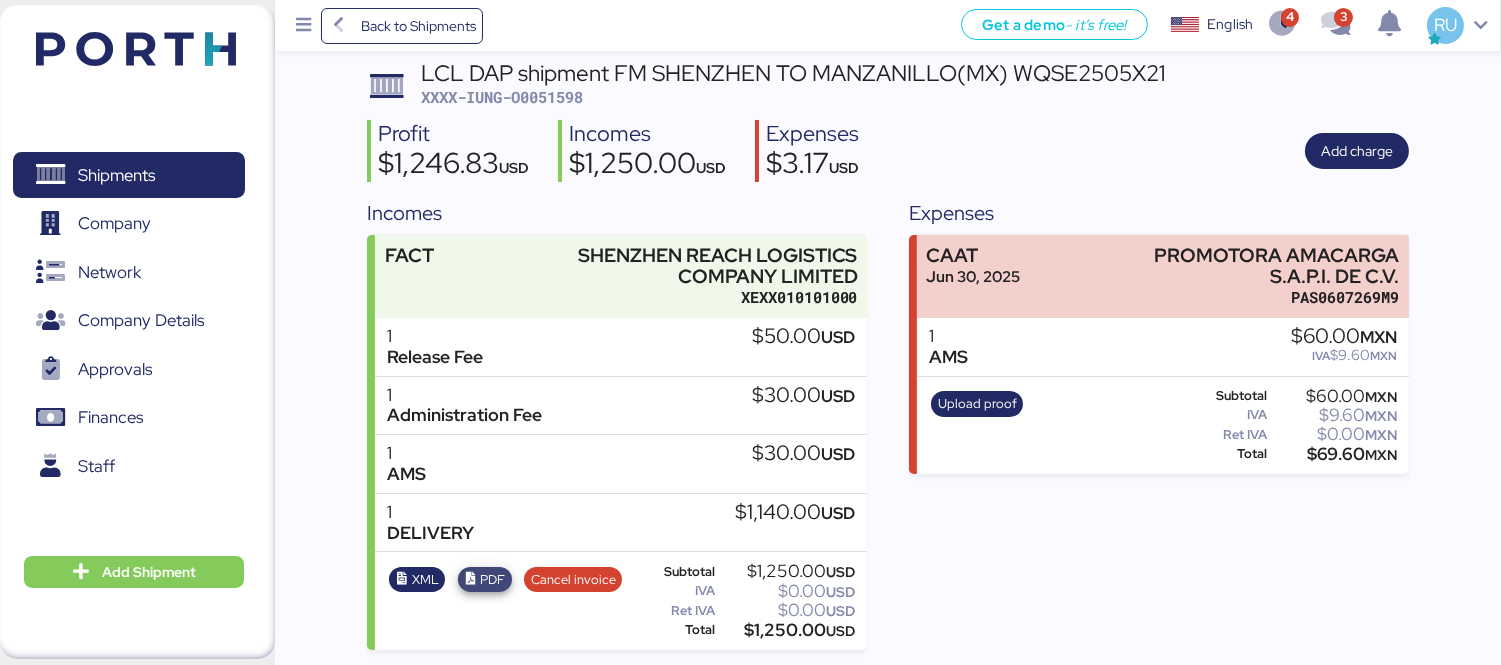 click on "PDF" at bounding box center [492, 580] 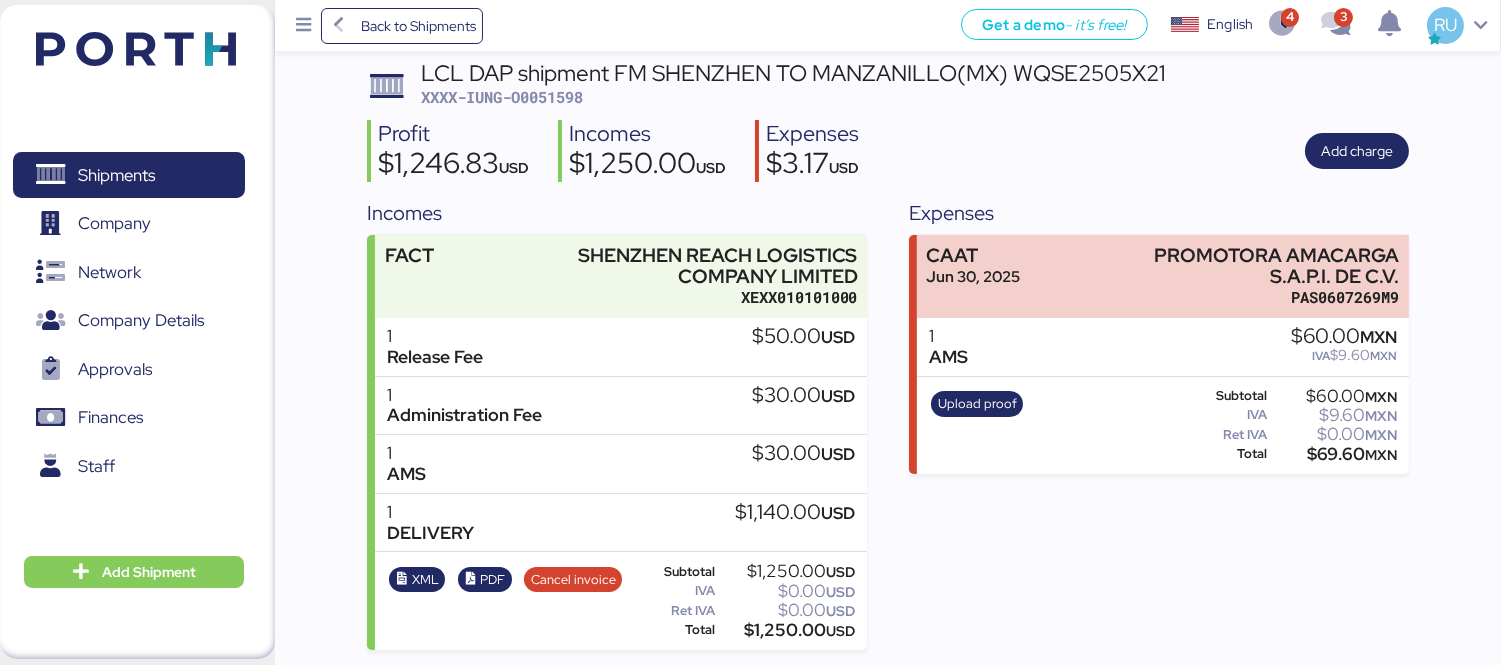 click at bounding box center [136, 49] 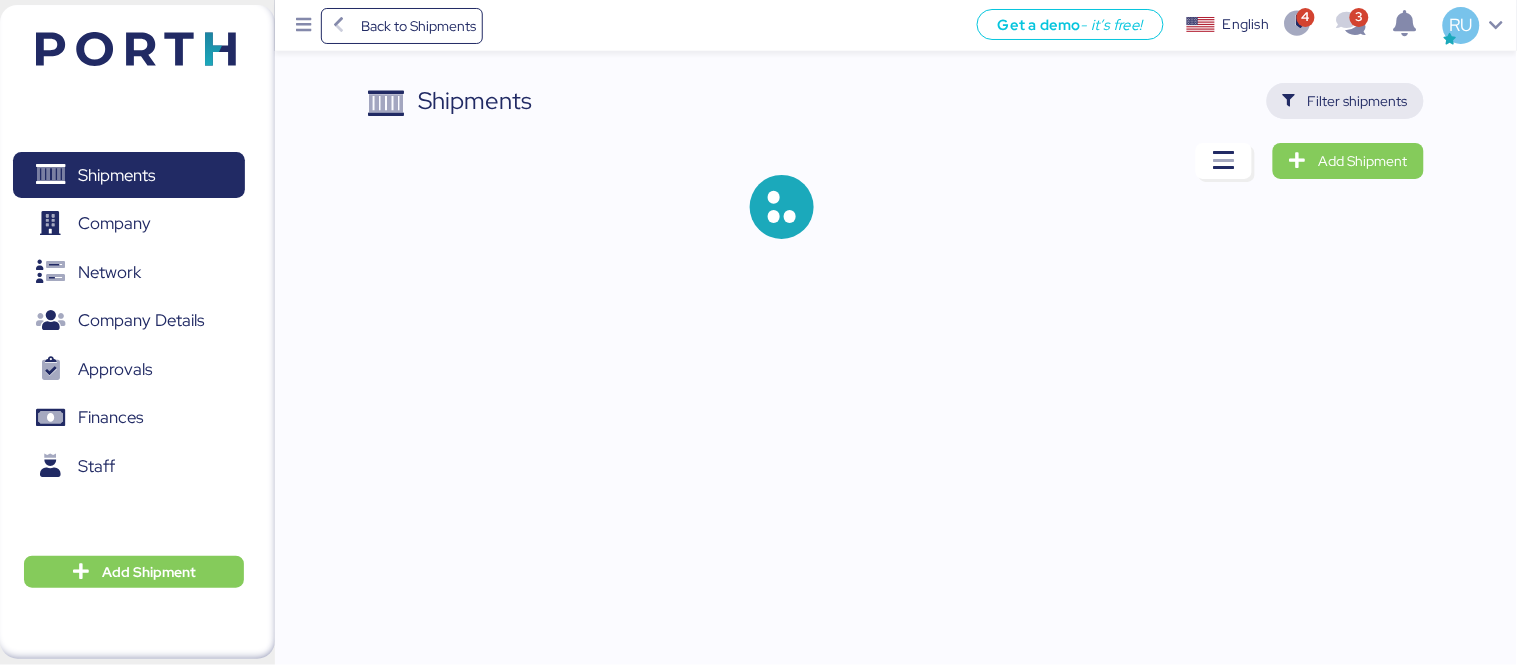 click on "Filter shipments" at bounding box center (1345, 101) 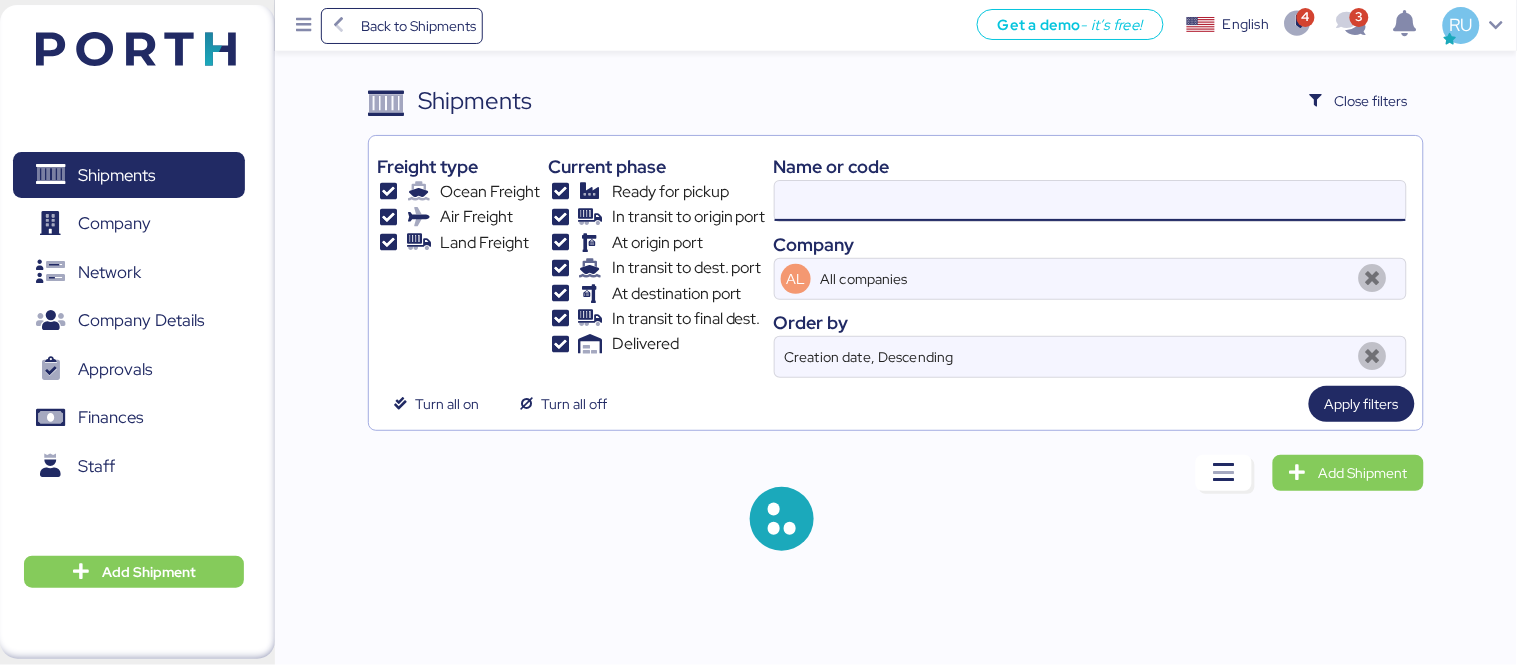 click at bounding box center [1090, 201] 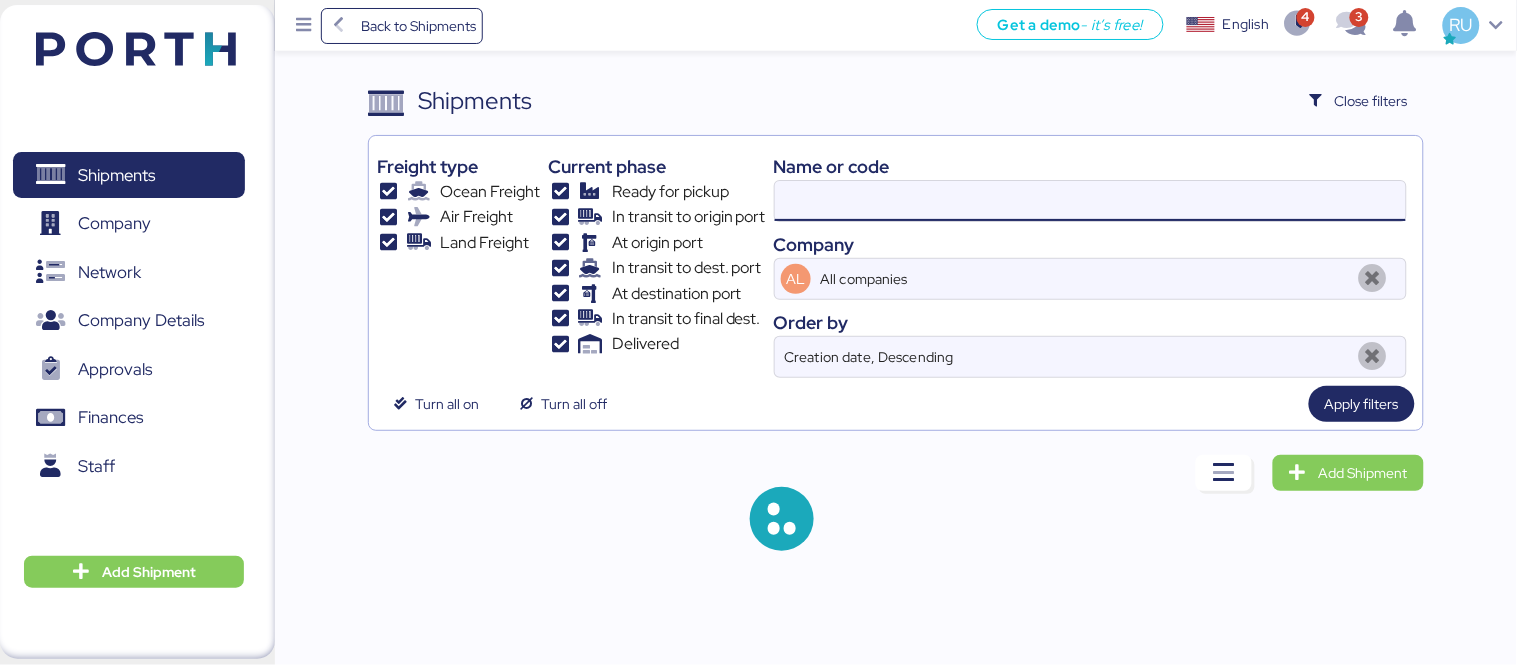 paste on "O0051599" 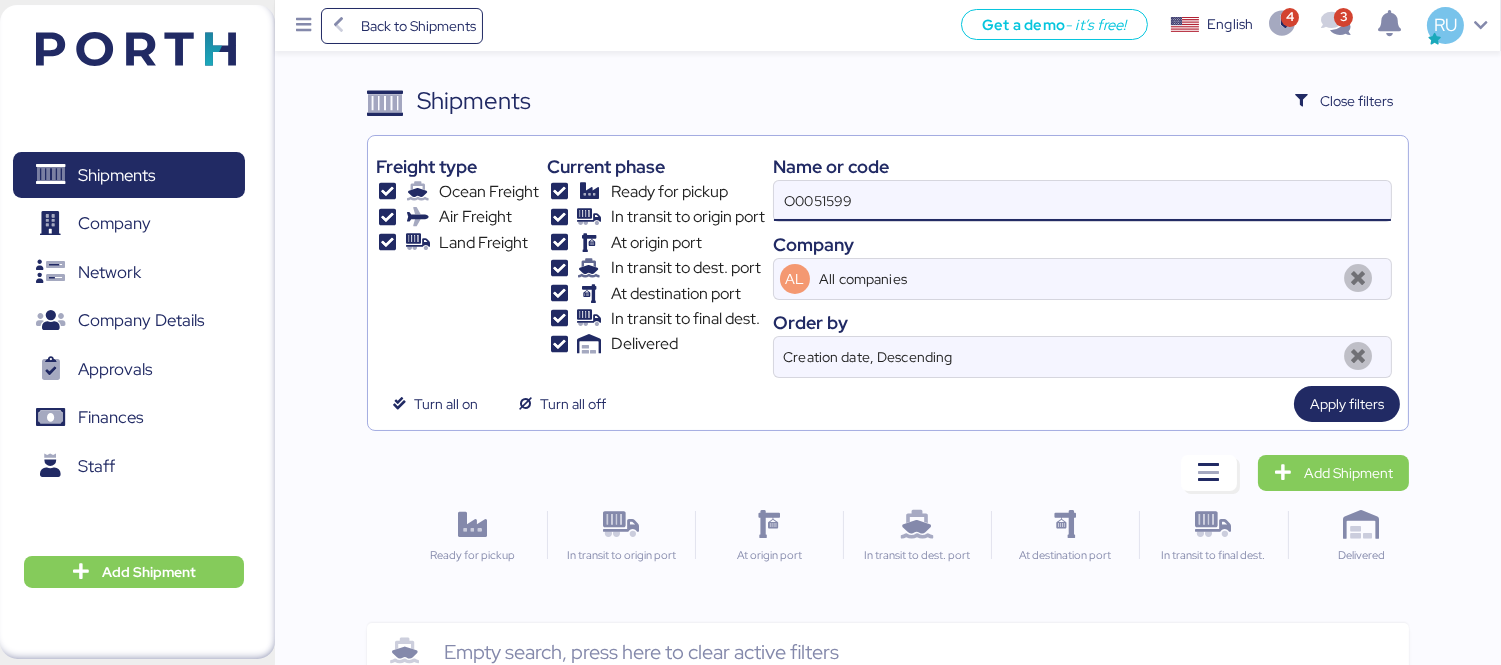 type on "O0051599" 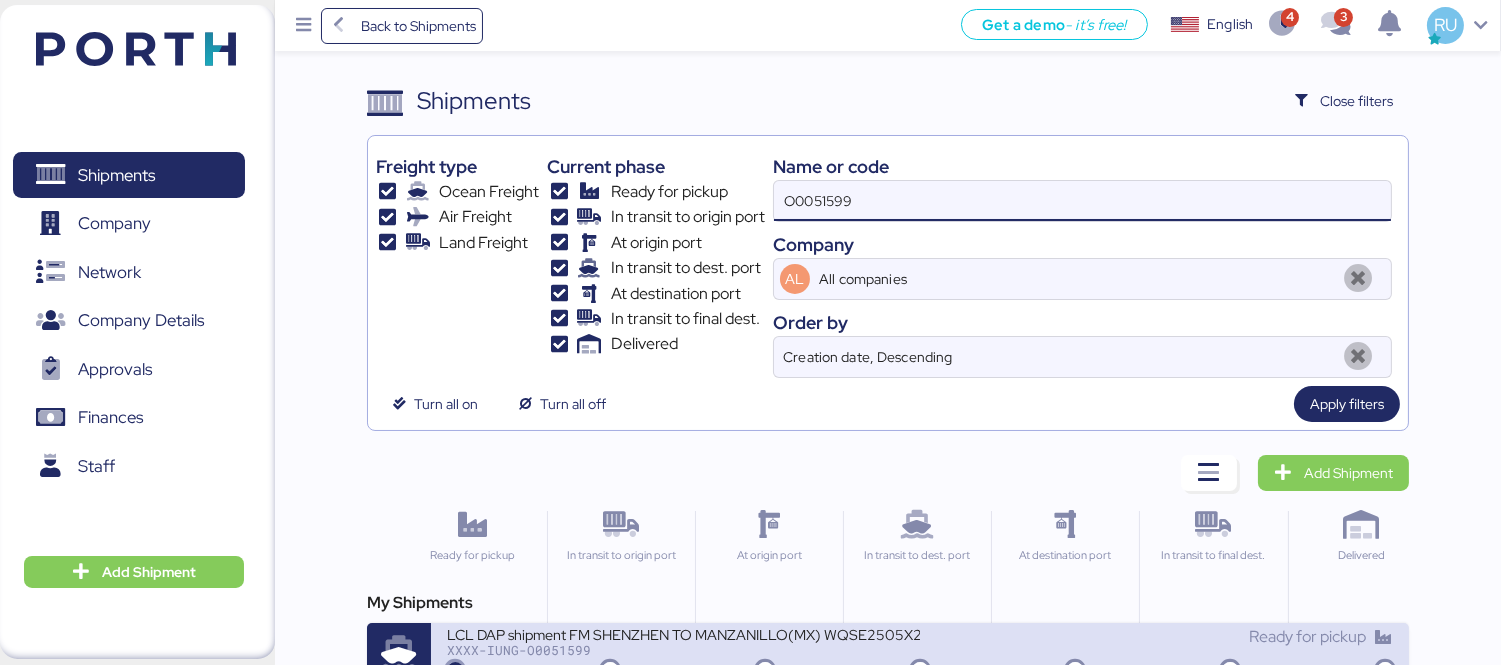 click on "LCL DAP shipment FM SHENZHEN TO MANZANILLO(MX) WQSE2505X20" at bounding box center [683, 633] 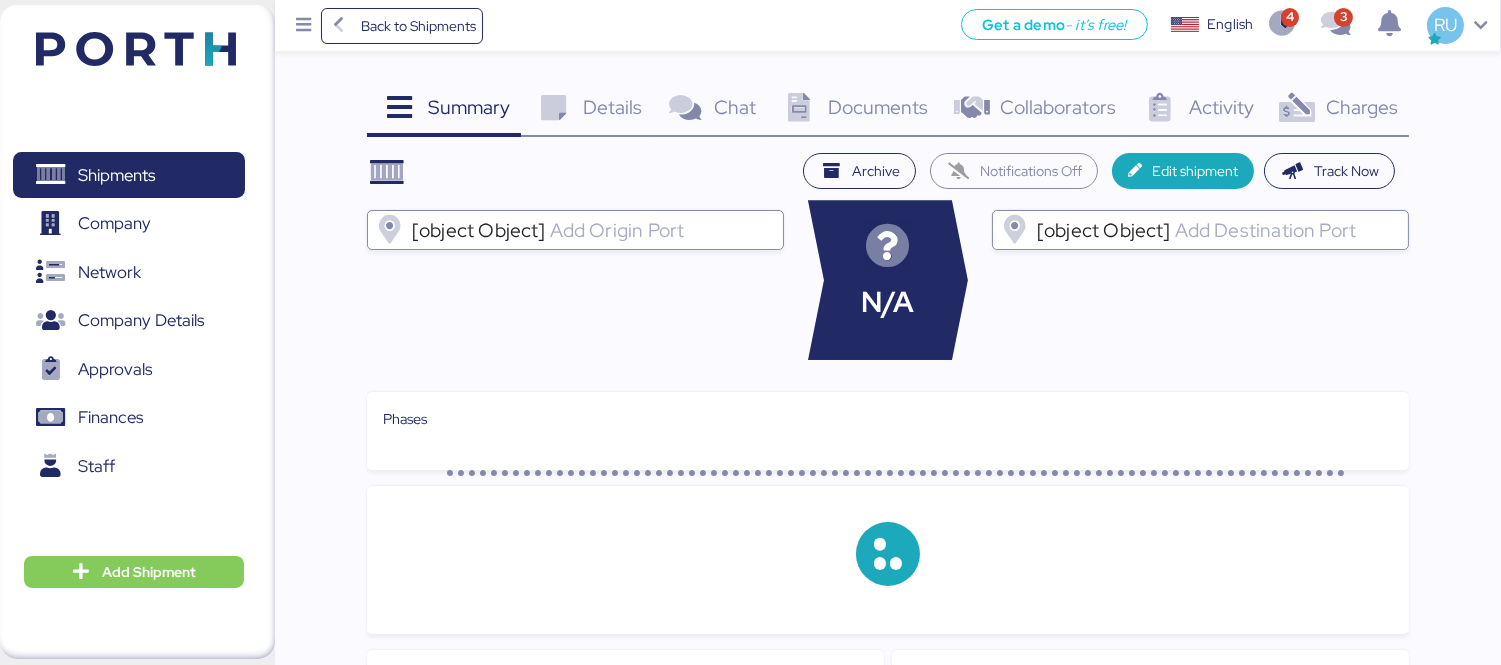 click on "Charges" at bounding box center (469, 107) 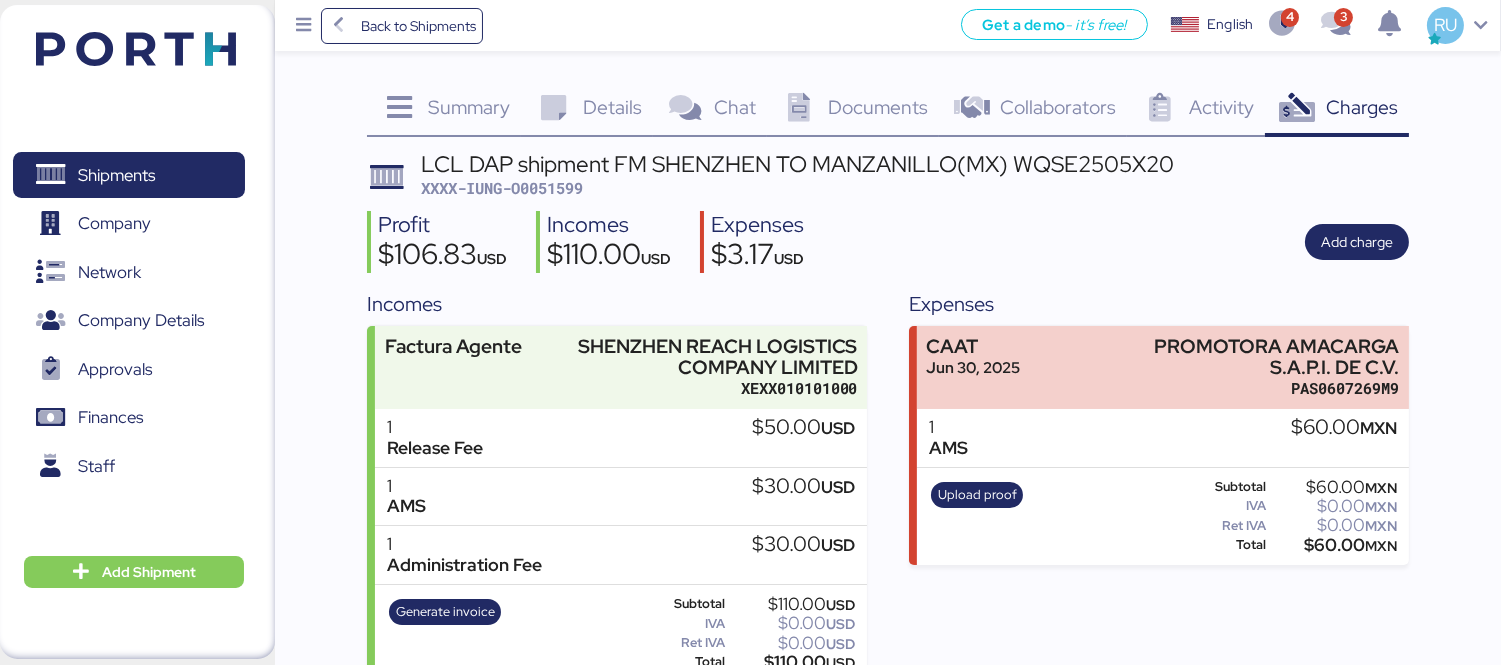 scroll, scrollTop: 32, scrollLeft: 0, axis: vertical 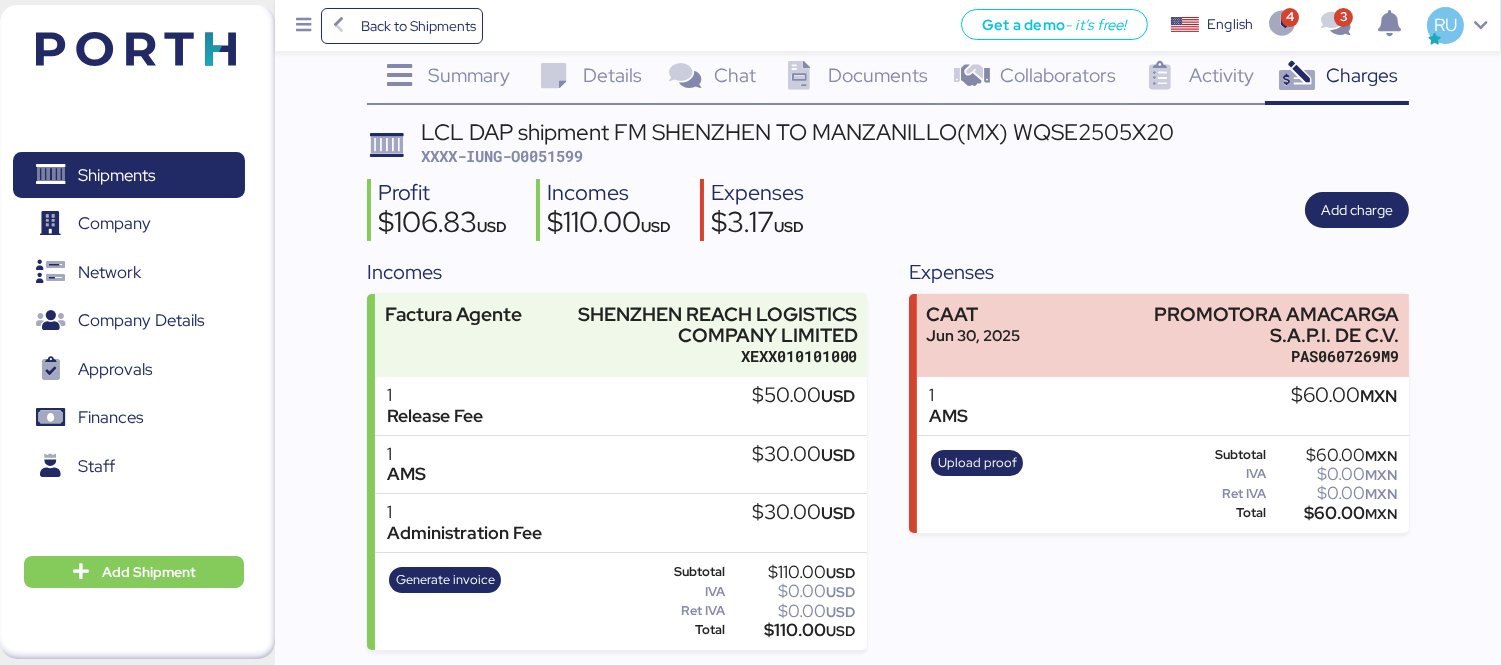 click on "XXXX-IUNG-O0051599" at bounding box center (502, 156) 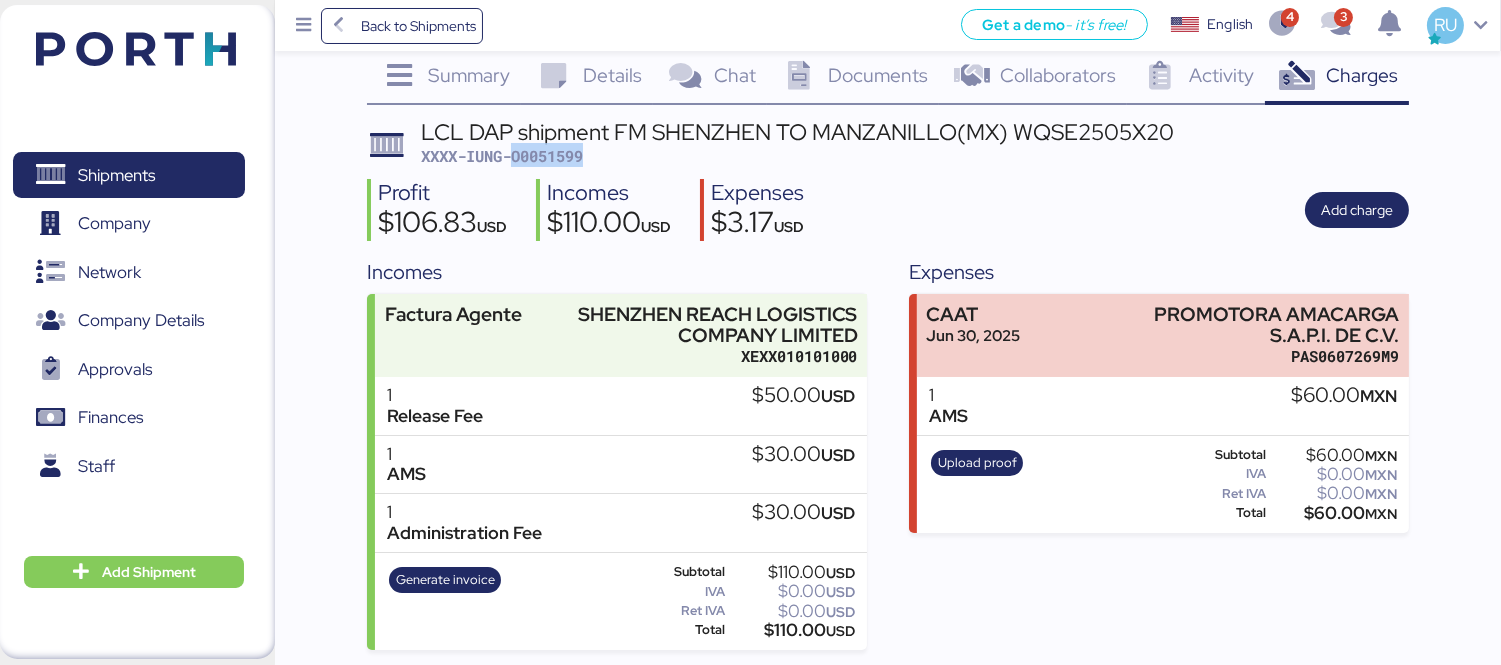 click on "XXXX-IUNG-O0051599" at bounding box center [502, 156] 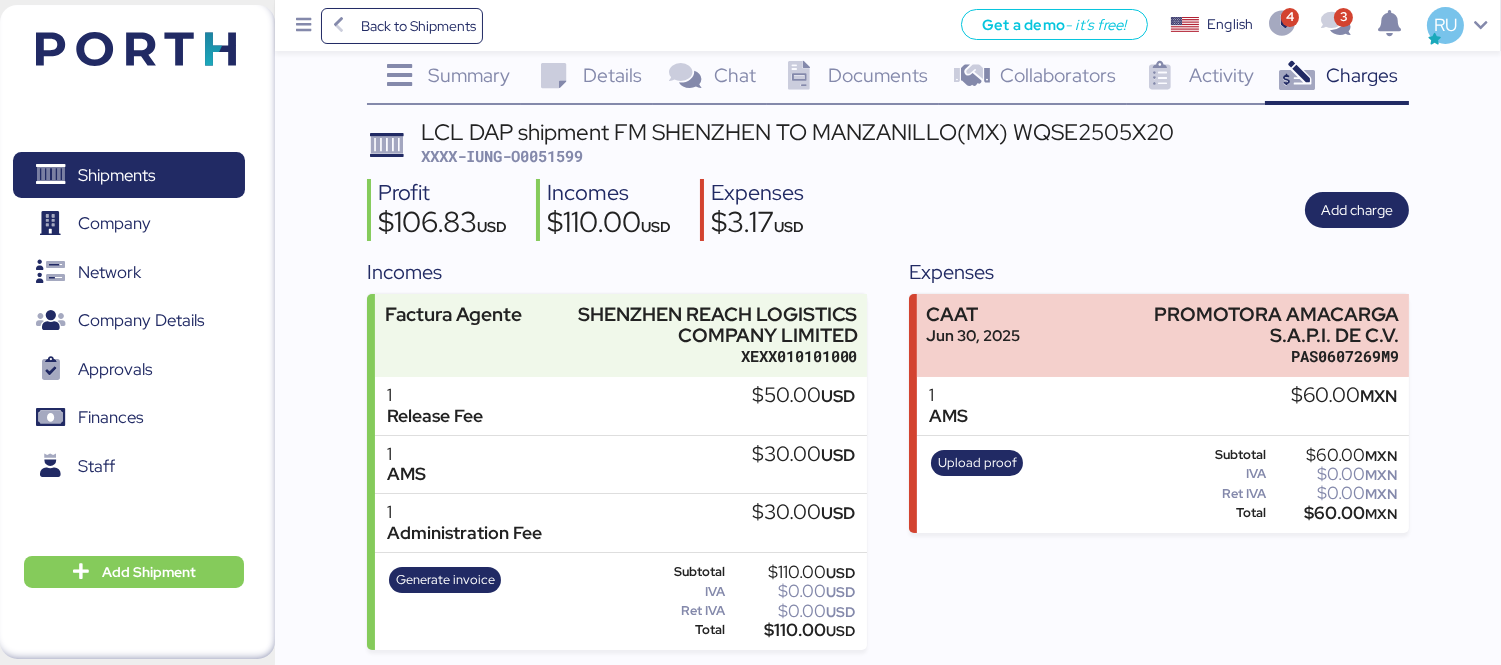 click on "Profit $106.83  USD Incomes $110.00  USD Expenses $3.17  USD Add charge" at bounding box center (888, 210) 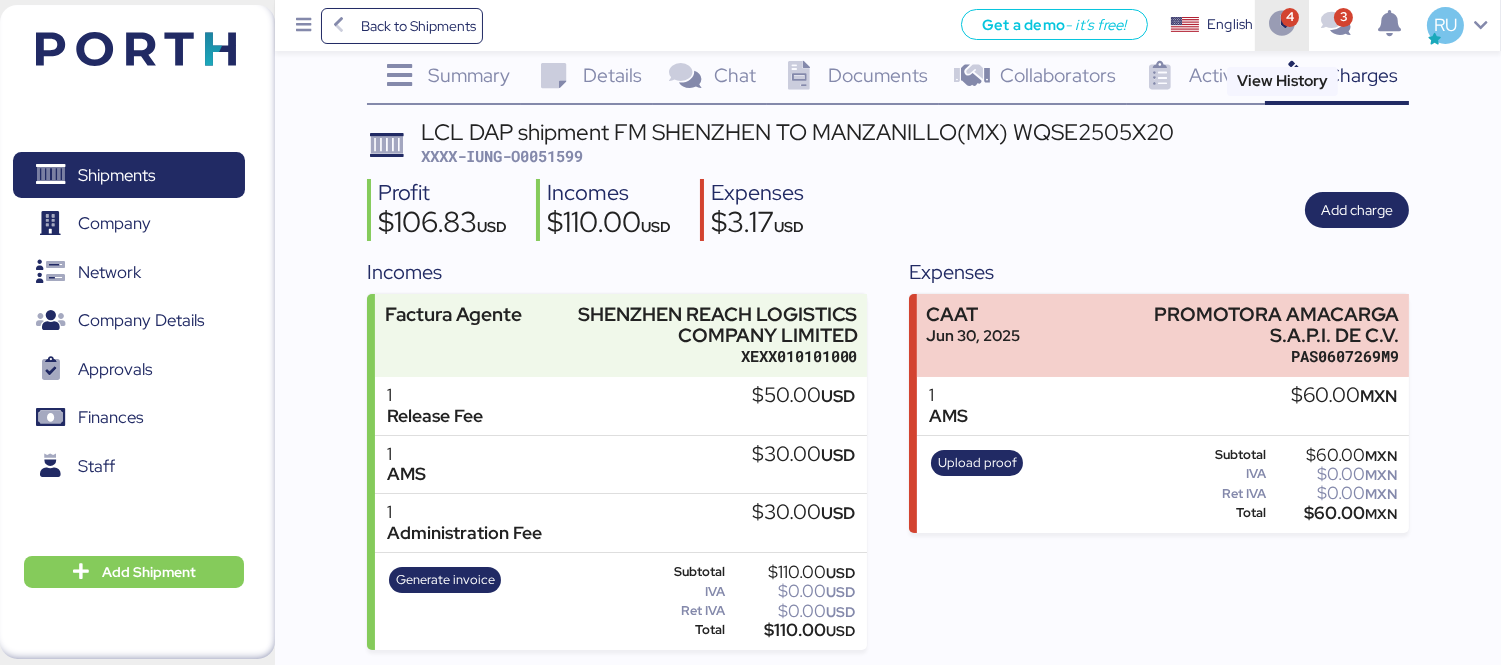 click at bounding box center [1282, 26] 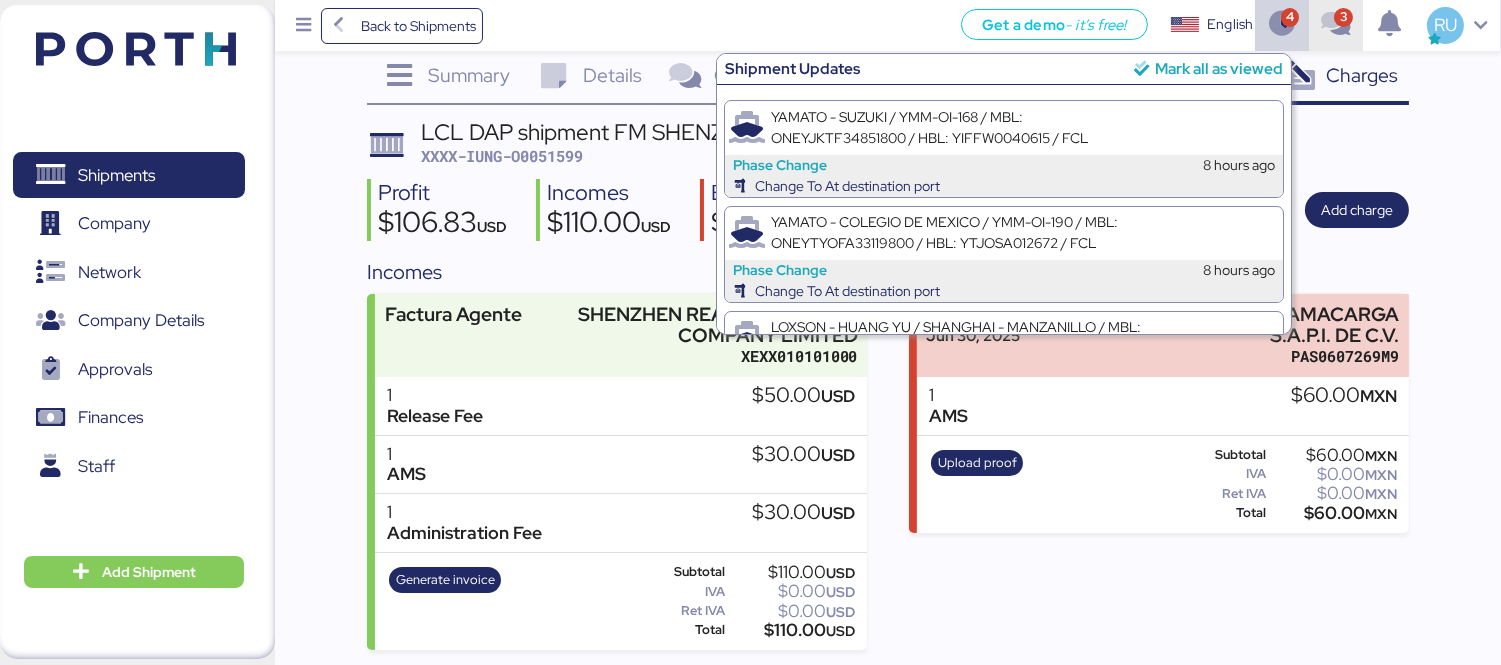 click at bounding box center [1335, 25] 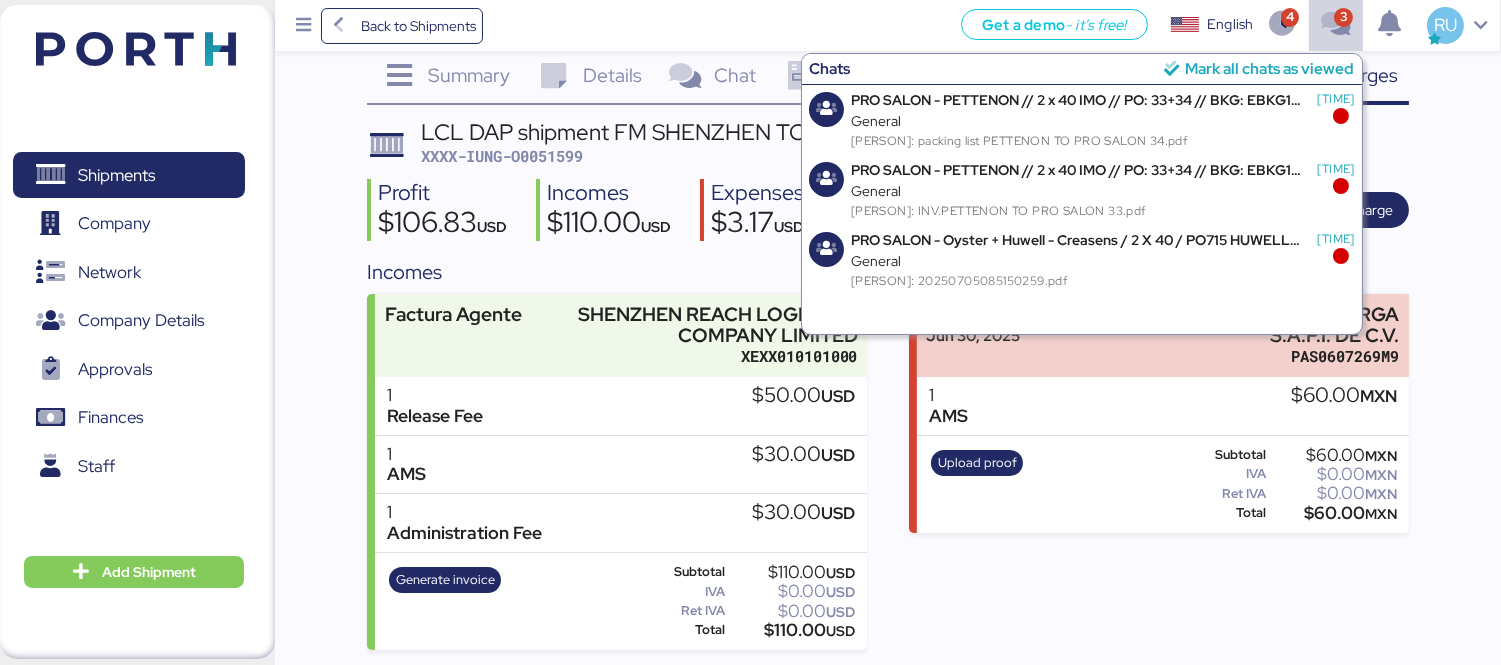 click on "Mark all chats as viewed" at bounding box center [1269, 68] 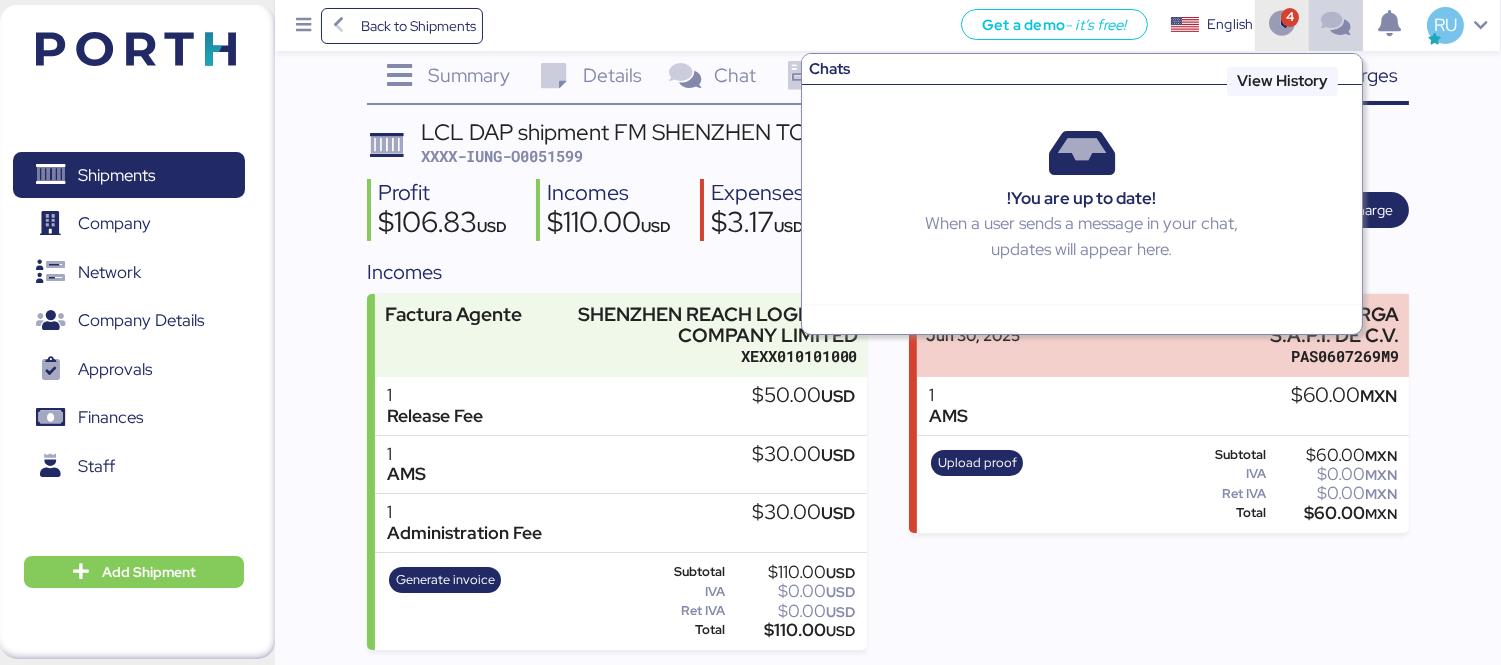 click at bounding box center [1282, 25] 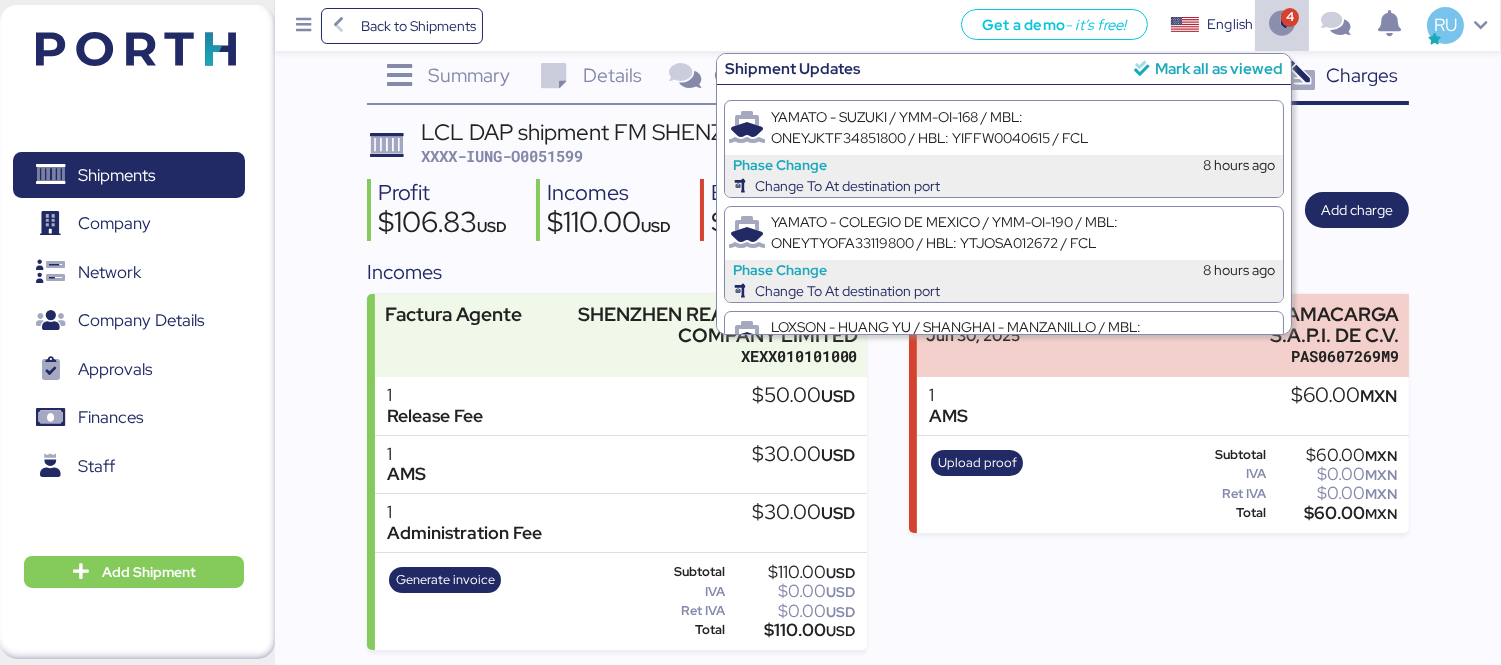 click on "Mark all as viewed" at bounding box center (1219, 68) 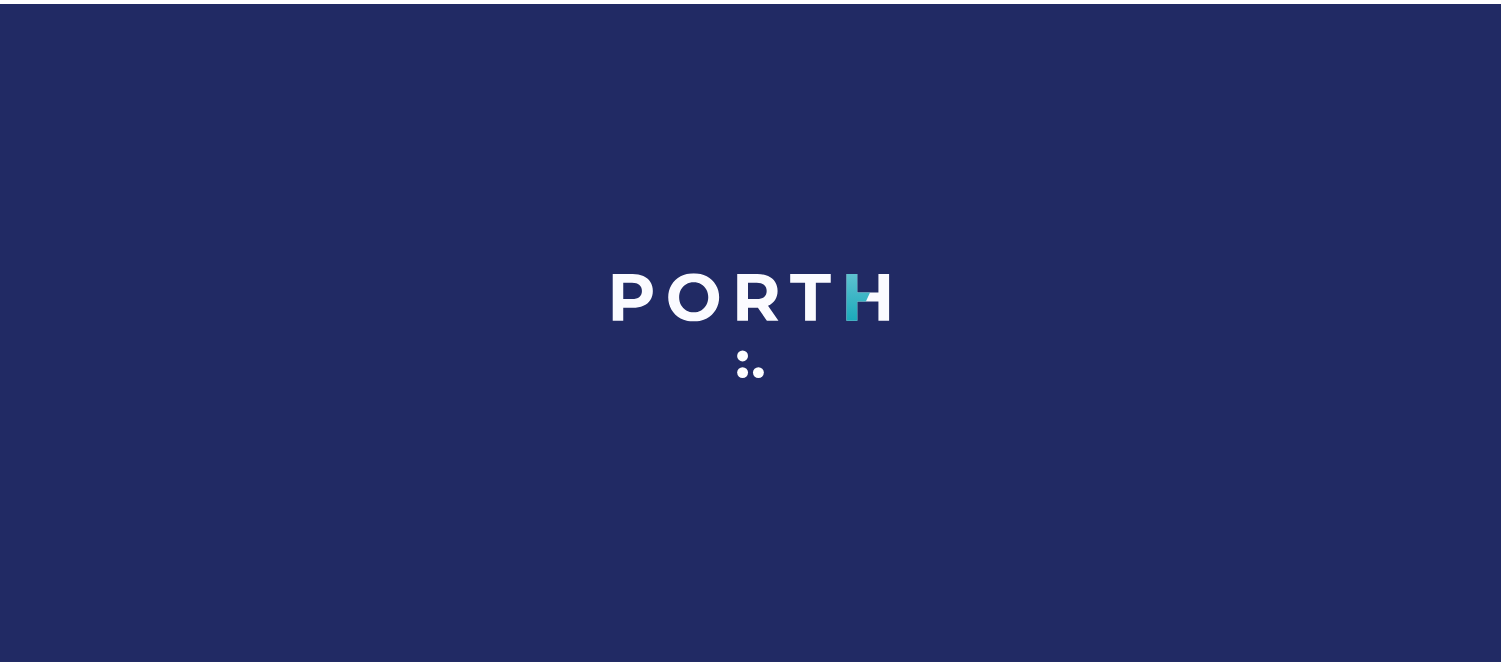 scroll, scrollTop: 0, scrollLeft: 0, axis: both 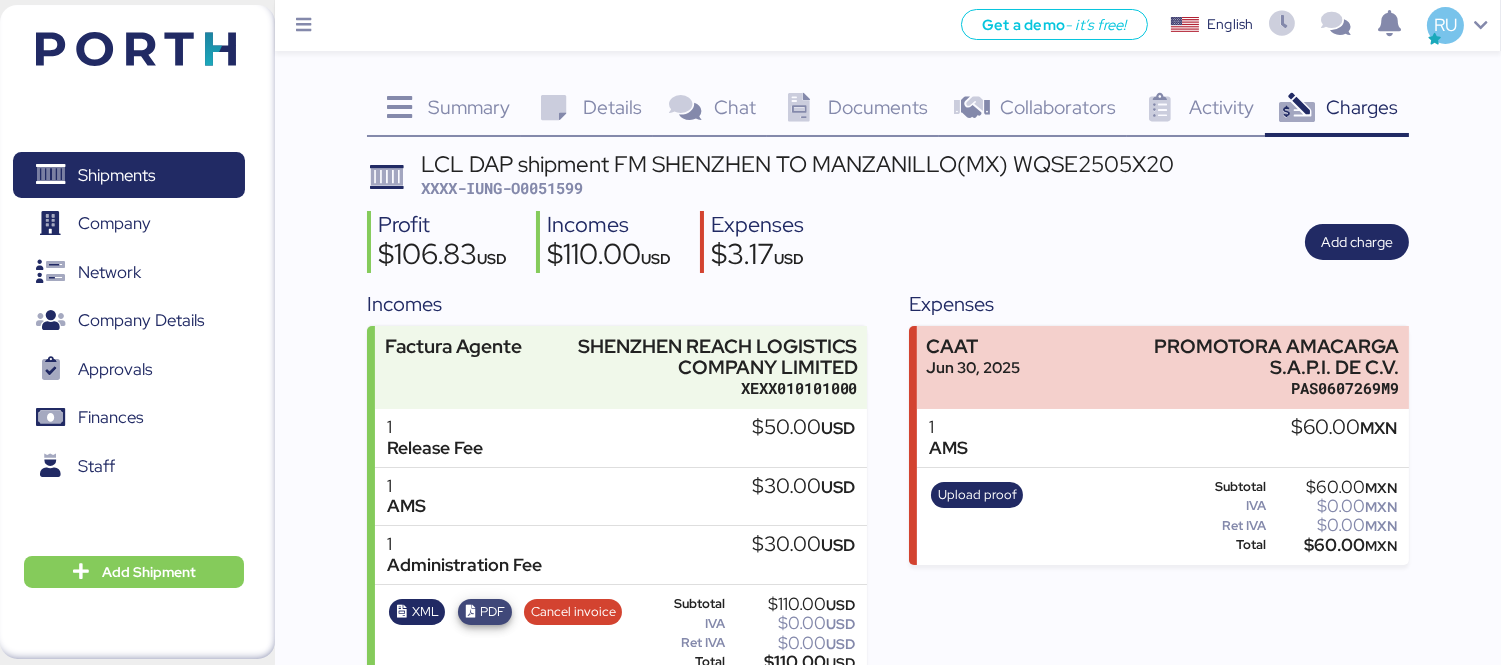 click on "PDF" at bounding box center (485, 612) 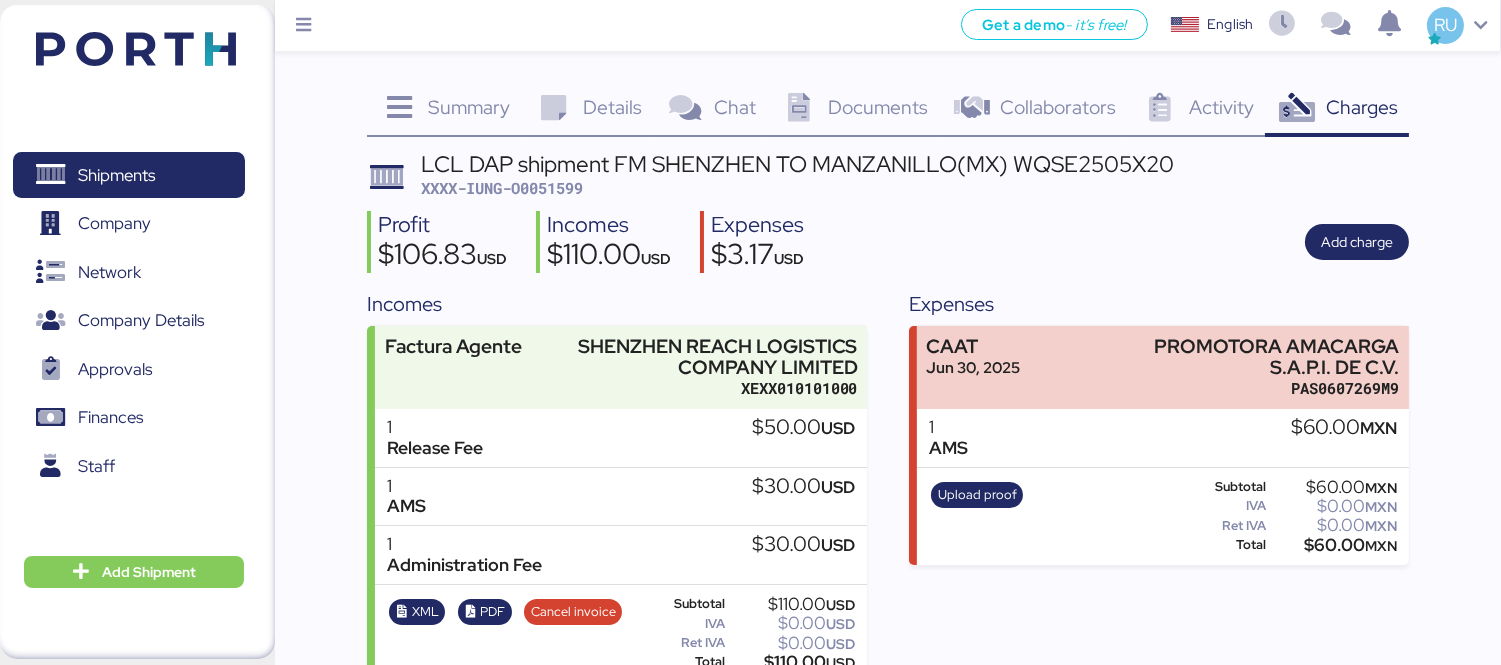 click at bounding box center [136, 49] 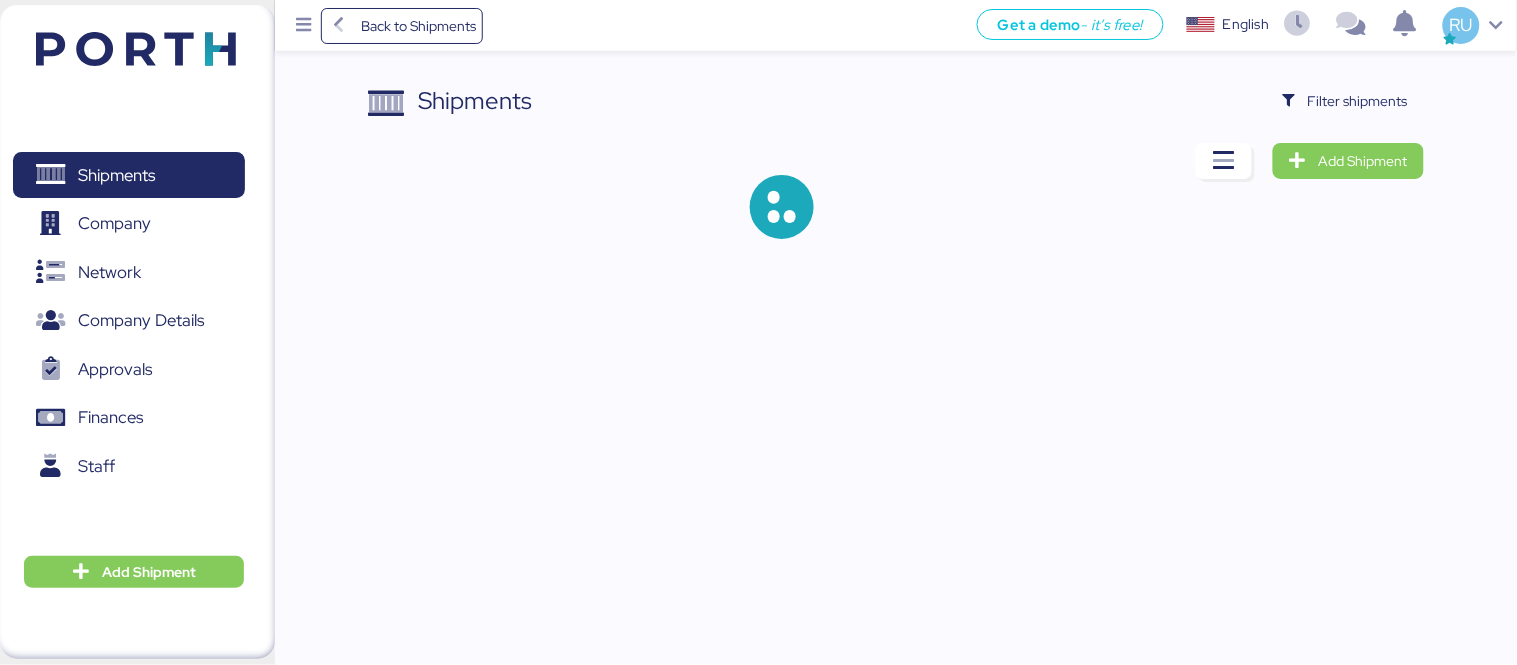 click on "Shipments   Filter shipments     Add Shipment" at bounding box center [896, 177] 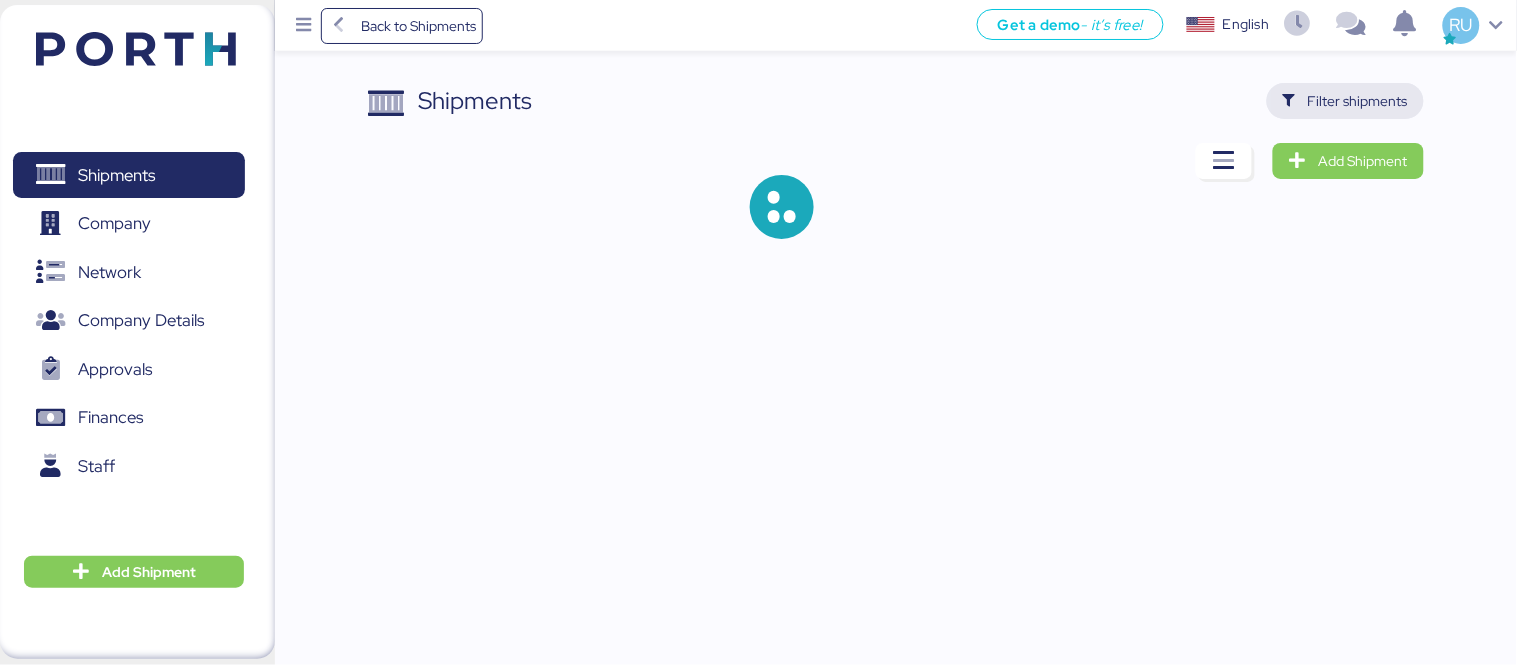 click on "Filter shipments" at bounding box center [1358, 101] 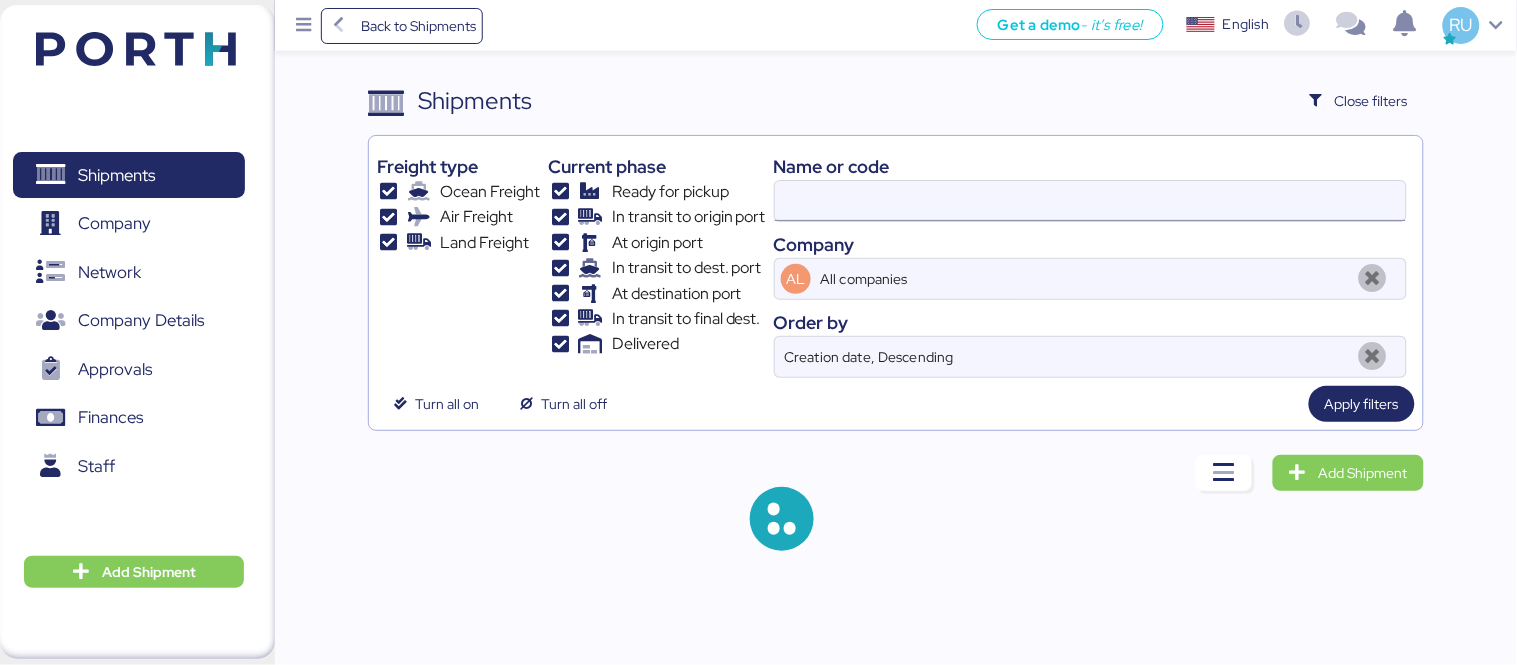 click at bounding box center [1090, 201] 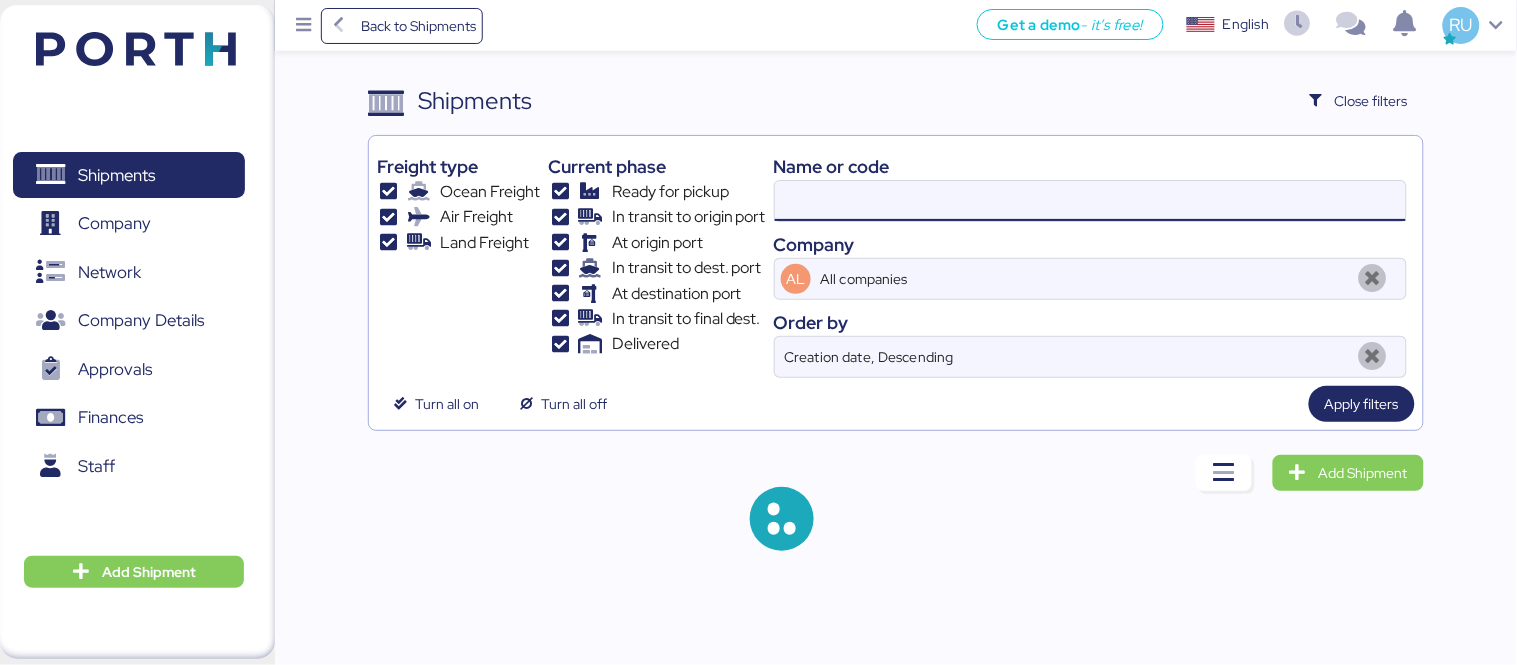 paste on "O0051451" 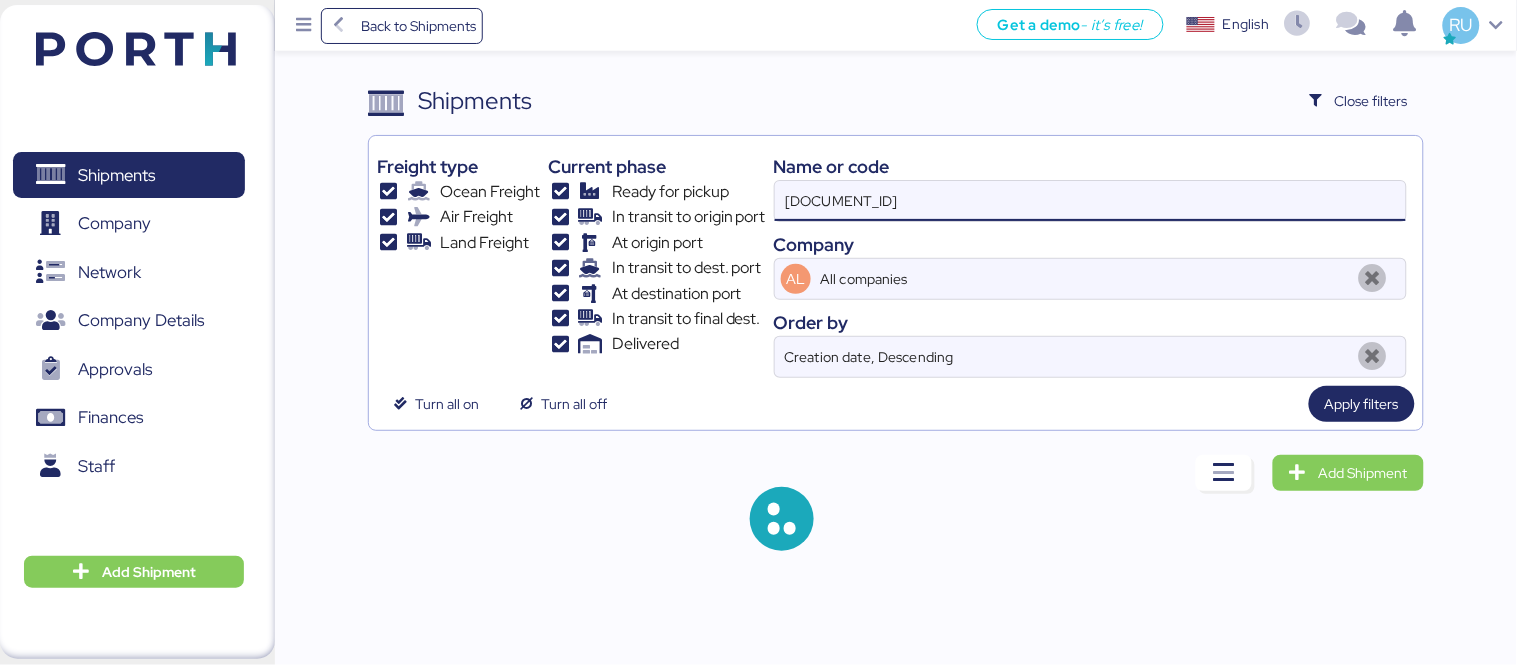 type on "O0051451" 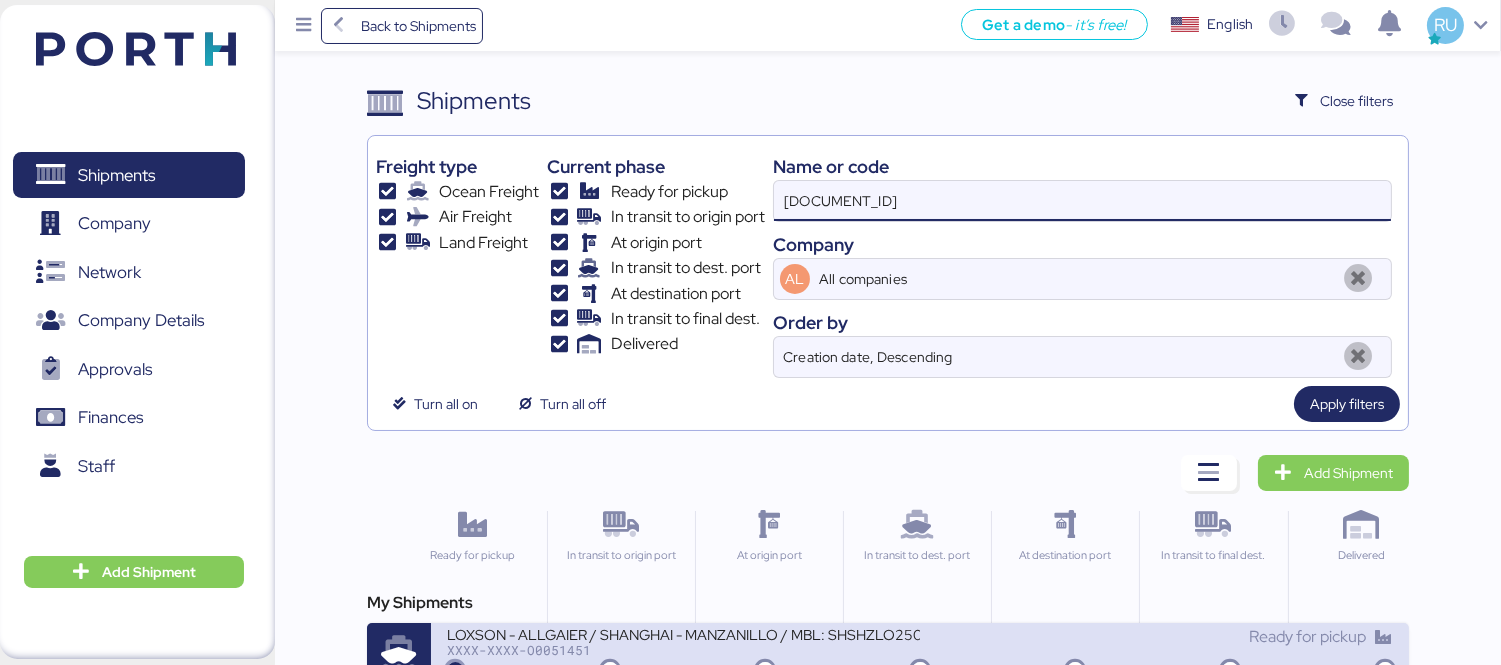 click on "XXXX-XXXX-O0051451" at bounding box center [683, 650] 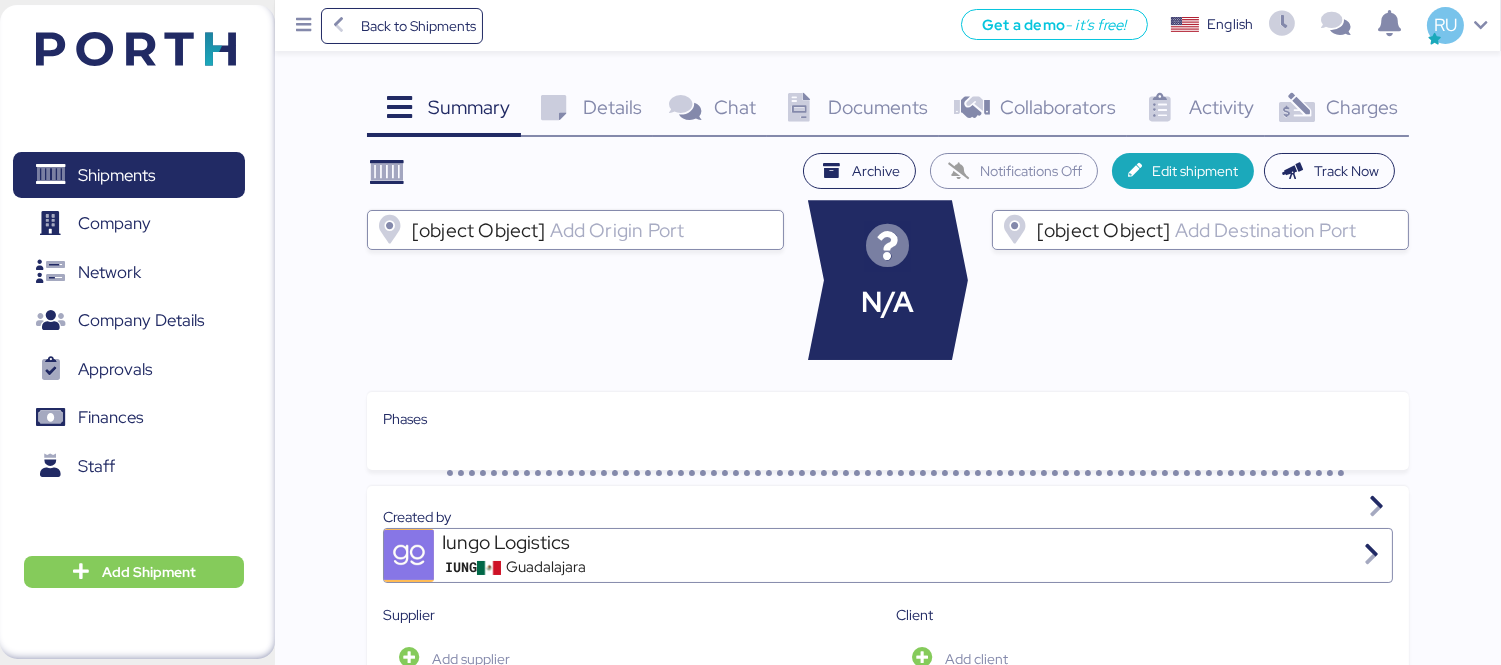 click on "Documents" at bounding box center (469, 107) 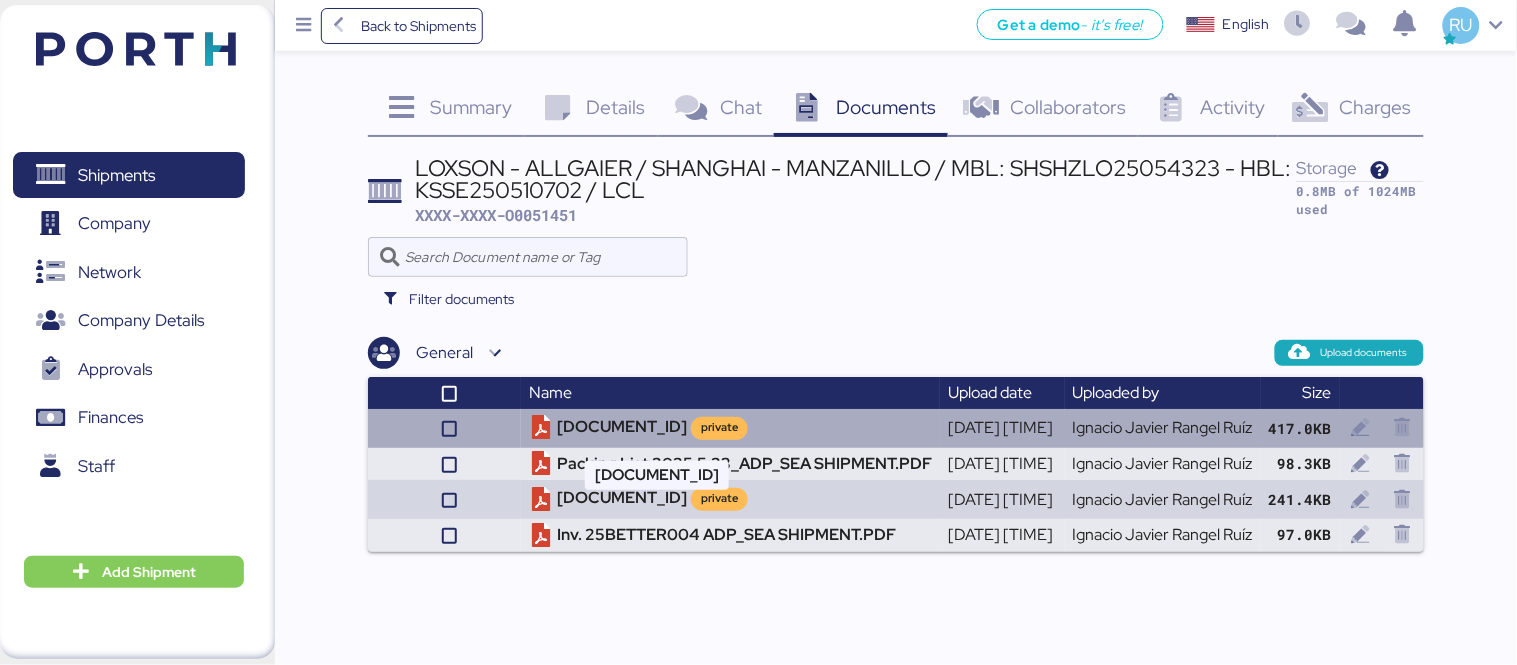click on "KSSE250510702 HBL.PDF
private" at bounding box center [730, 428] 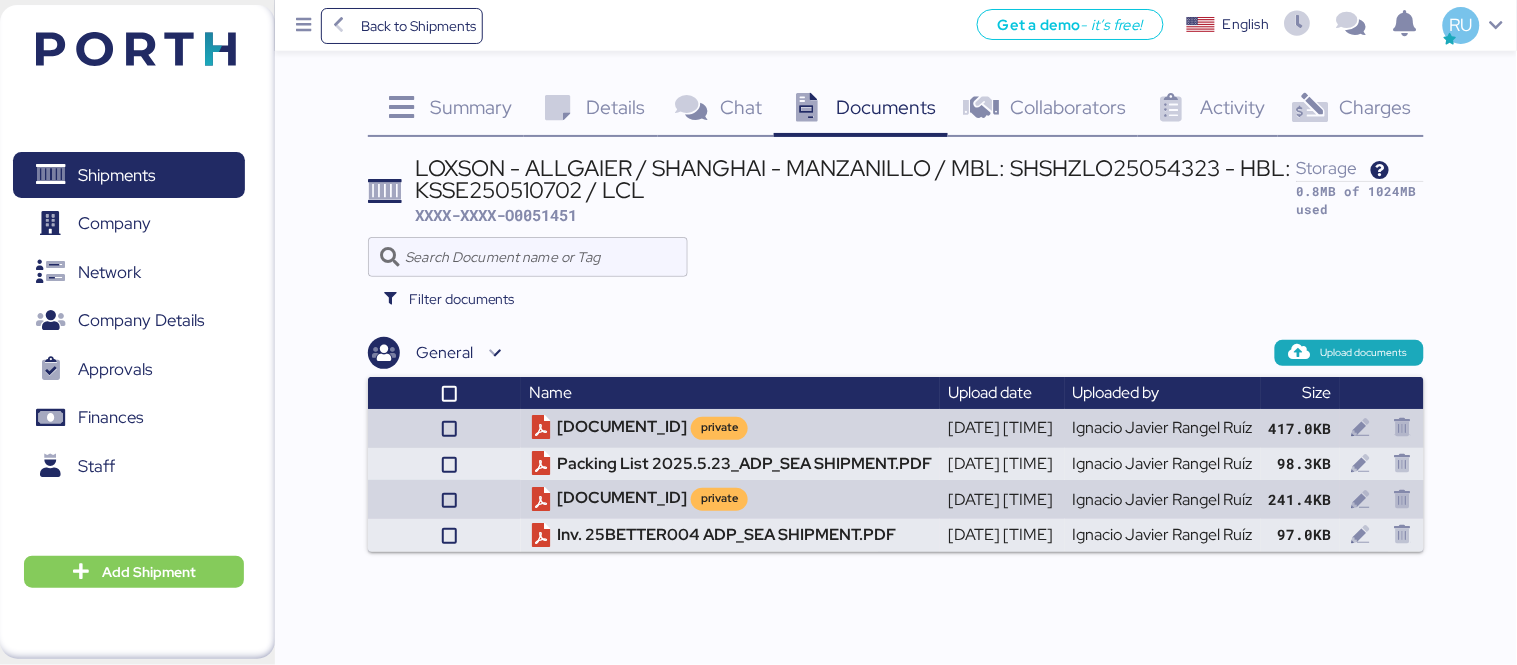 click at bounding box center [896, 257] 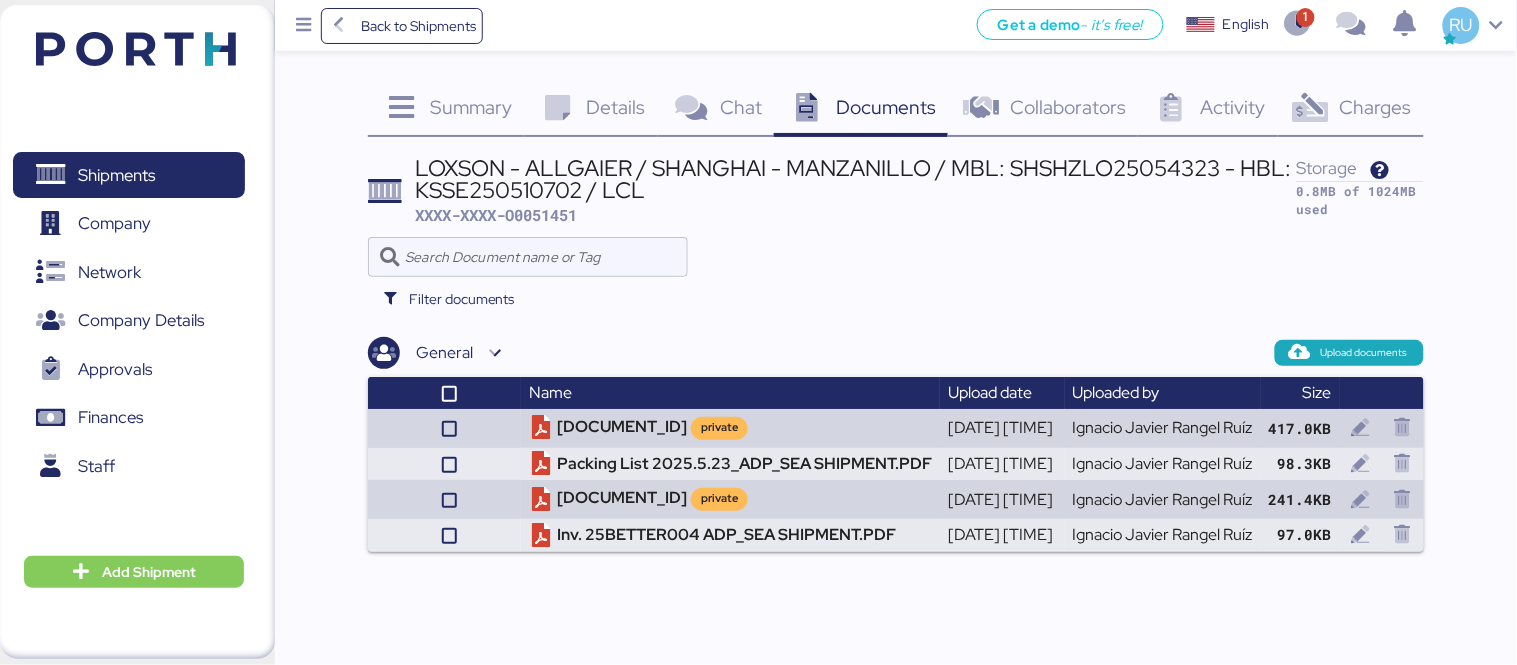 click at bounding box center (106, 46) 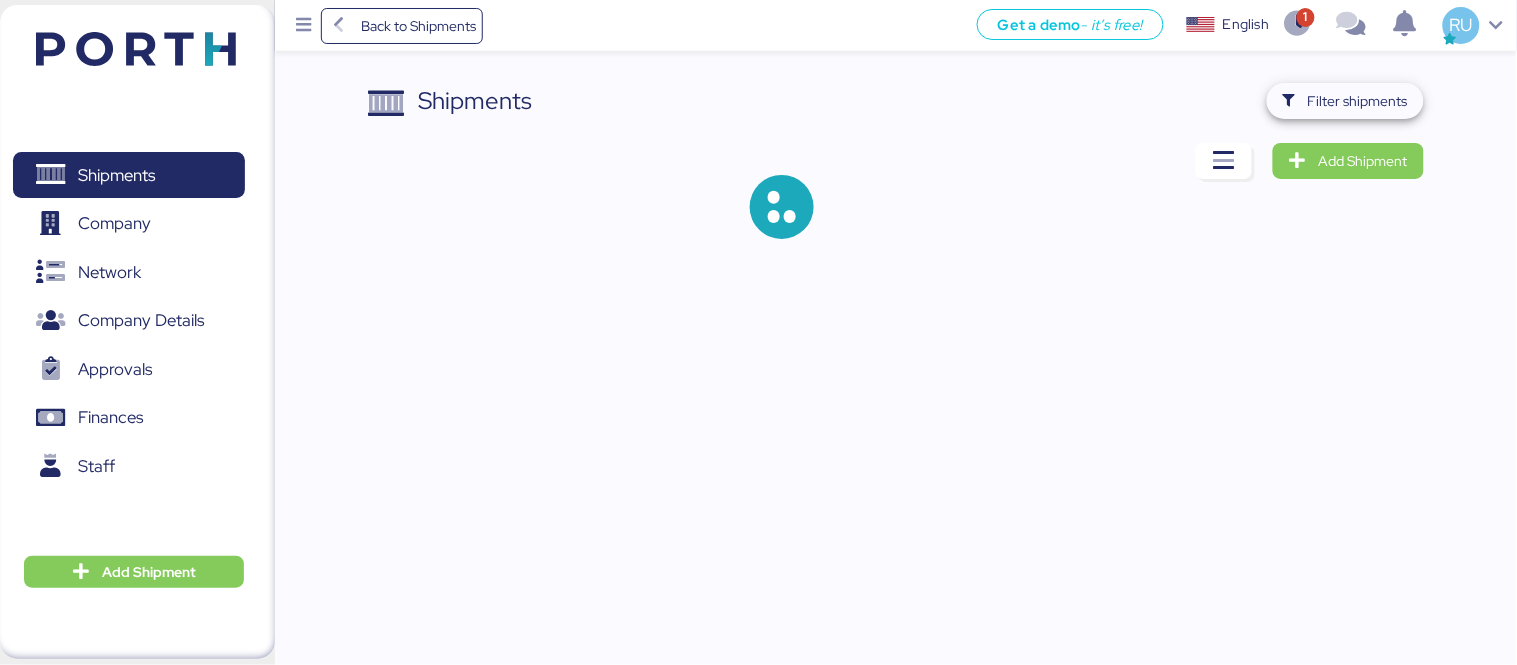click on "Filter shipments" at bounding box center (1345, 101) 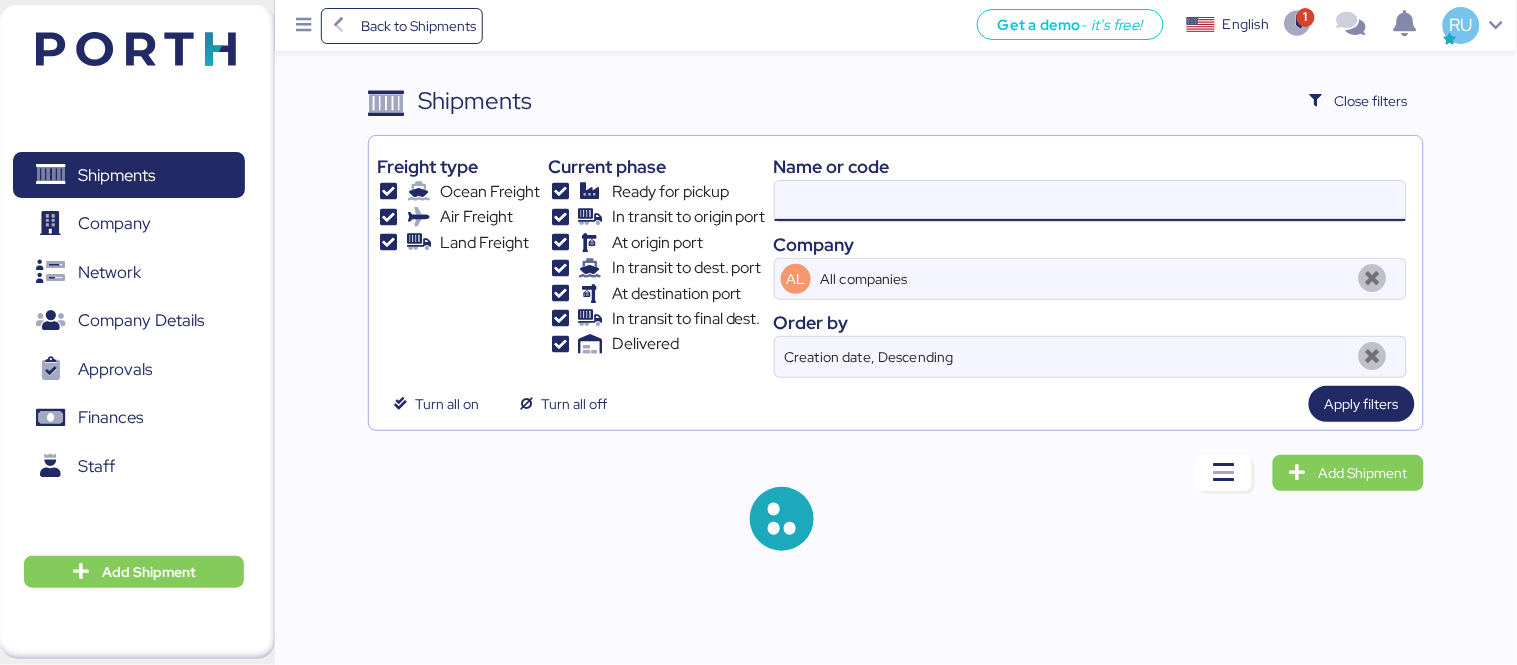 click at bounding box center [1090, 201] 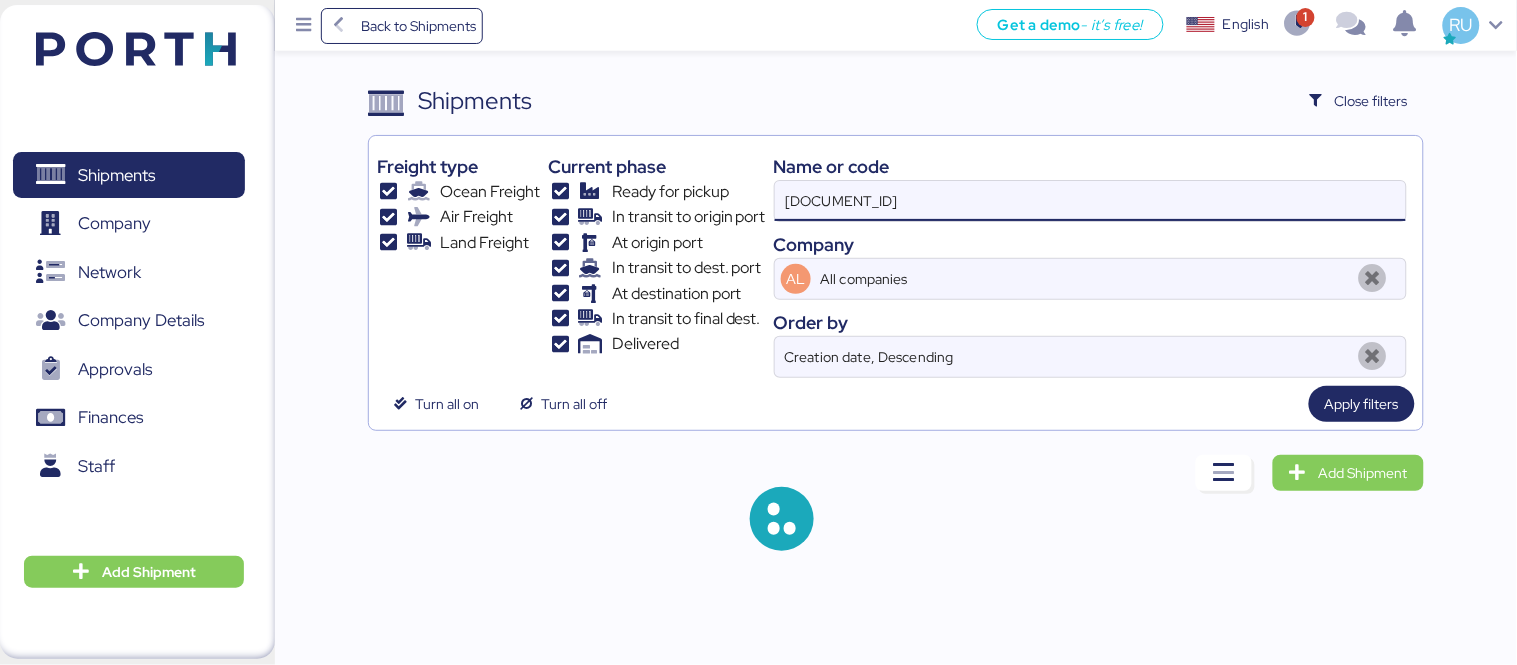 type on "SHSHZLO25054323" 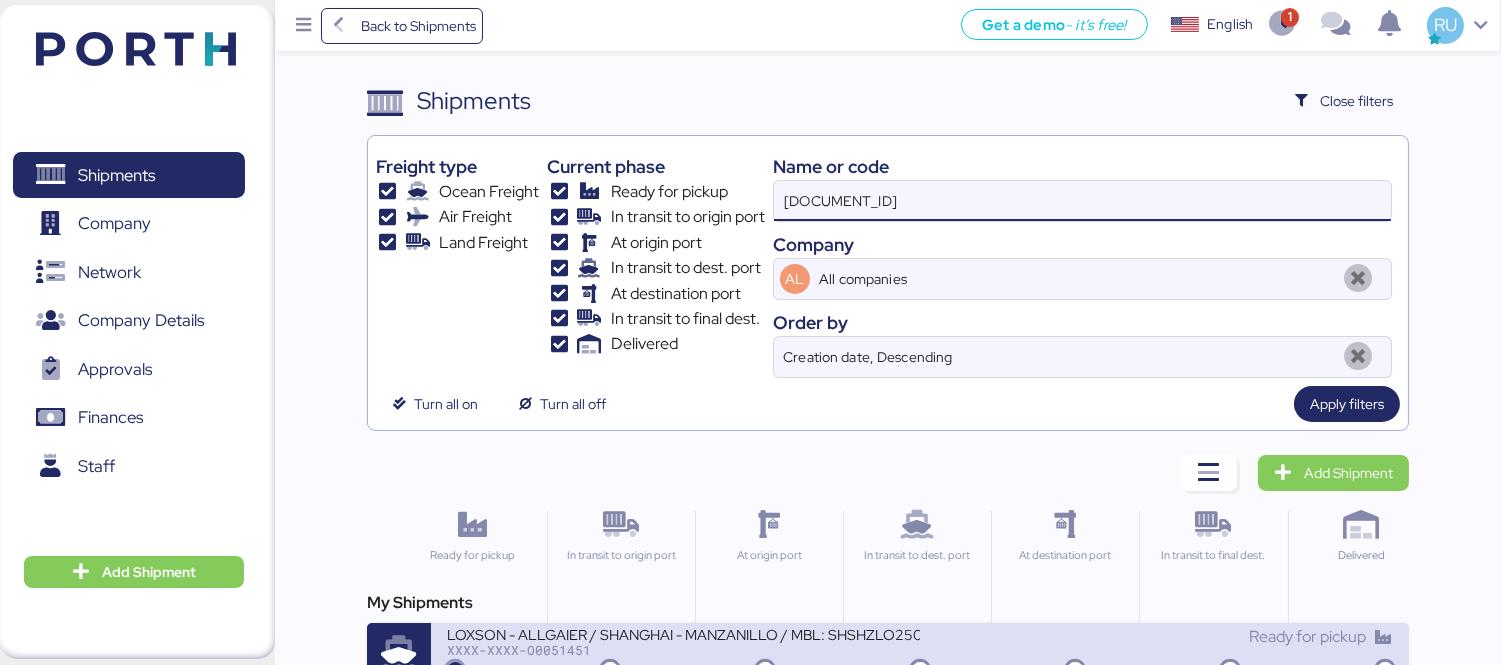 click on "XXXX-XXXX-O0051451" at bounding box center (683, 650) 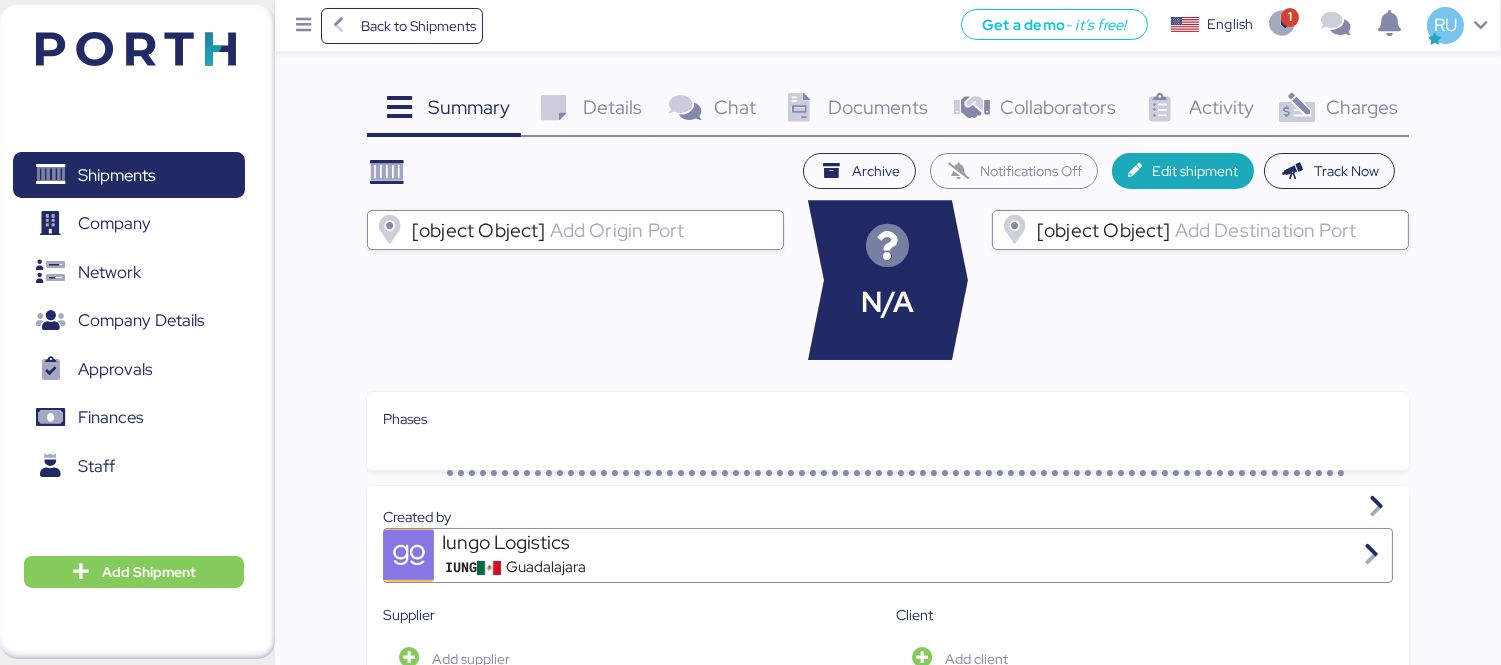 click on "Documents" at bounding box center [469, 107] 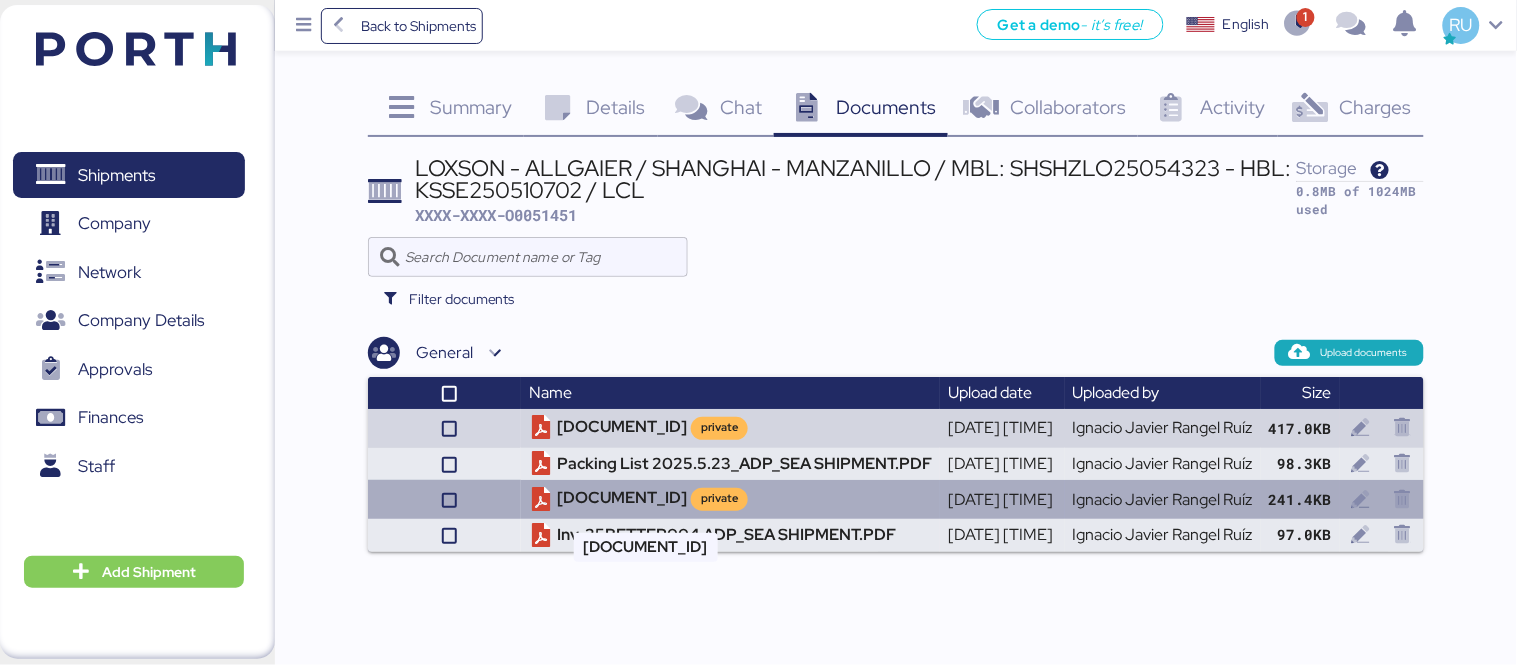 click on "SHSHZLO25054323TLX.PDF
private" at bounding box center [730, 428] 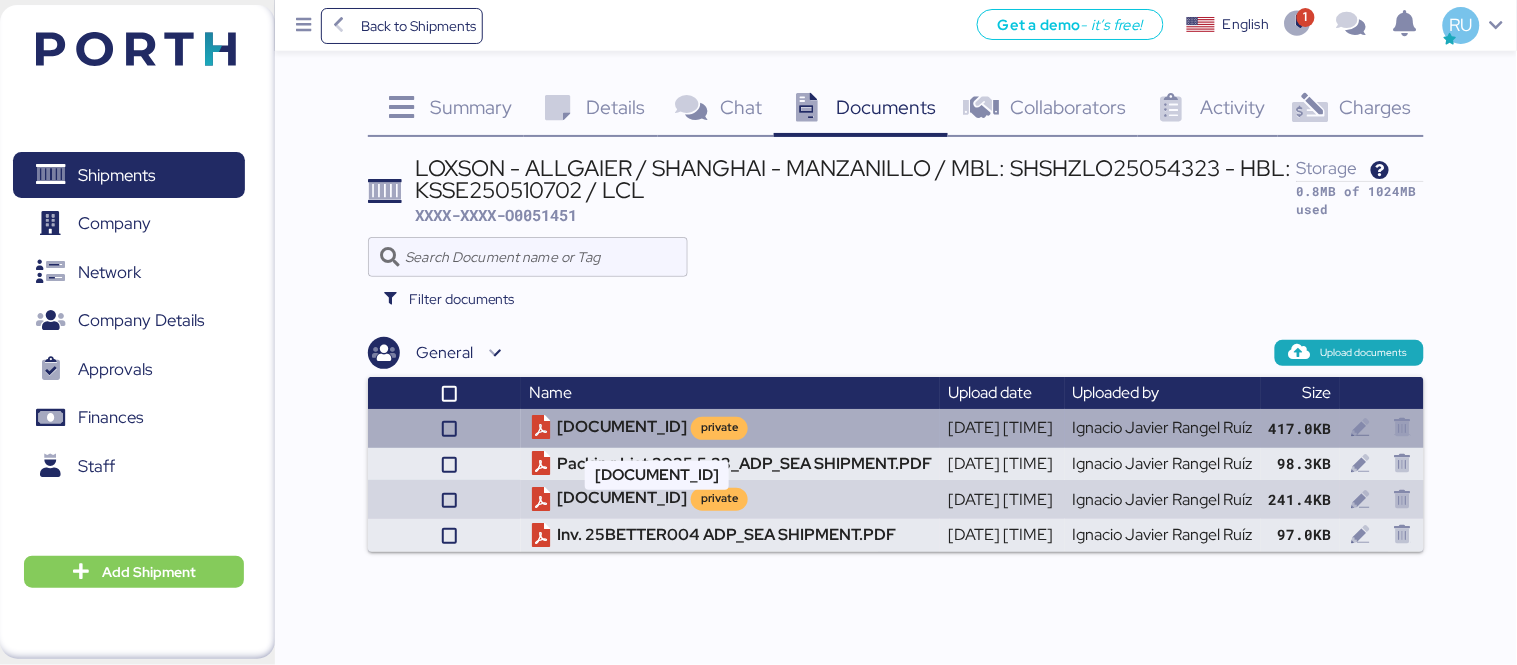 click on "KSSE250510702 HBL.PDF
private" at bounding box center [730, 428] 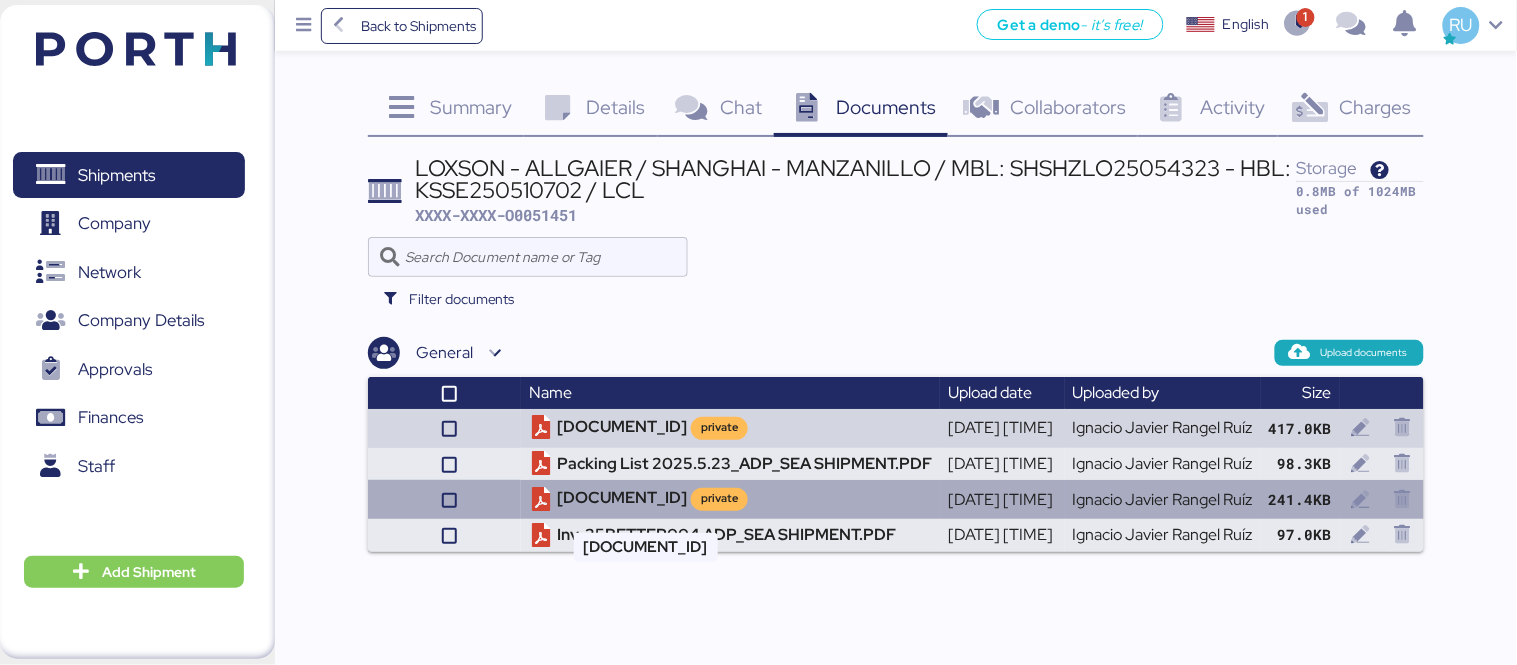 click on "SHSHZLO25054323TLX.PDF
private" at bounding box center (730, 428) 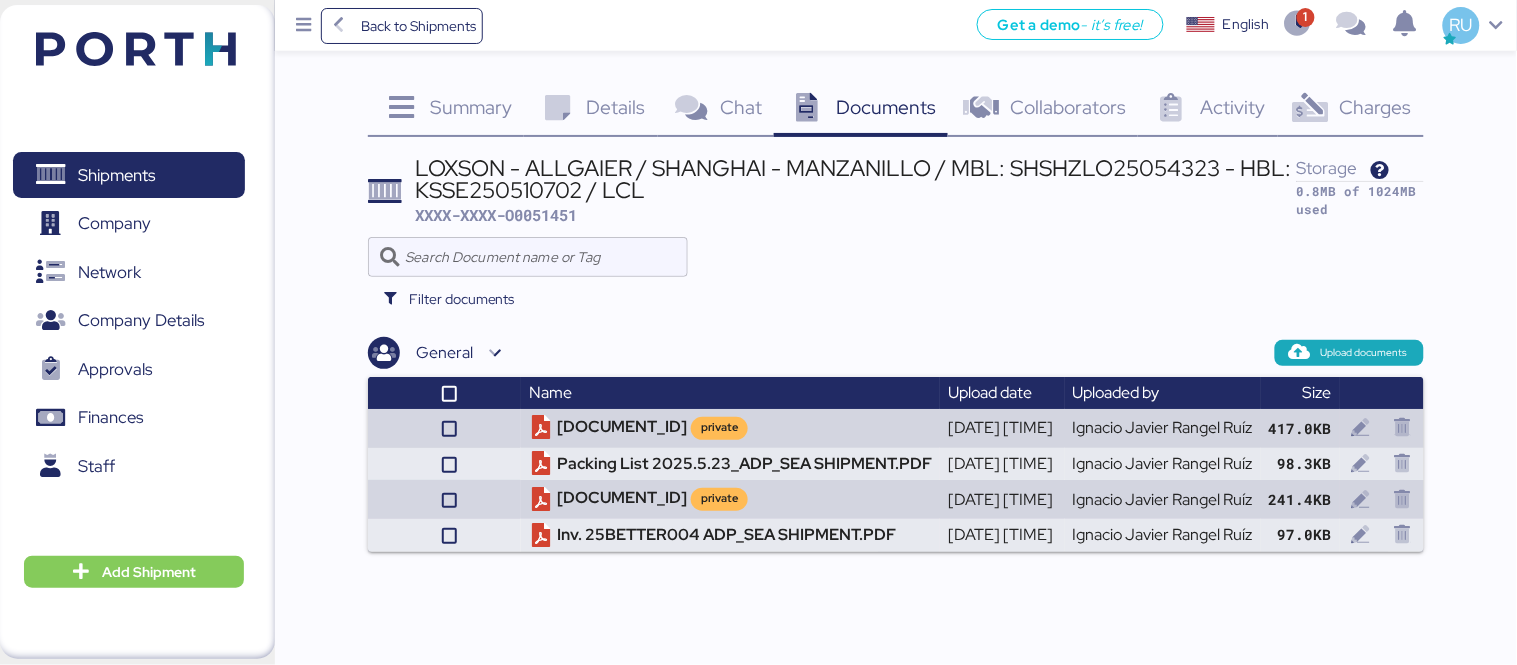 click at bounding box center [136, 49] 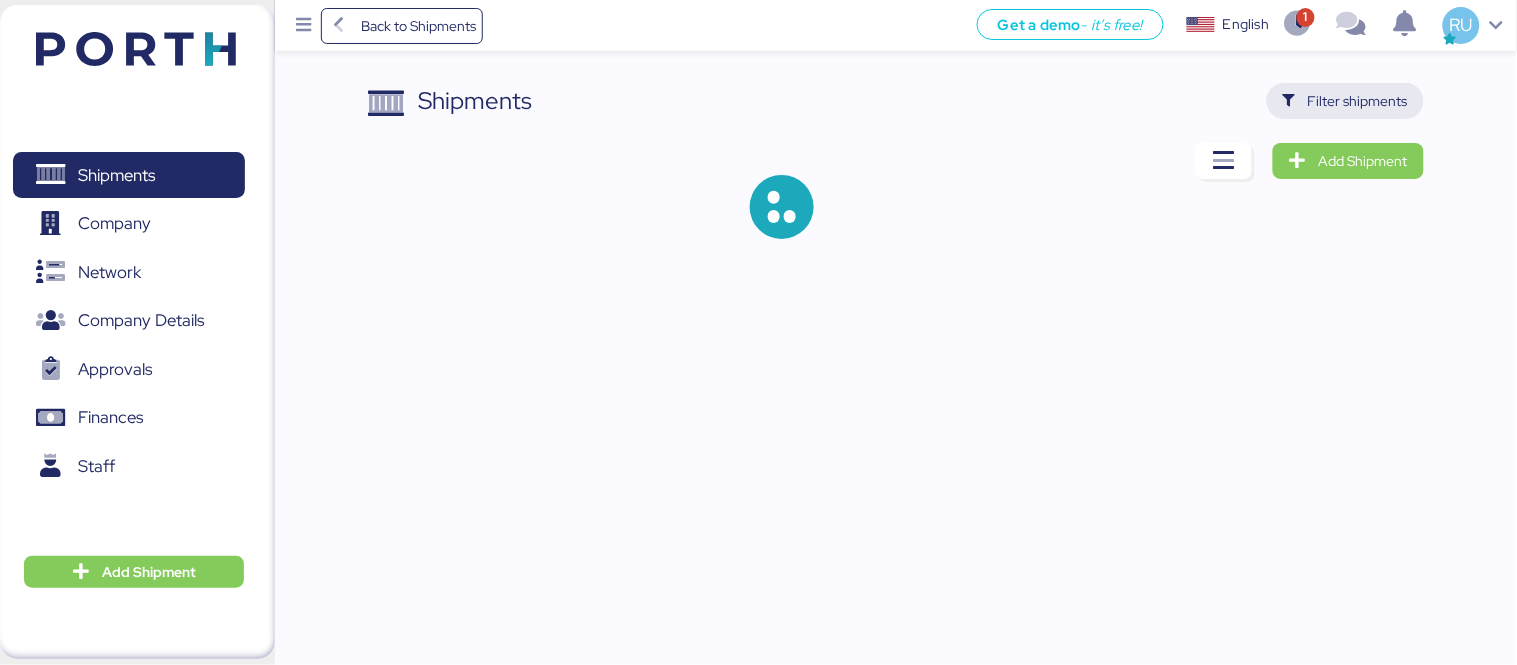 click on "Filter shipments" at bounding box center (1358, 101) 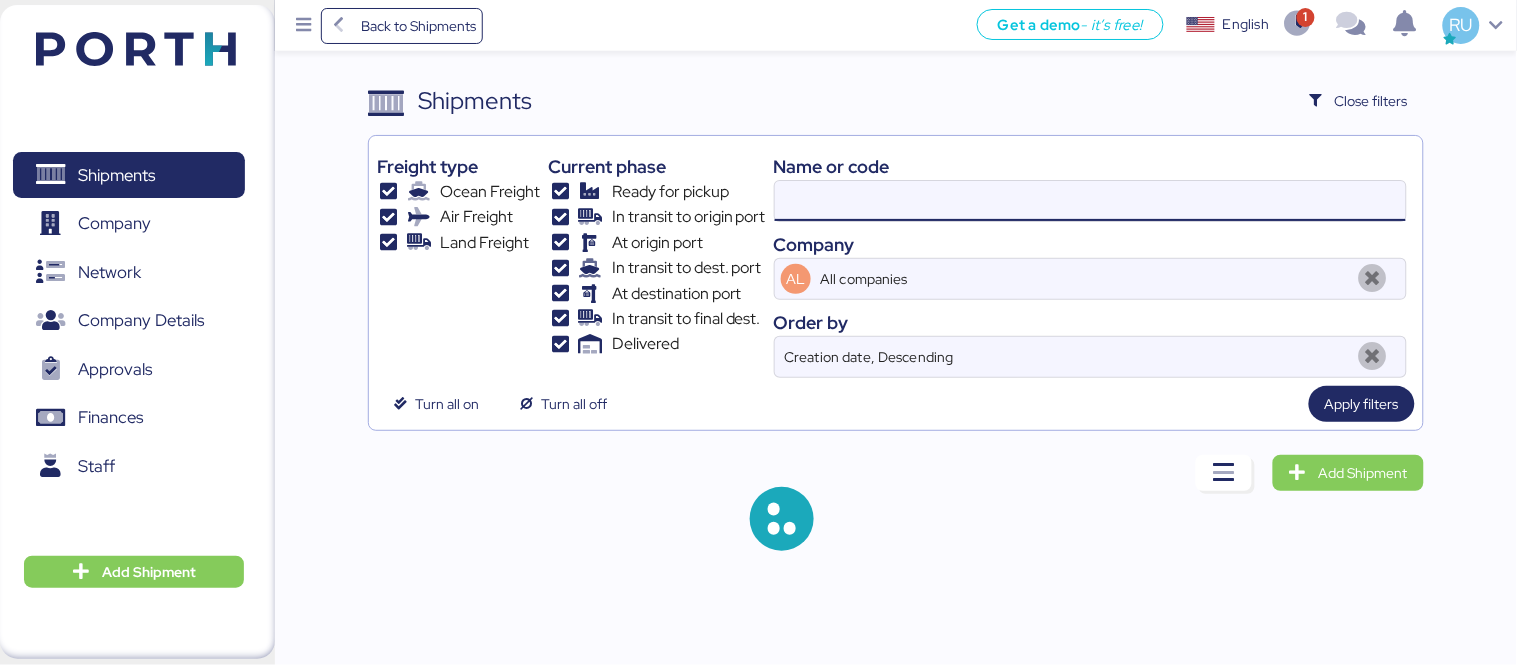 click at bounding box center (1090, 201) 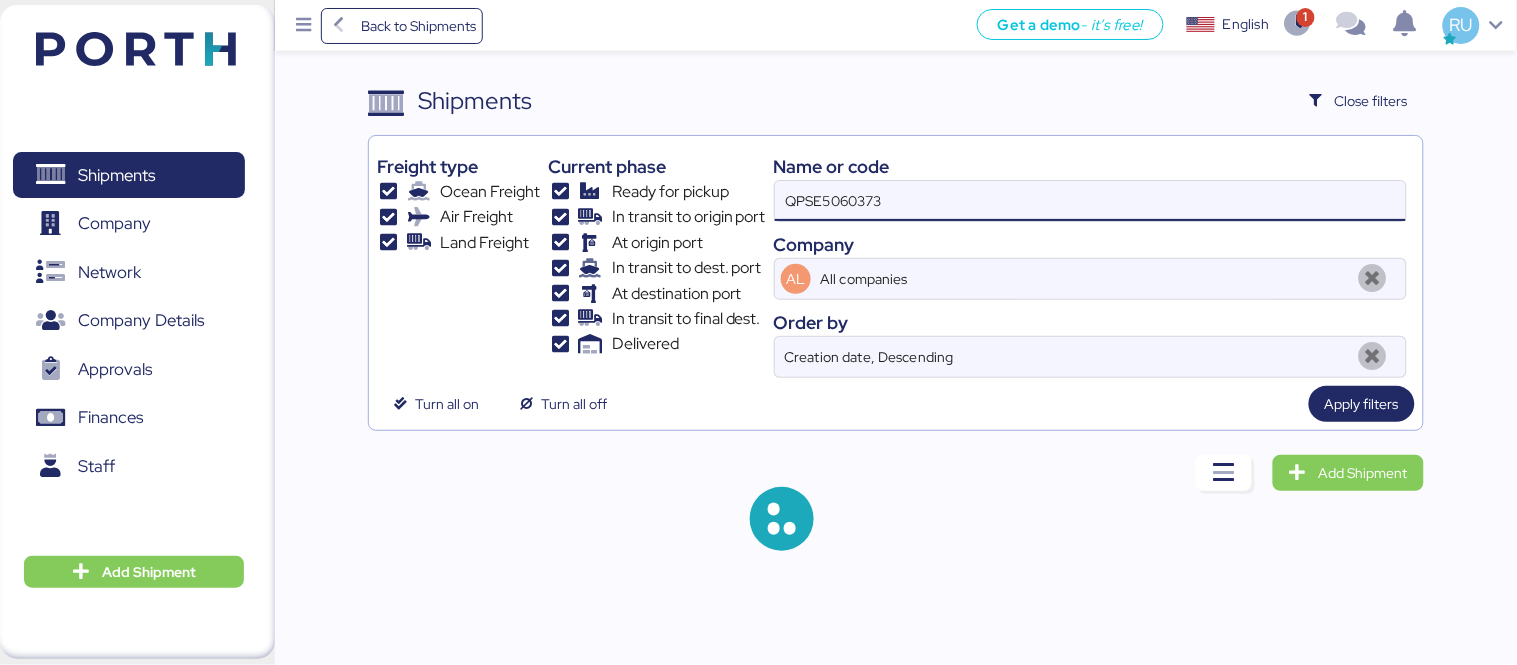 type on "QPSE5060373" 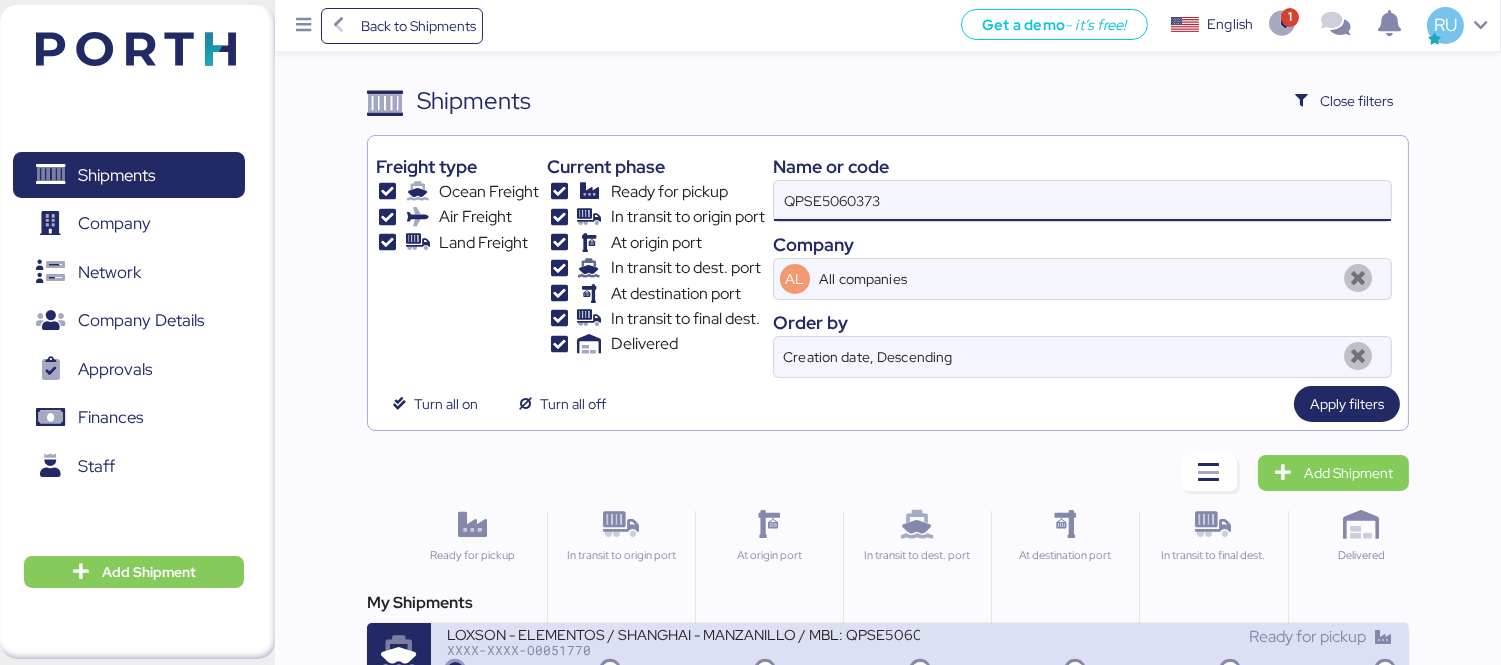 click on "LOXSON - ELEMENTOS / SHANGHAI - MANZANILLO / MBL: QPSE5060373 - HBL: KSSE250603420 / LCL" at bounding box center [683, 633] 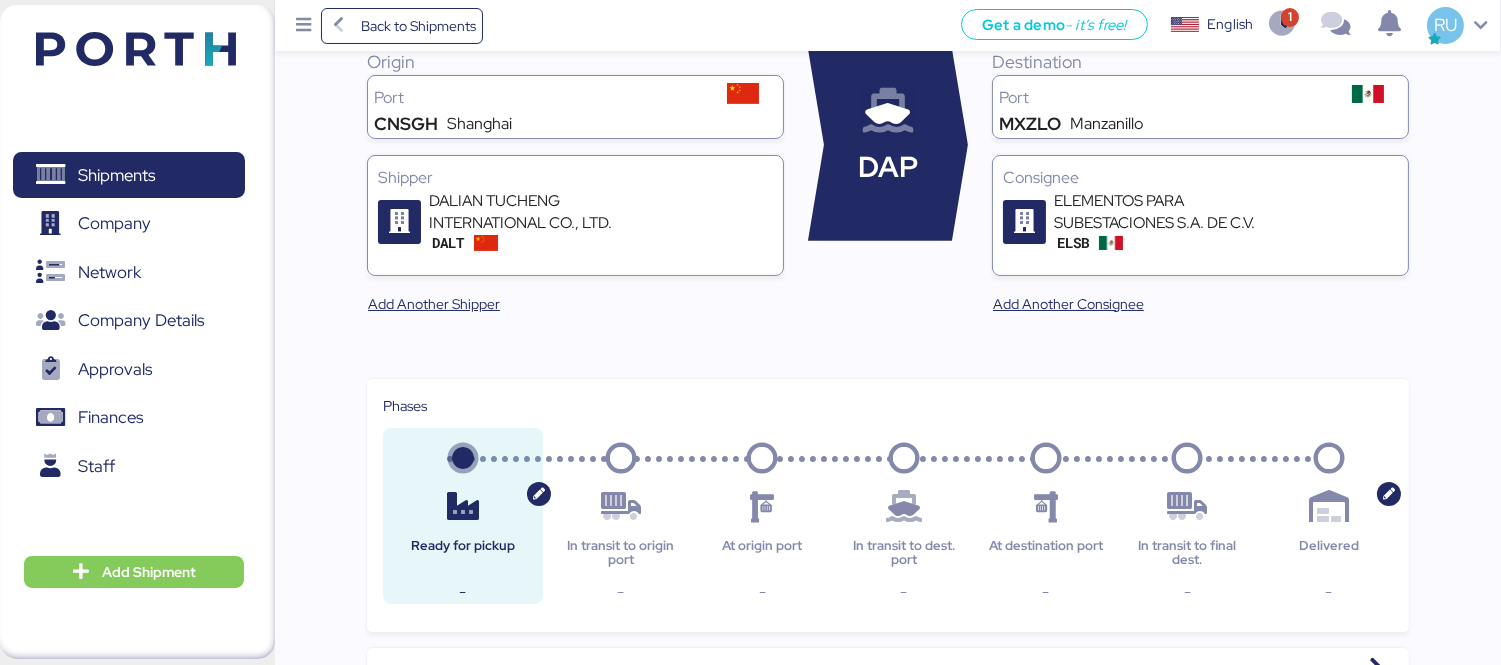 scroll, scrollTop: 0, scrollLeft: 0, axis: both 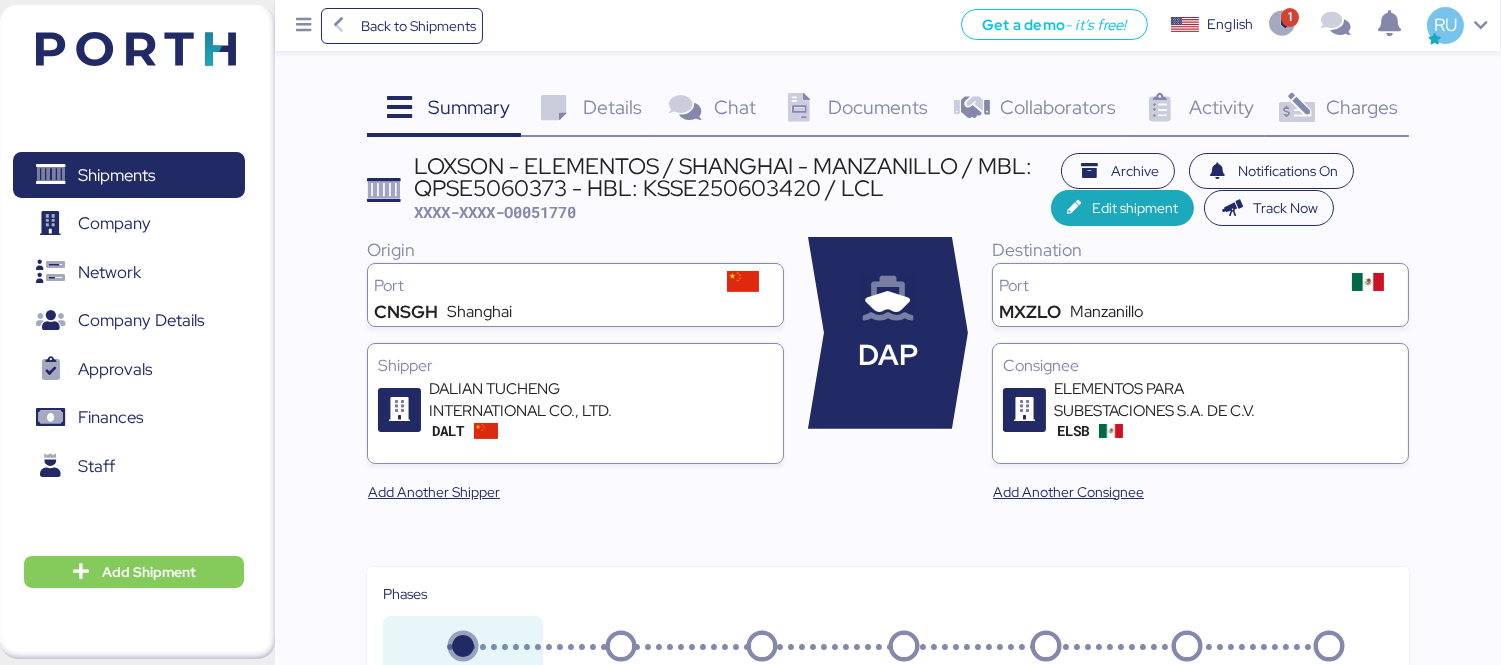 click at bounding box center [1297, 108] 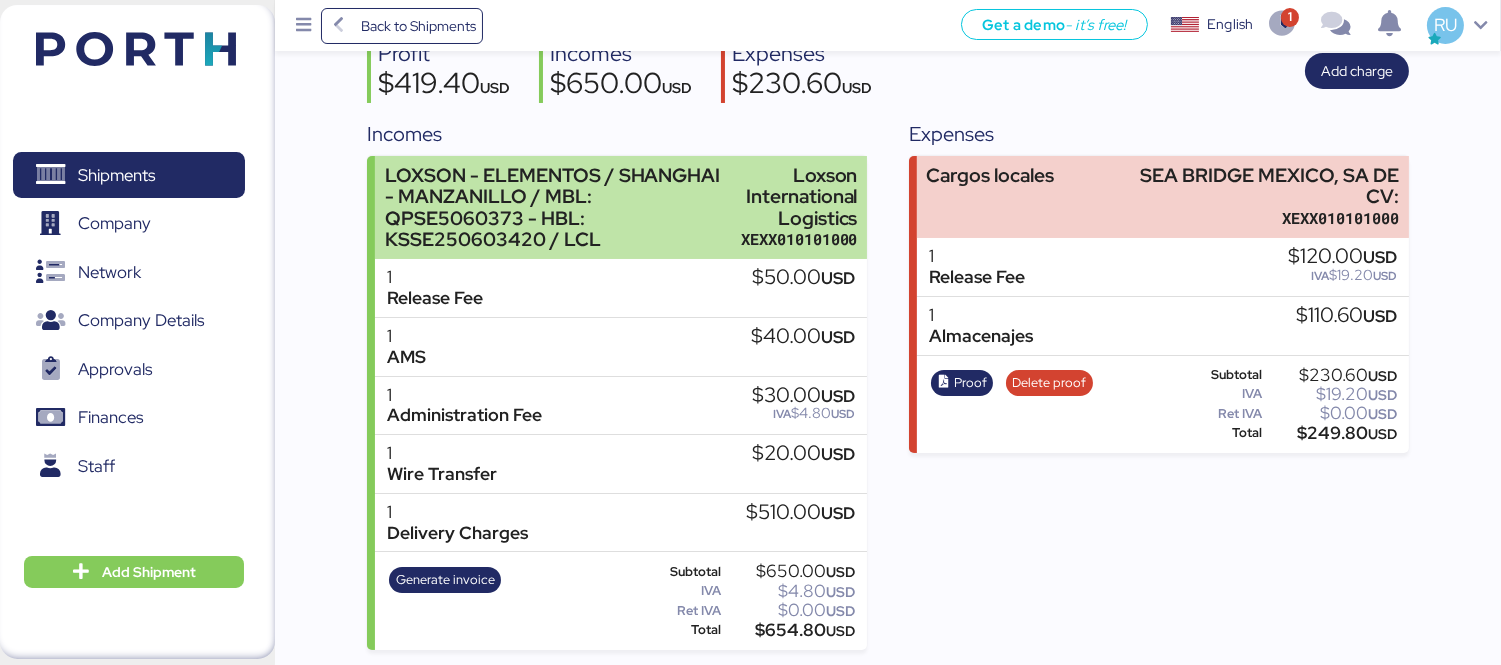 scroll, scrollTop: 0, scrollLeft: 0, axis: both 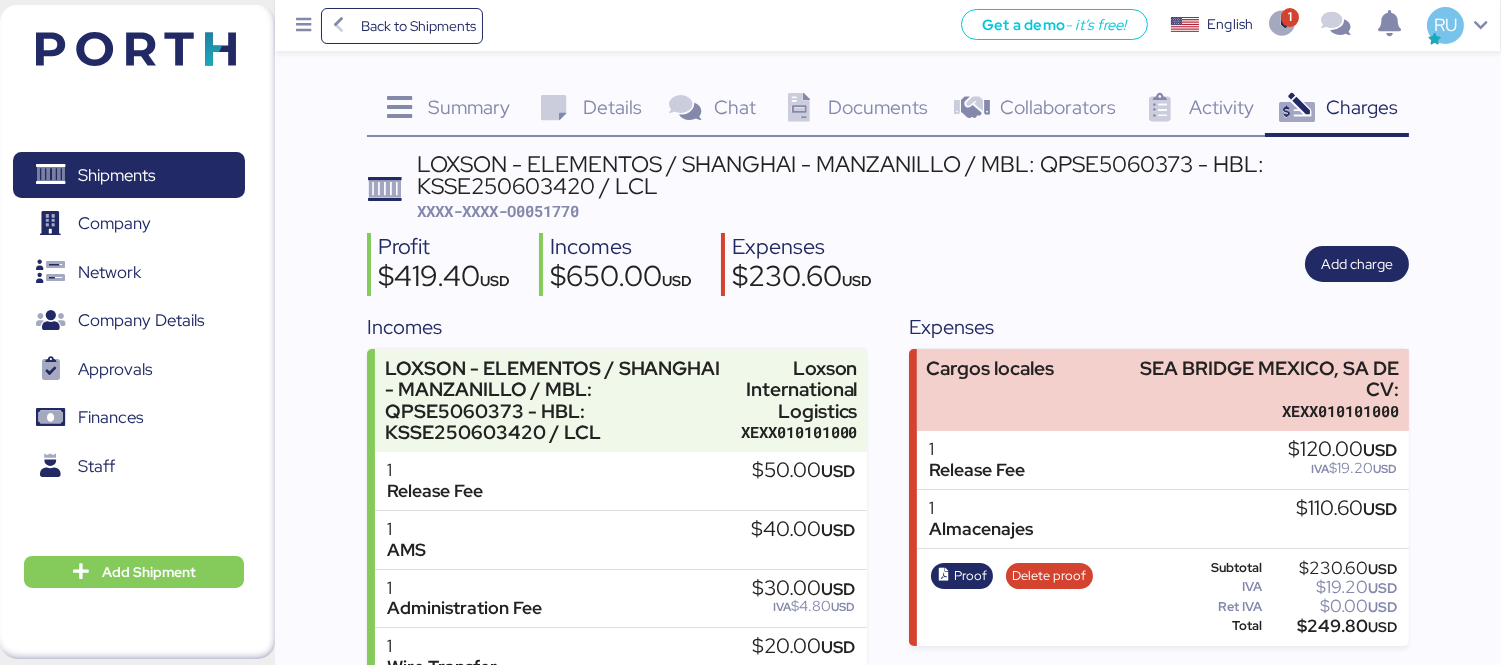 click on "Documents" at bounding box center (469, 107) 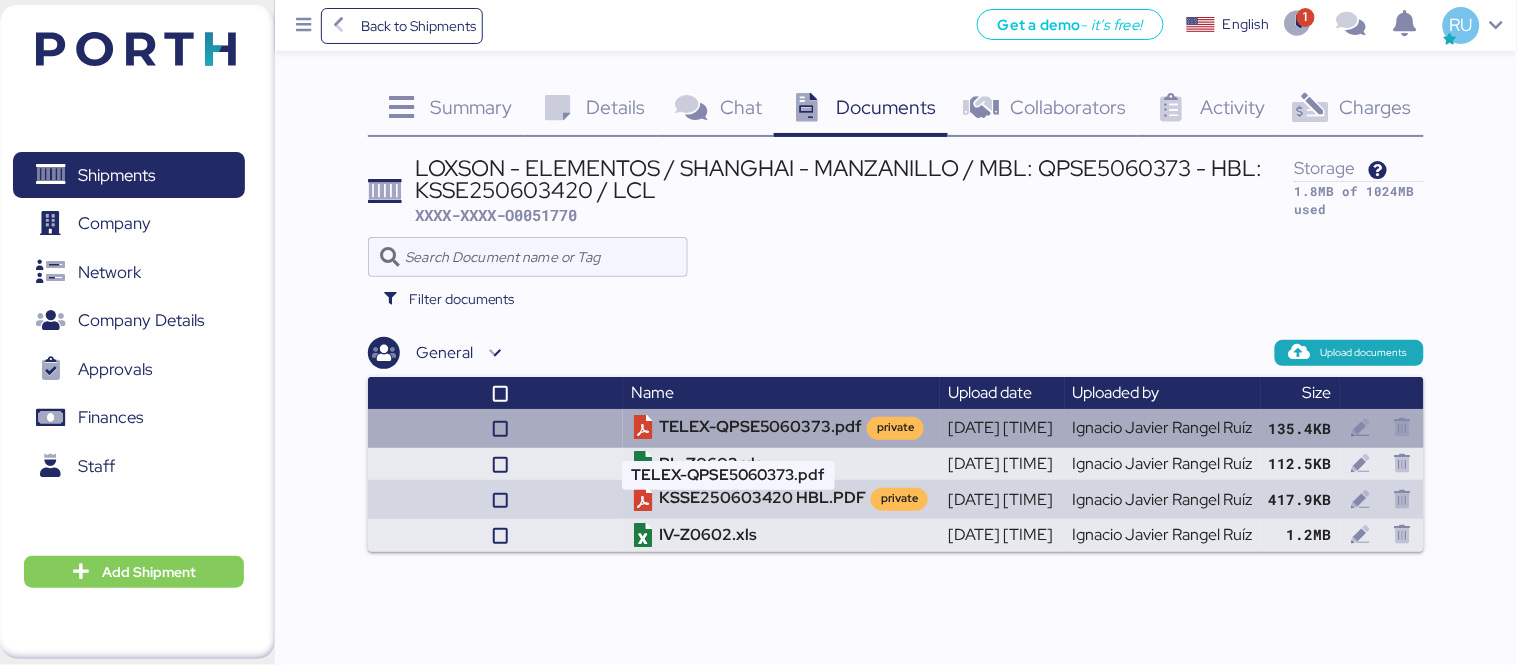 click on "TELEX-QPSE5060373.pdf
private" at bounding box center (781, 428) 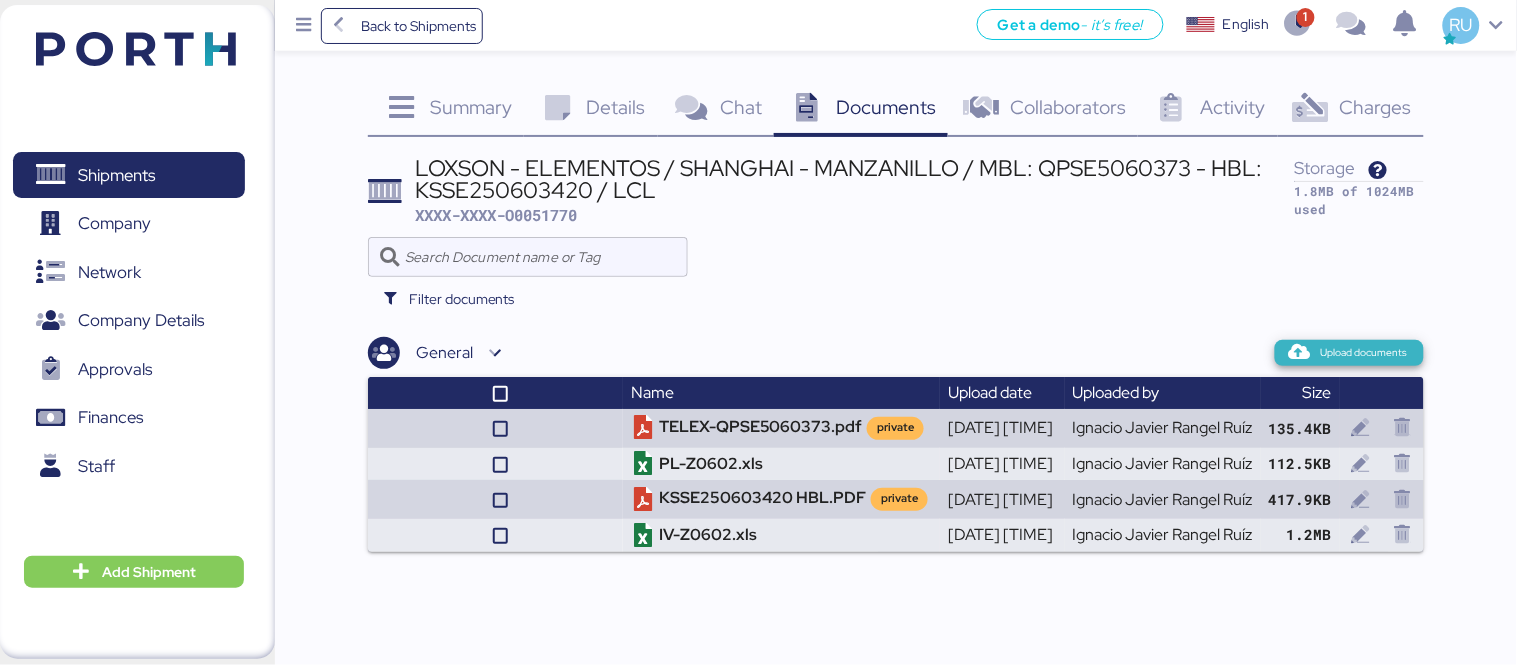 click on "Upload documents" at bounding box center (1364, 353) 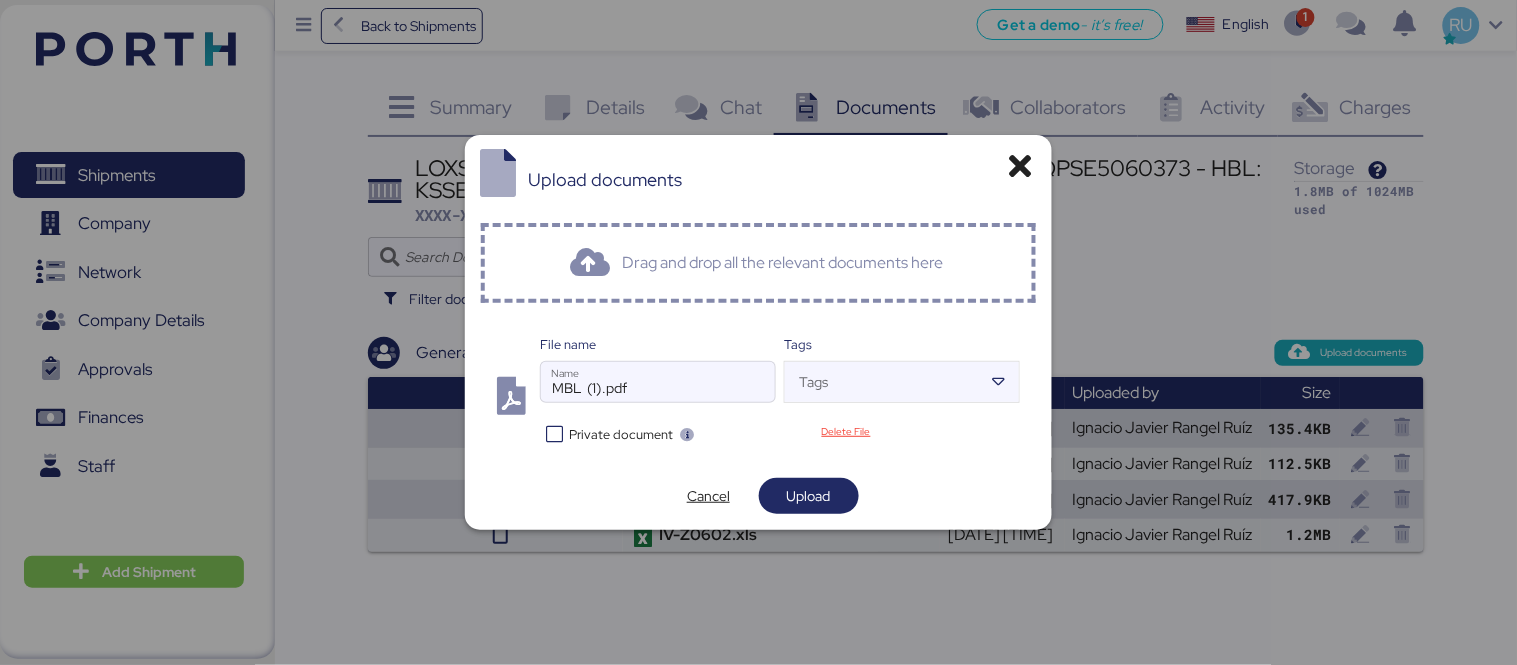 click at bounding box center (554, 434) 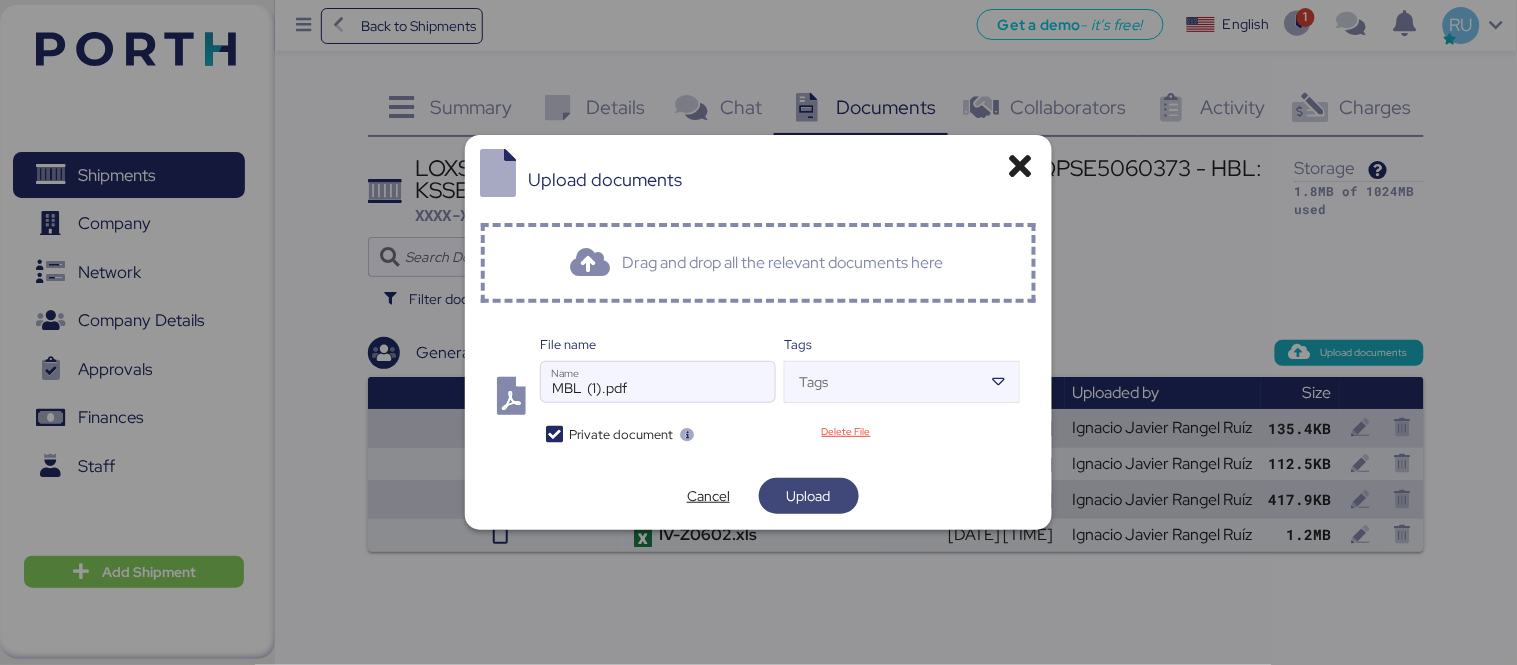 click on "Upload" at bounding box center (809, 496) 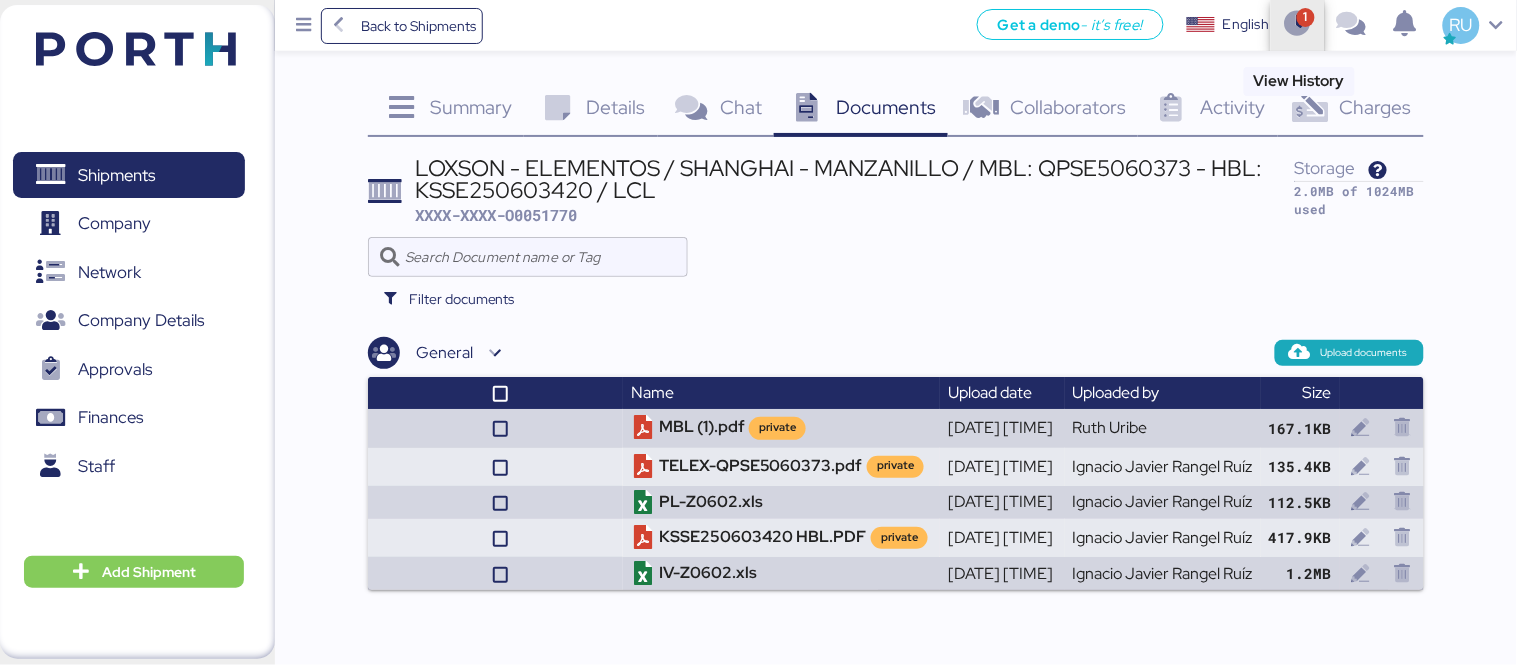 click at bounding box center (1298, 25) 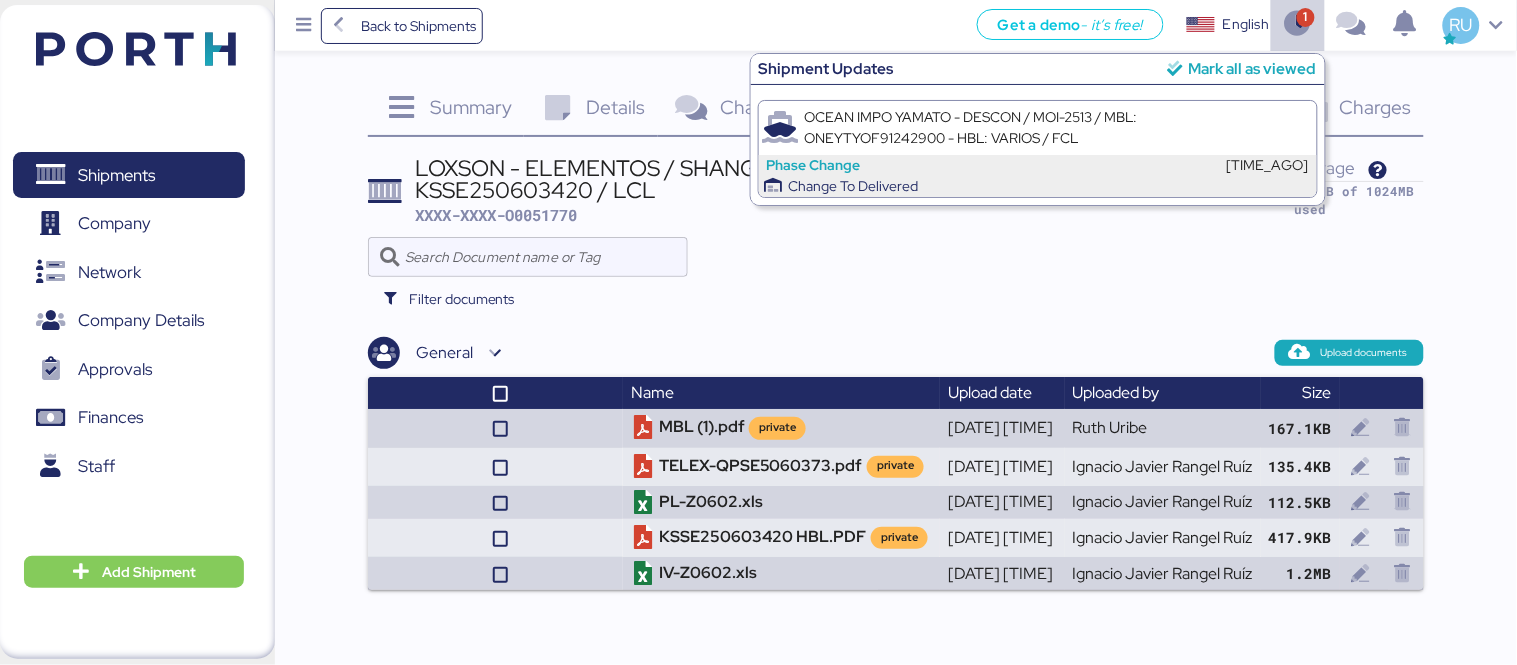 click on "Shipment Updates   Mark all as viewed" at bounding box center [1038, 69] 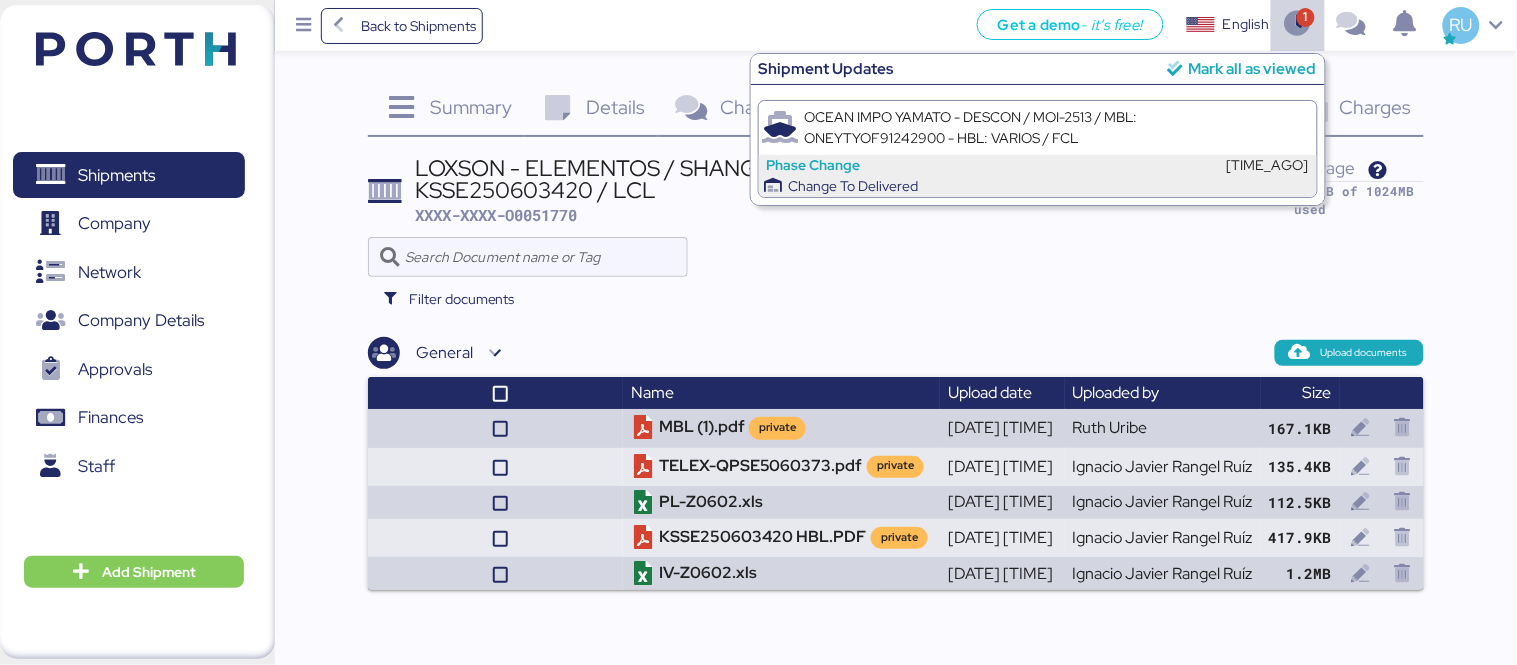 click on "Mark all as viewed" at bounding box center [1253, 68] 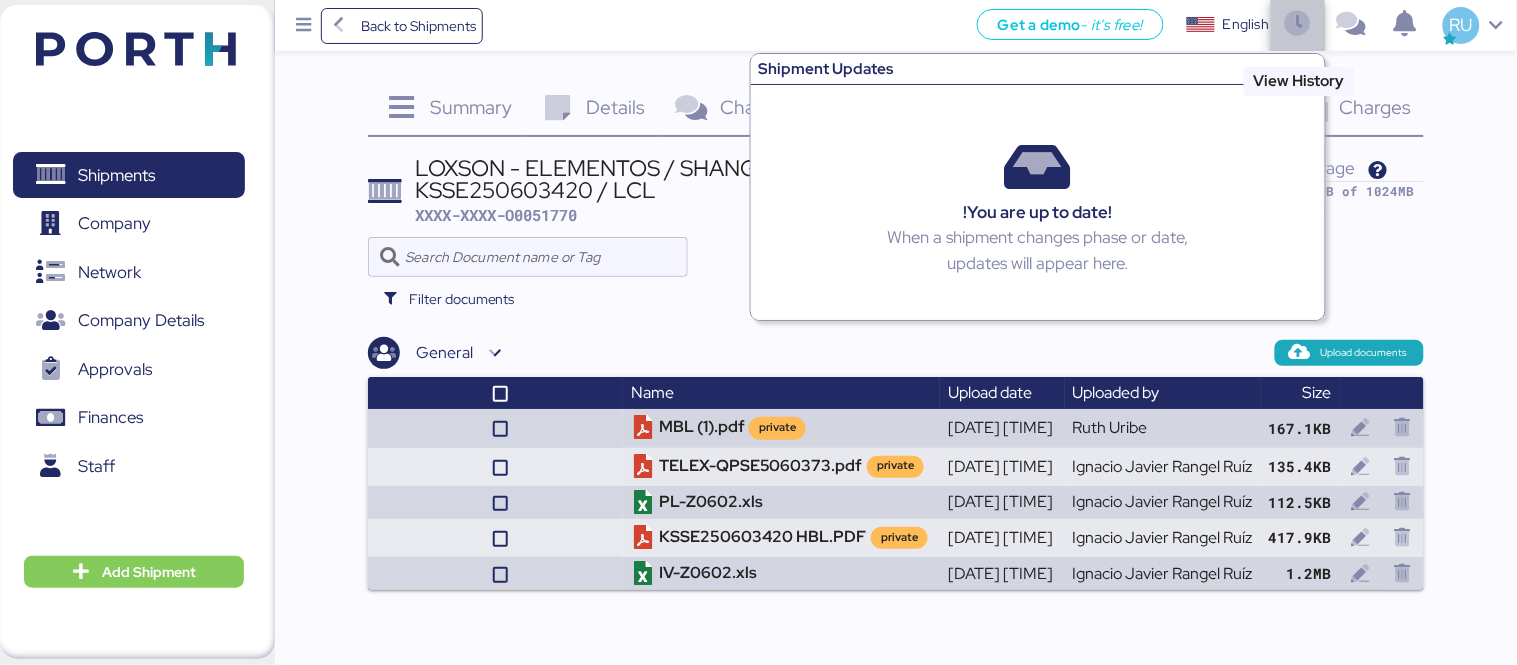click at bounding box center (1298, 25) 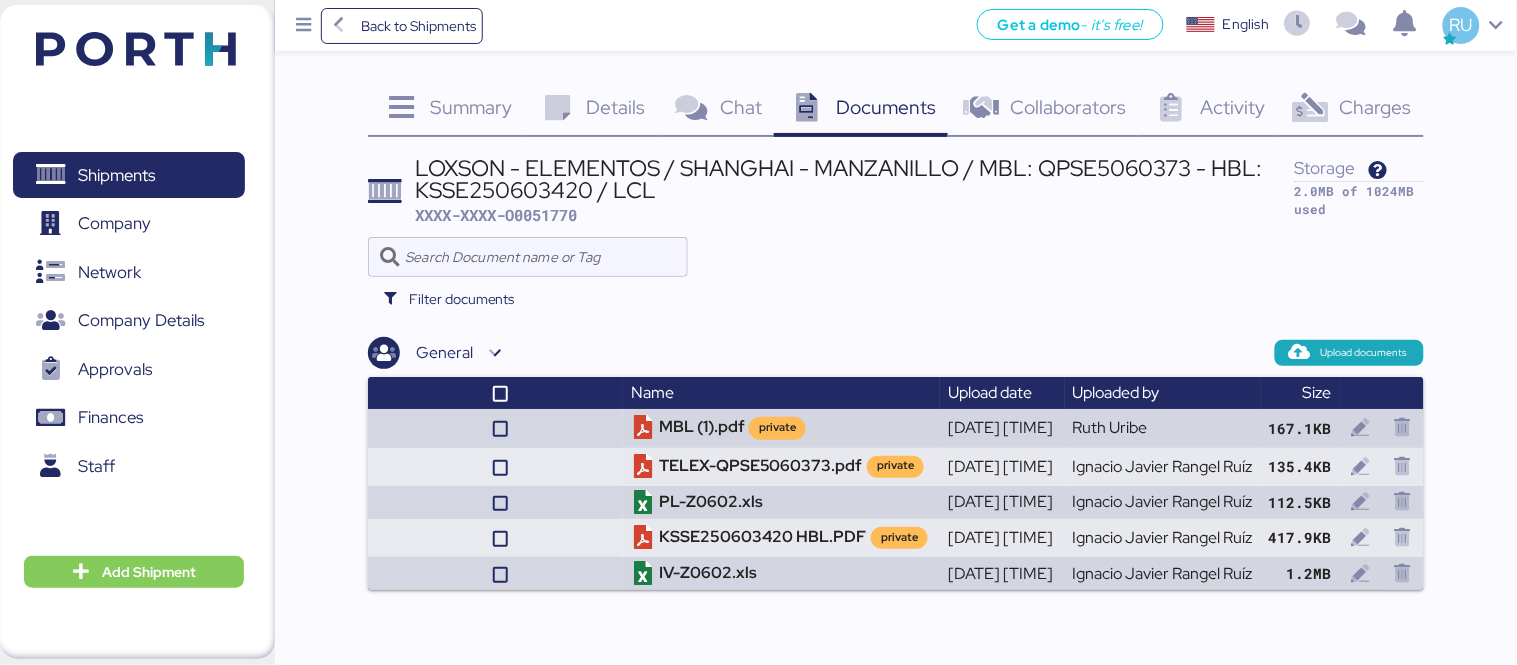 click at bounding box center (106, 46) 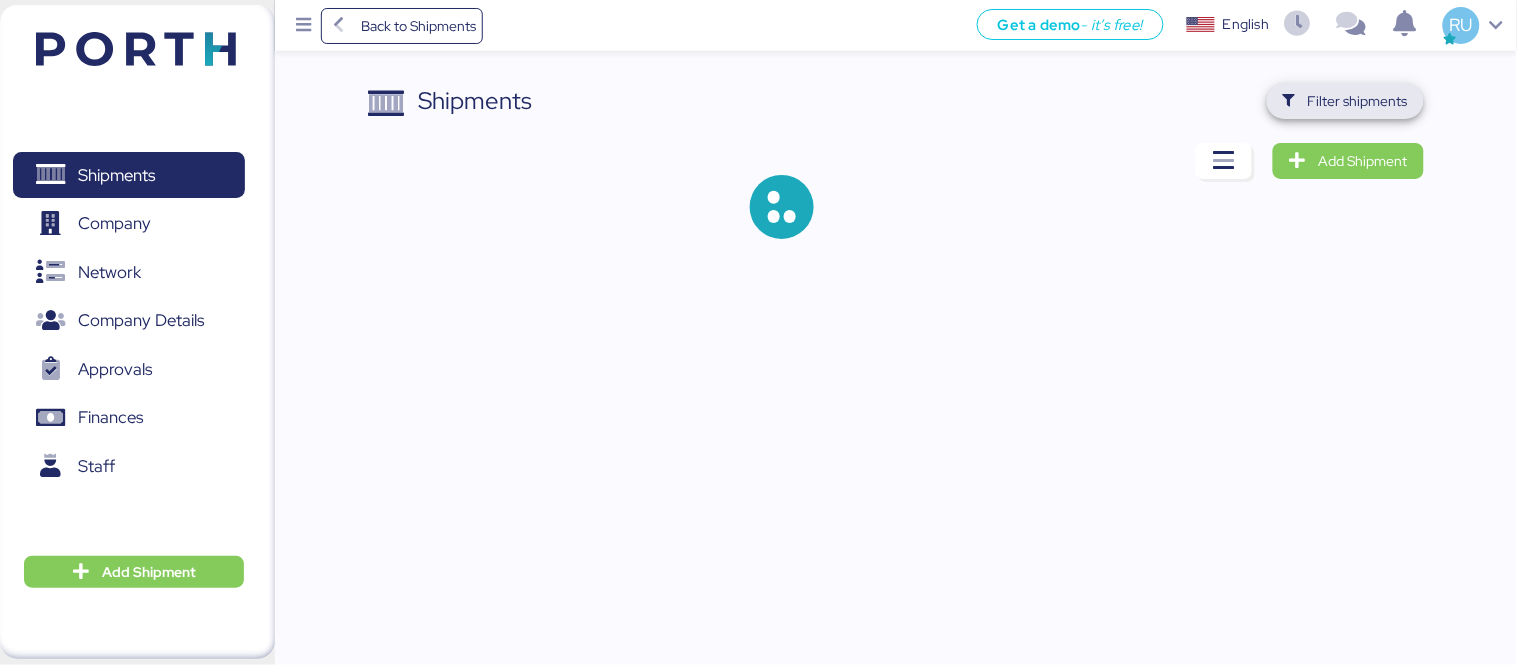 click on "Filter shipments" at bounding box center [1358, 101] 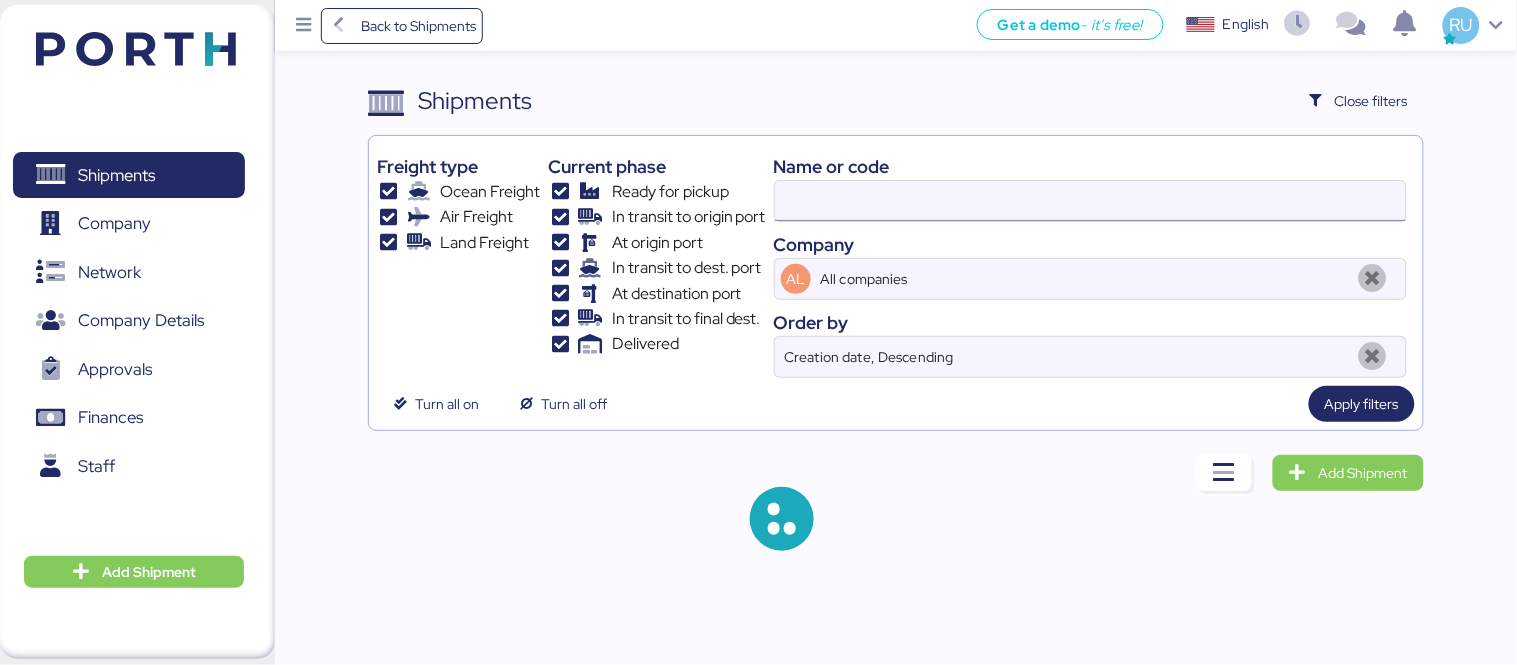 click at bounding box center (1090, 201) 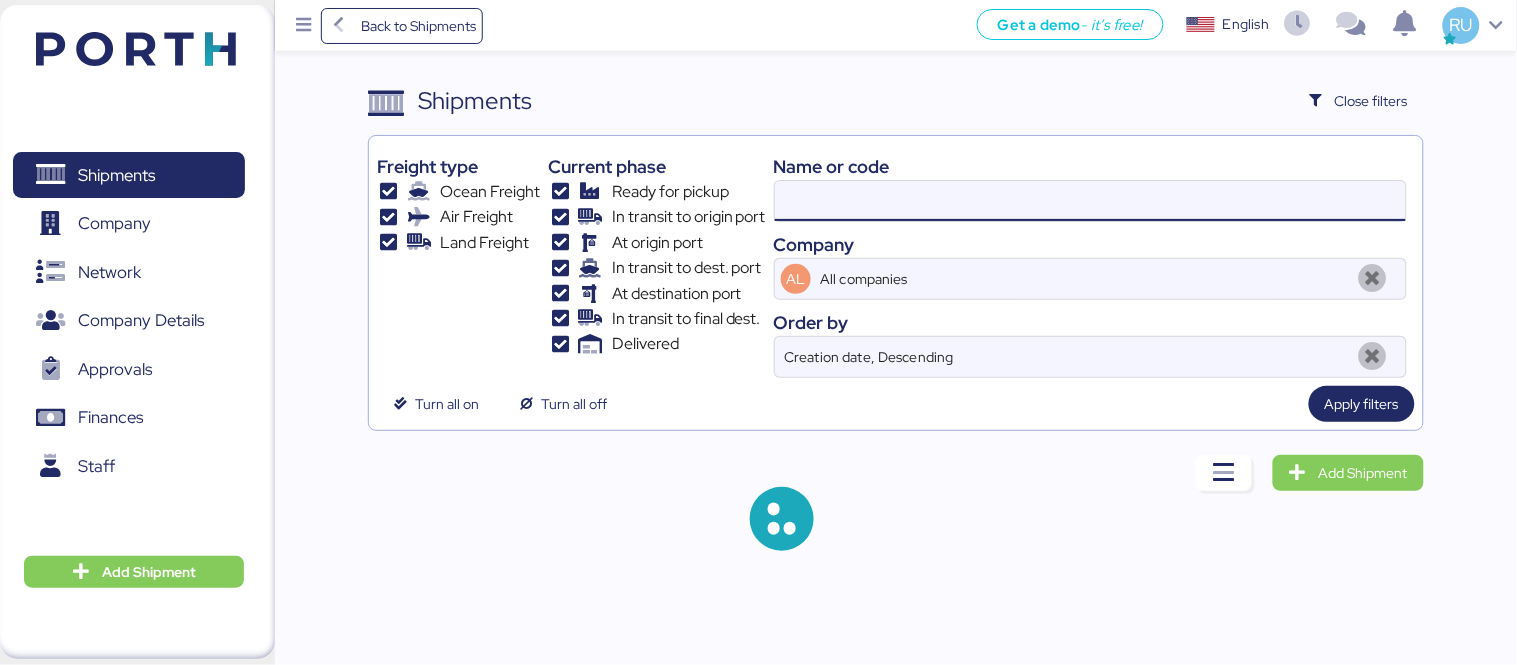 paste on "O0051770" 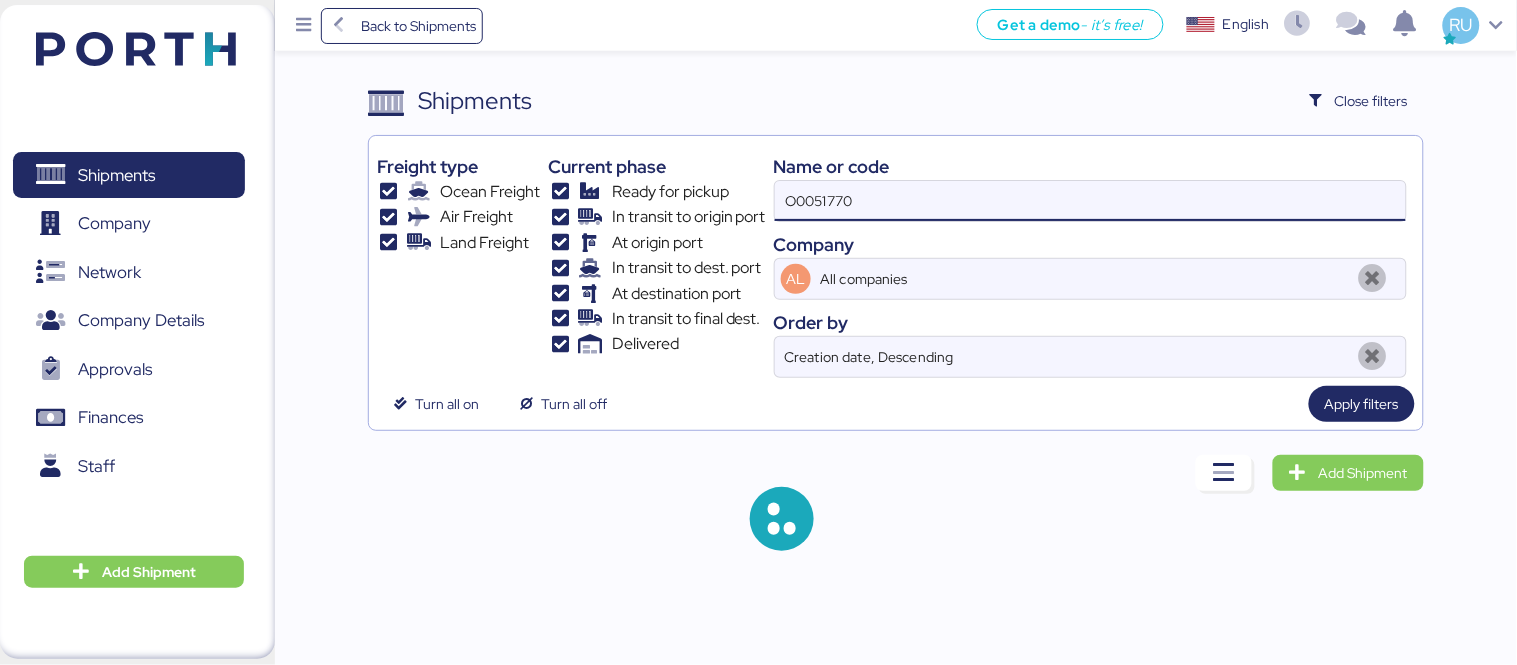 type on "O0051770" 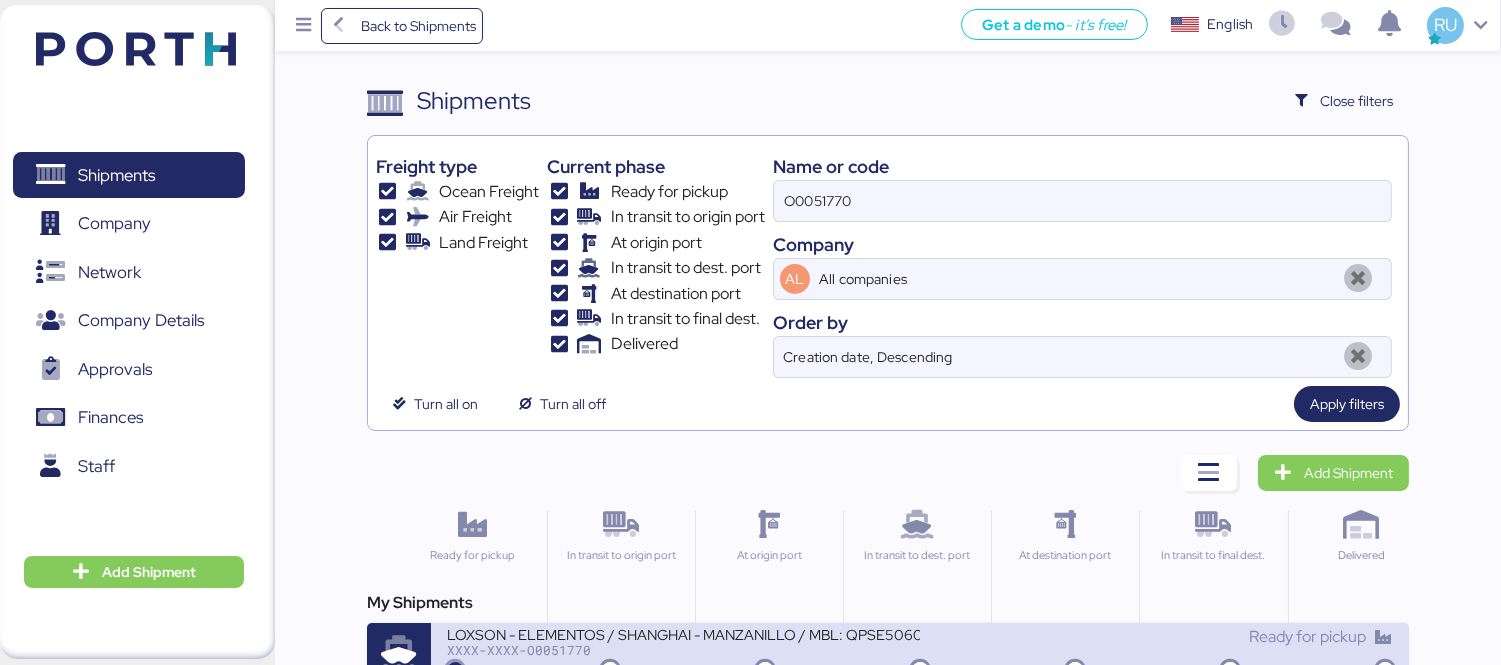 click on "Ready for pickup" at bounding box center (1156, 646) 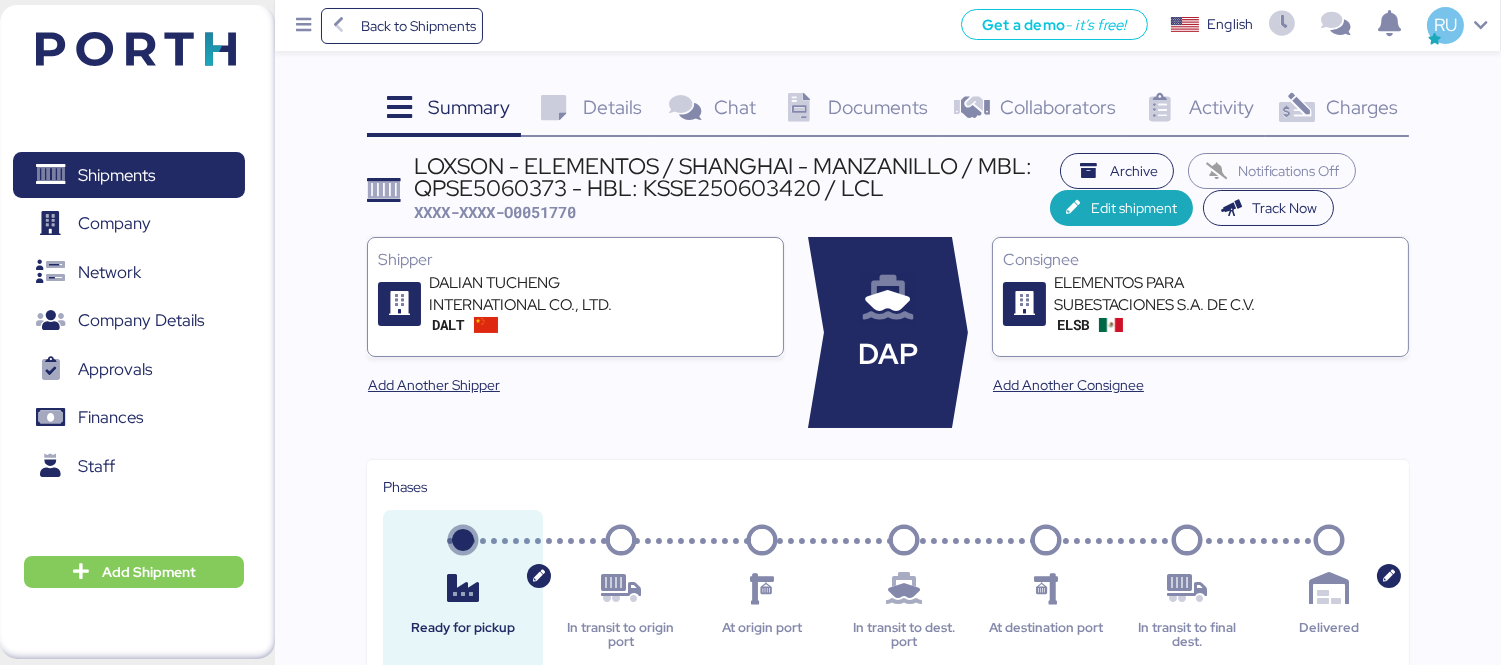 click on "Charges 0" at bounding box center (1337, 110) 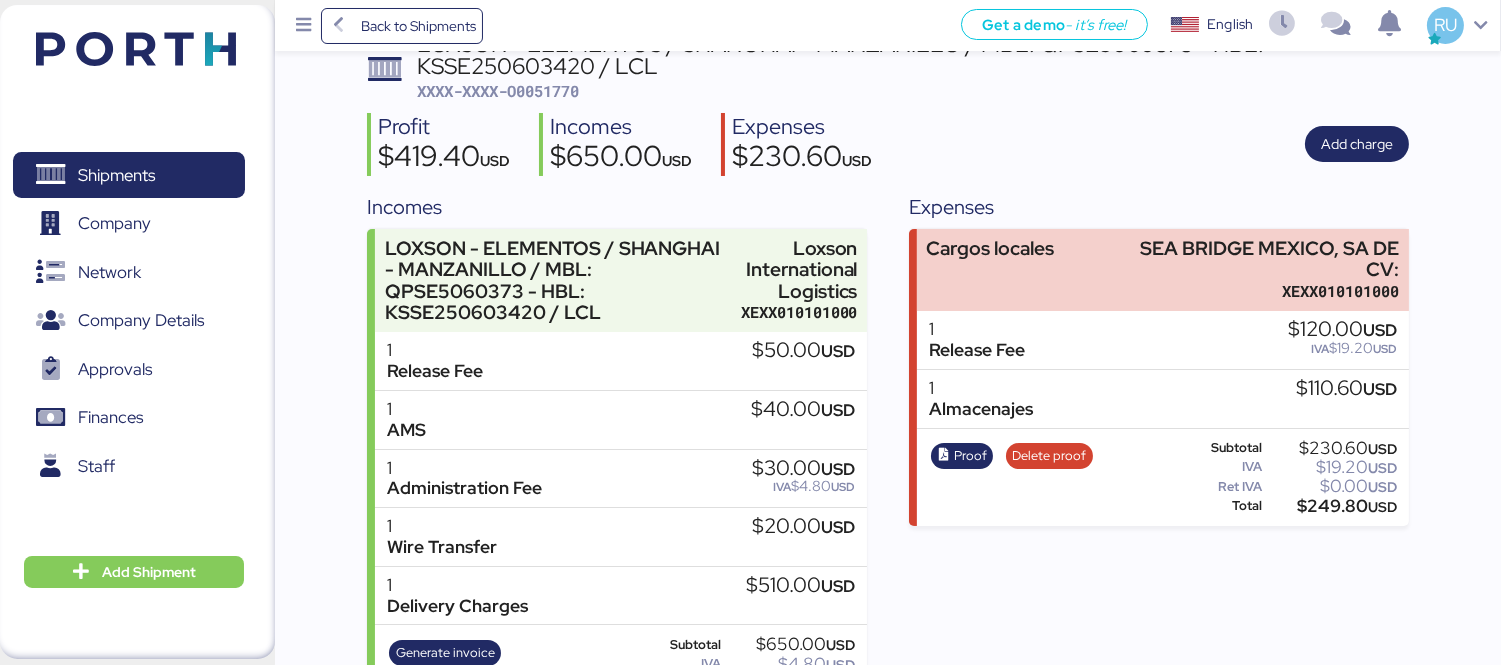scroll, scrollTop: 0, scrollLeft: 0, axis: both 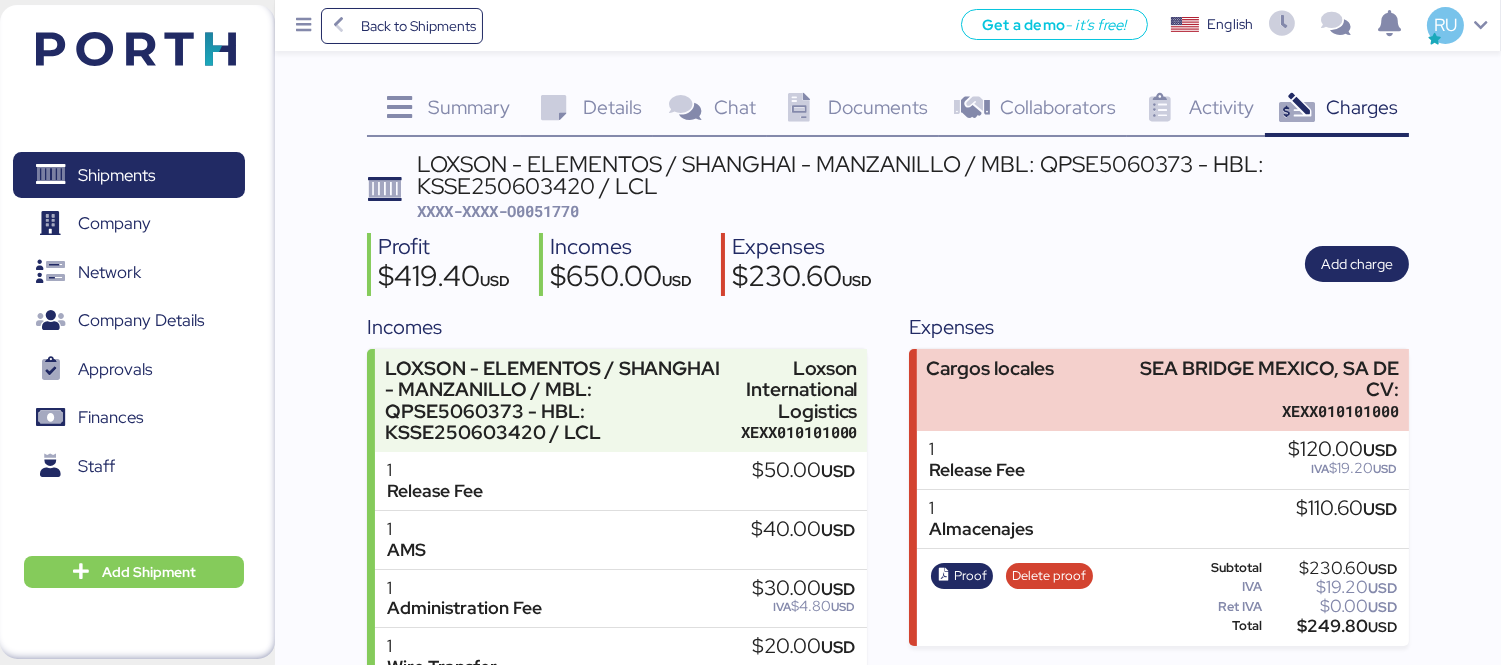 click on "XXXX-XXXX-O0051770" at bounding box center [498, 211] 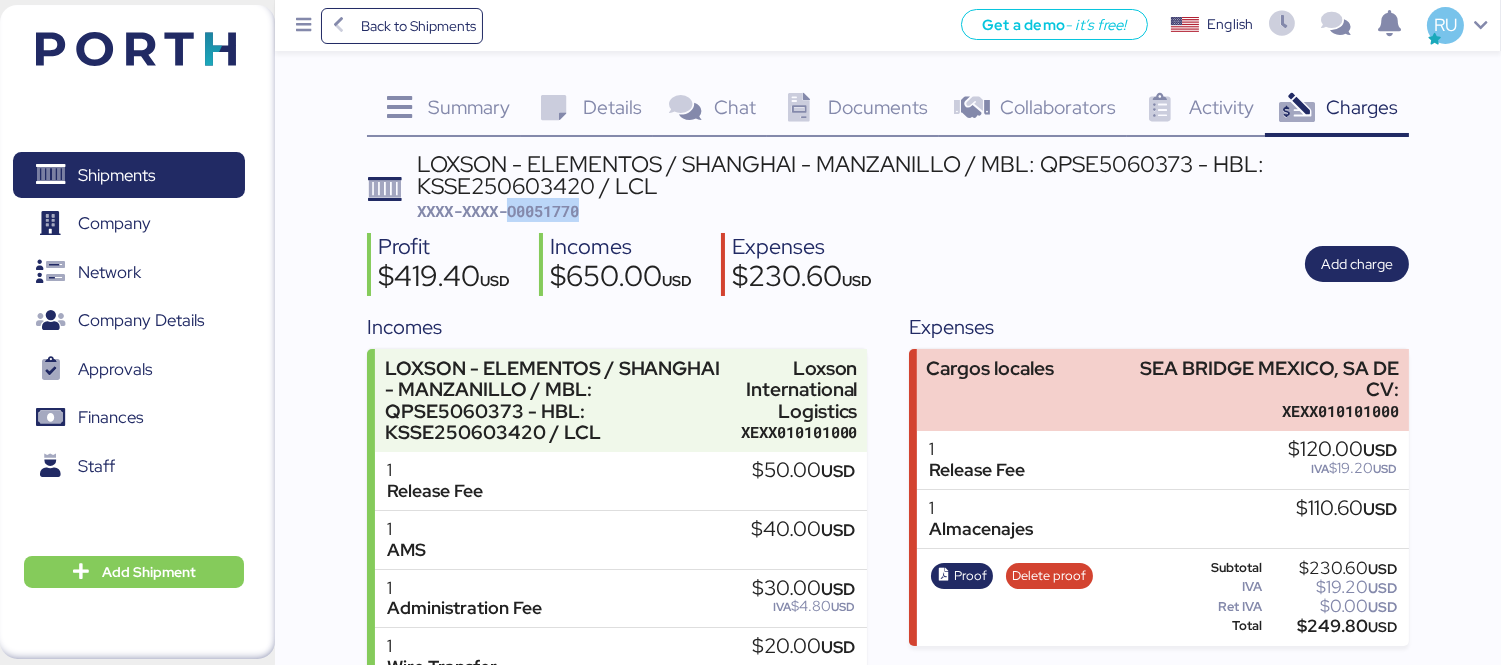click on "XXXX-XXXX-O0051770" at bounding box center (498, 211) 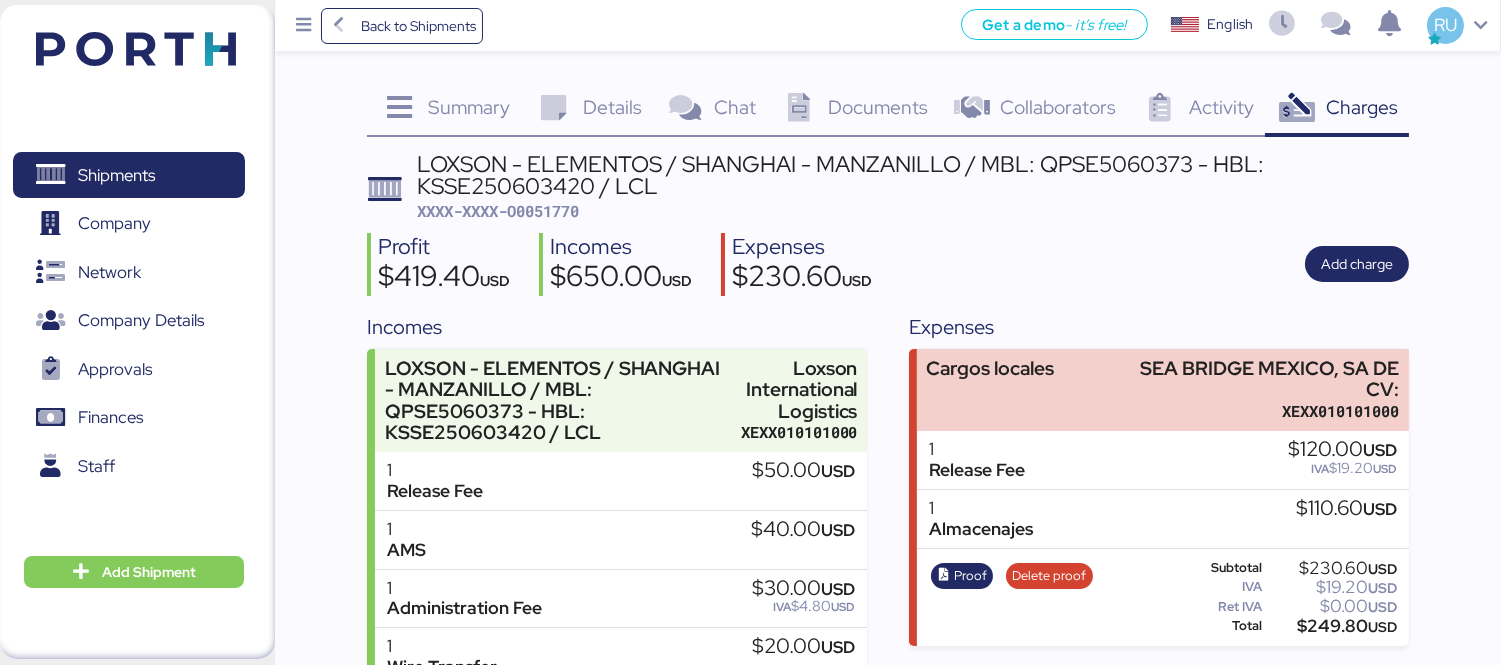 click on "XXXX-XXXX-O0051770" at bounding box center [498, 211] 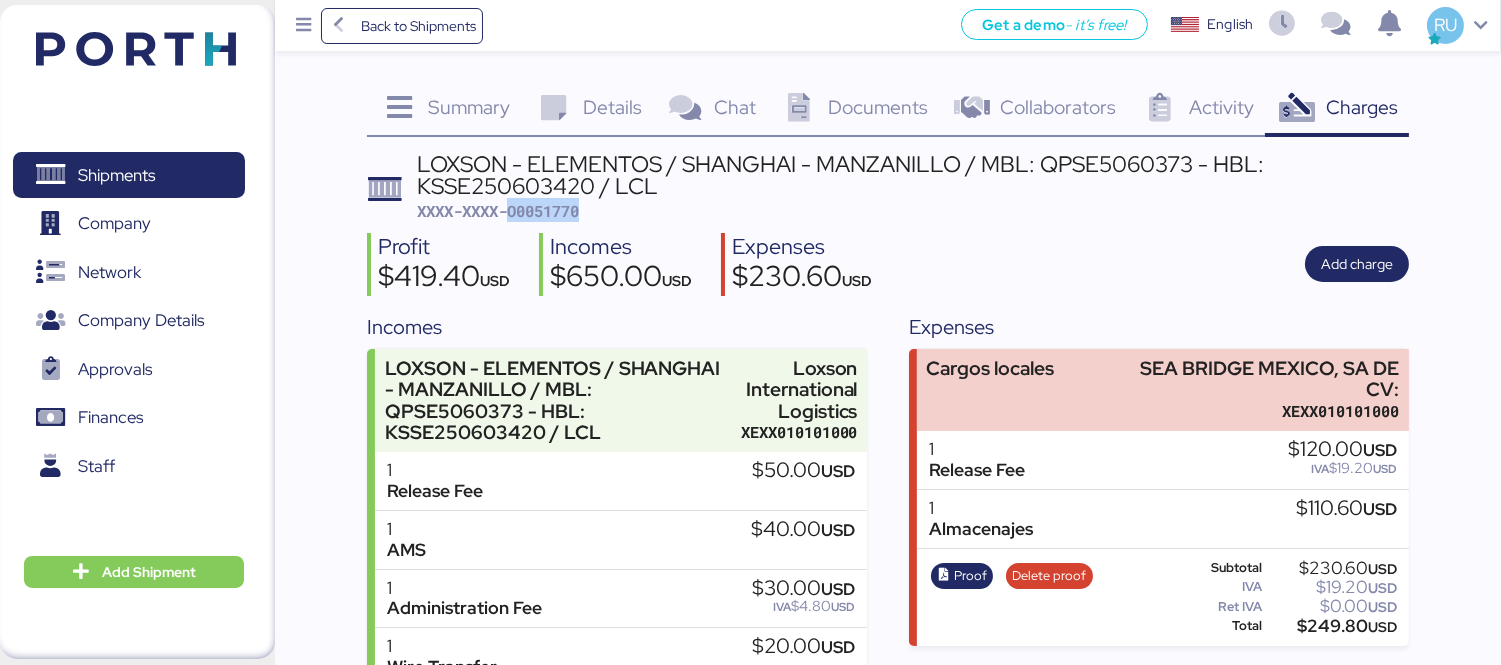 click on "XXXX-XXXX-O0051770" at bounding box center (498, 211) 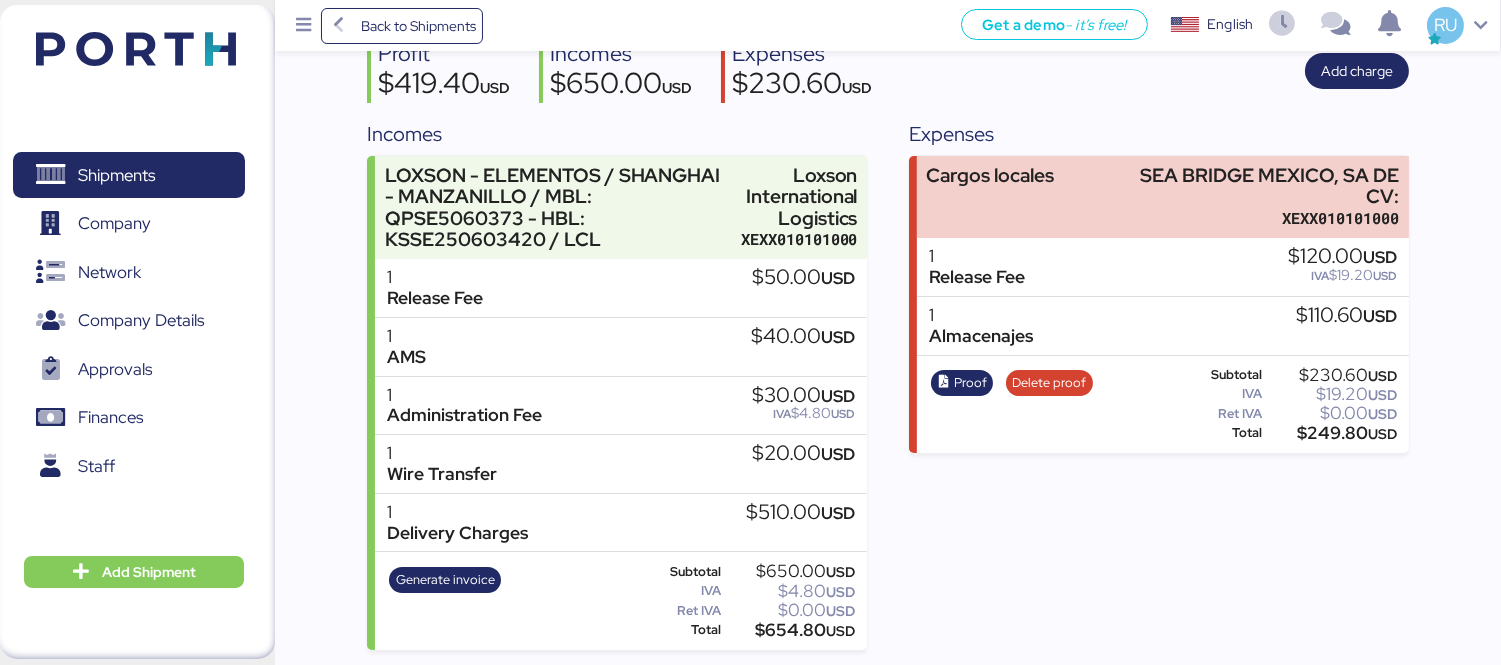 click on "Expenses Cargos locales SEA BRIDGE MEXICO, SA DE CV: XEXX010101000 1  Release Fee
$120.00  USD IVA
$19.20
USD 1  Almacenajes
$110.60  USD   Proof Delete proof Subtotal
$230.60  USD IVA
$19.20  USD Ret IVA
$0.00  USD Total
$249.80  USD" at bounding box center [1159, 384] 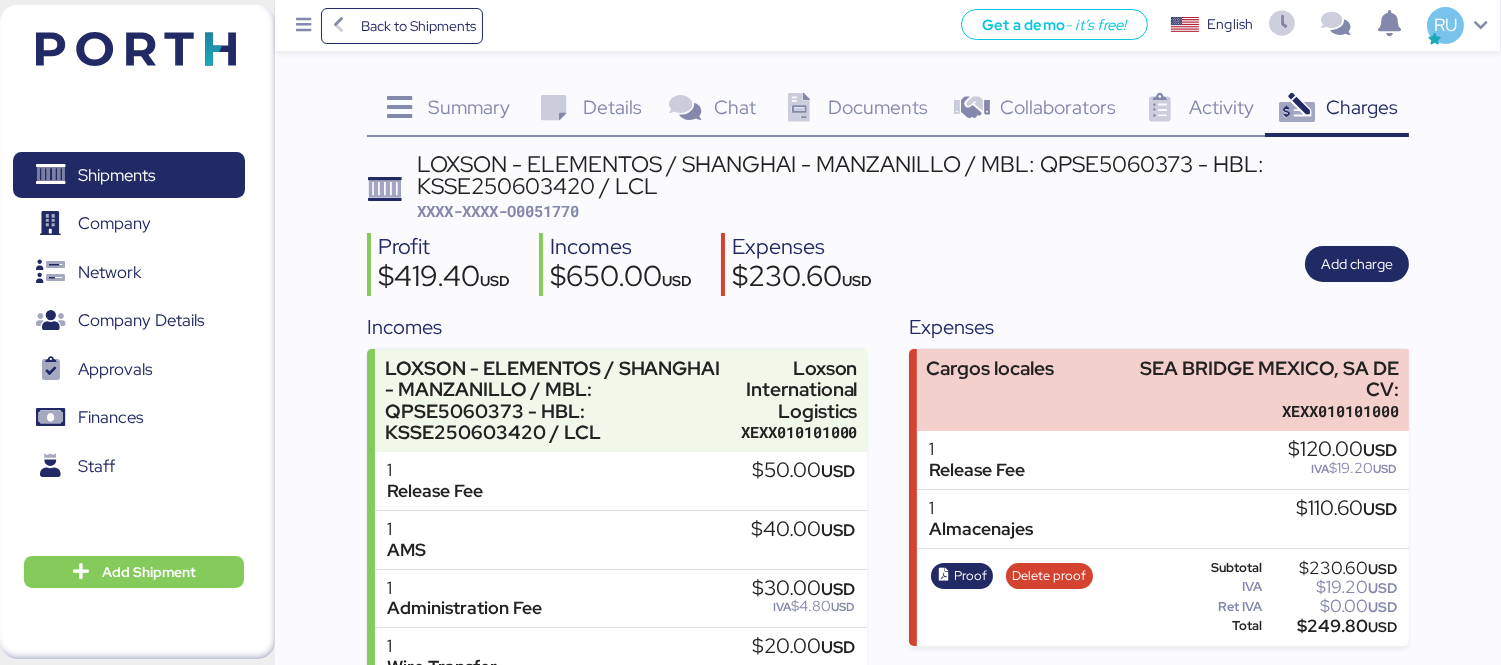 click at bounding box center (136, 49) 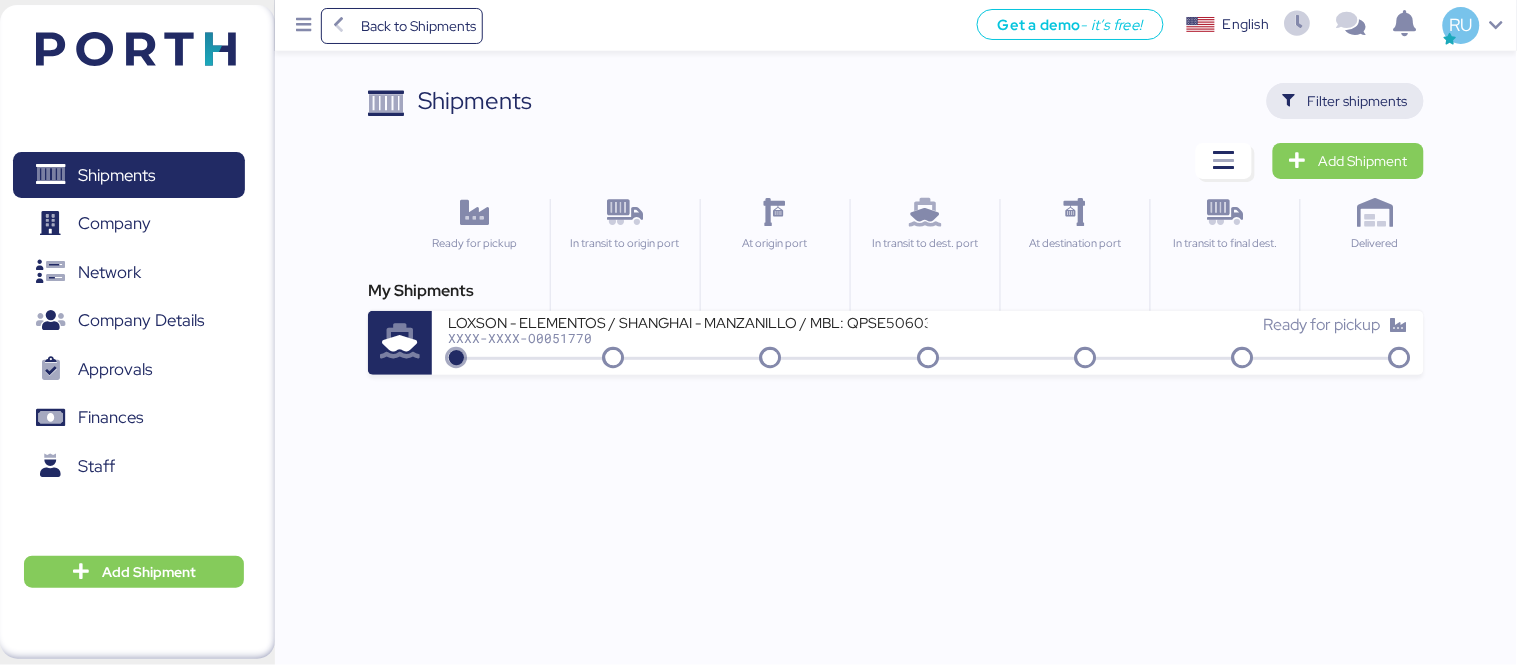 click on "Filter shipments" at bounding box center [1358, 101] 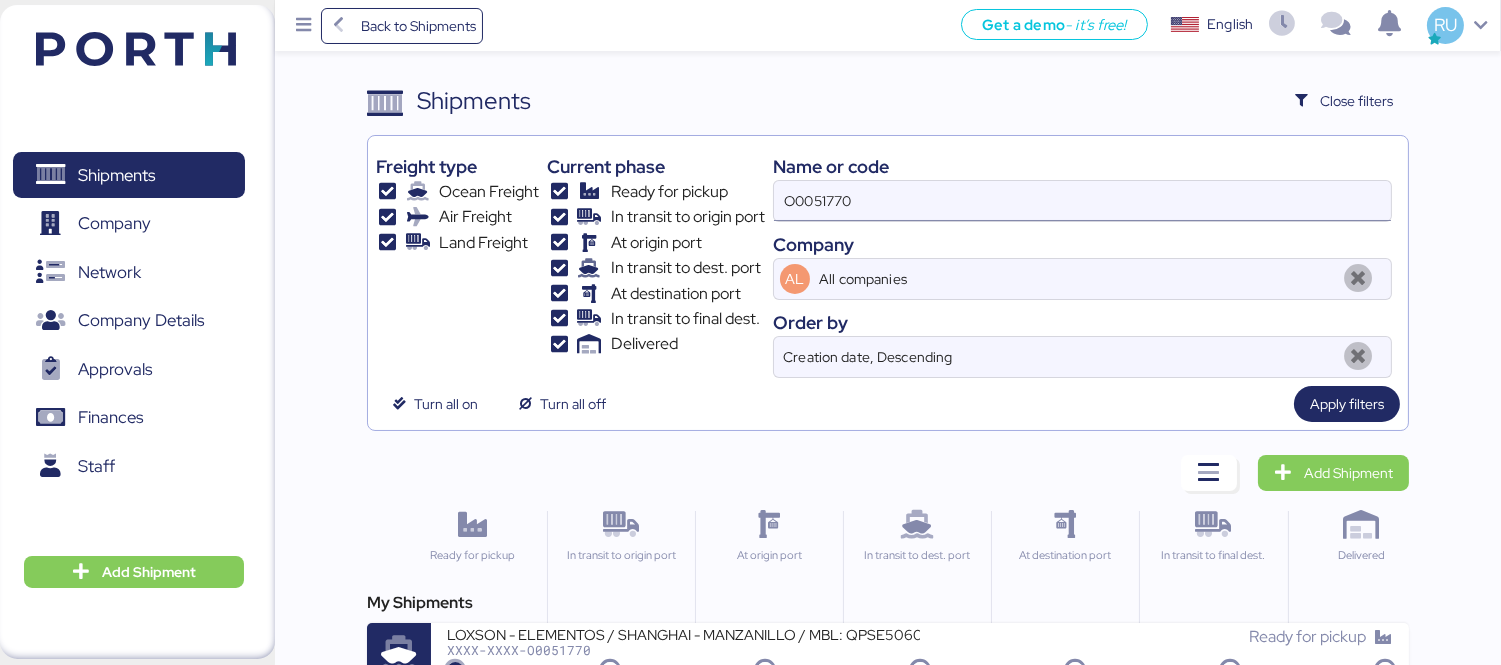 click on "O0051770" at bounding box center [1082, 201] 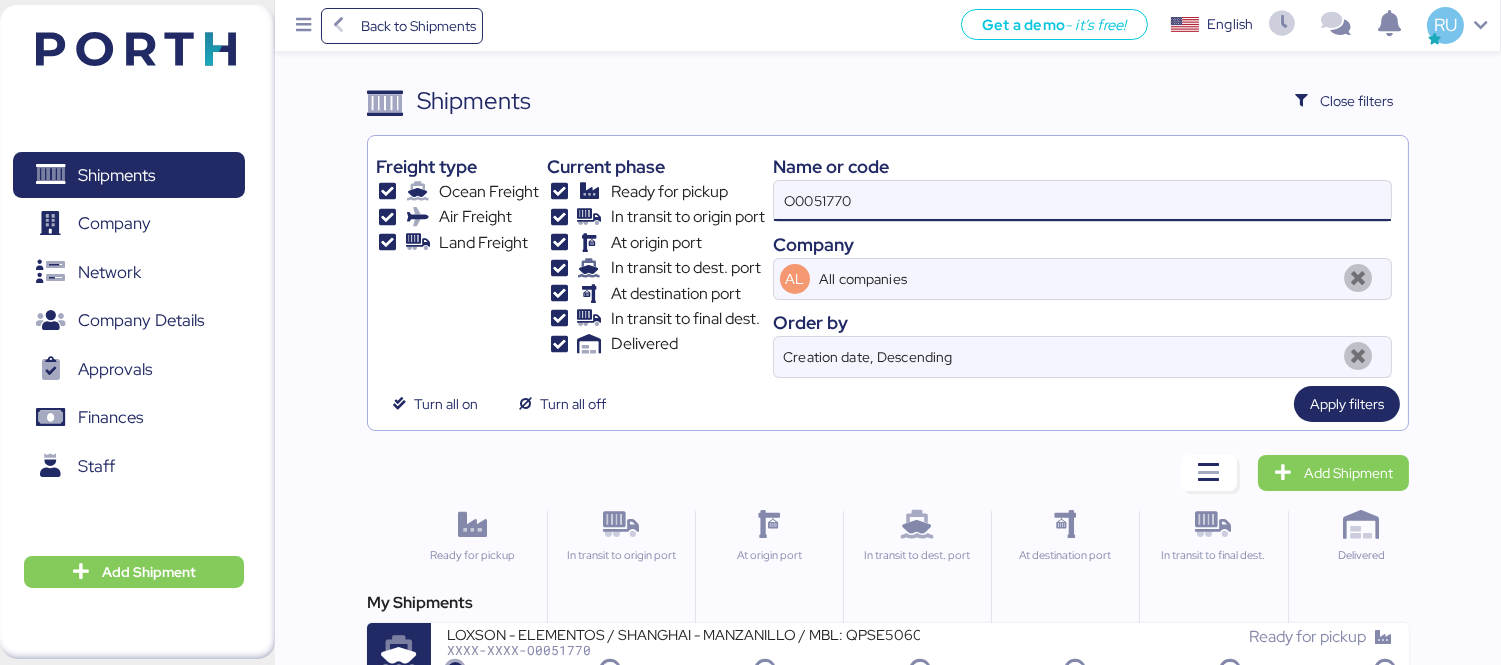click on "O0051770" at bounding box center (1082, 201) 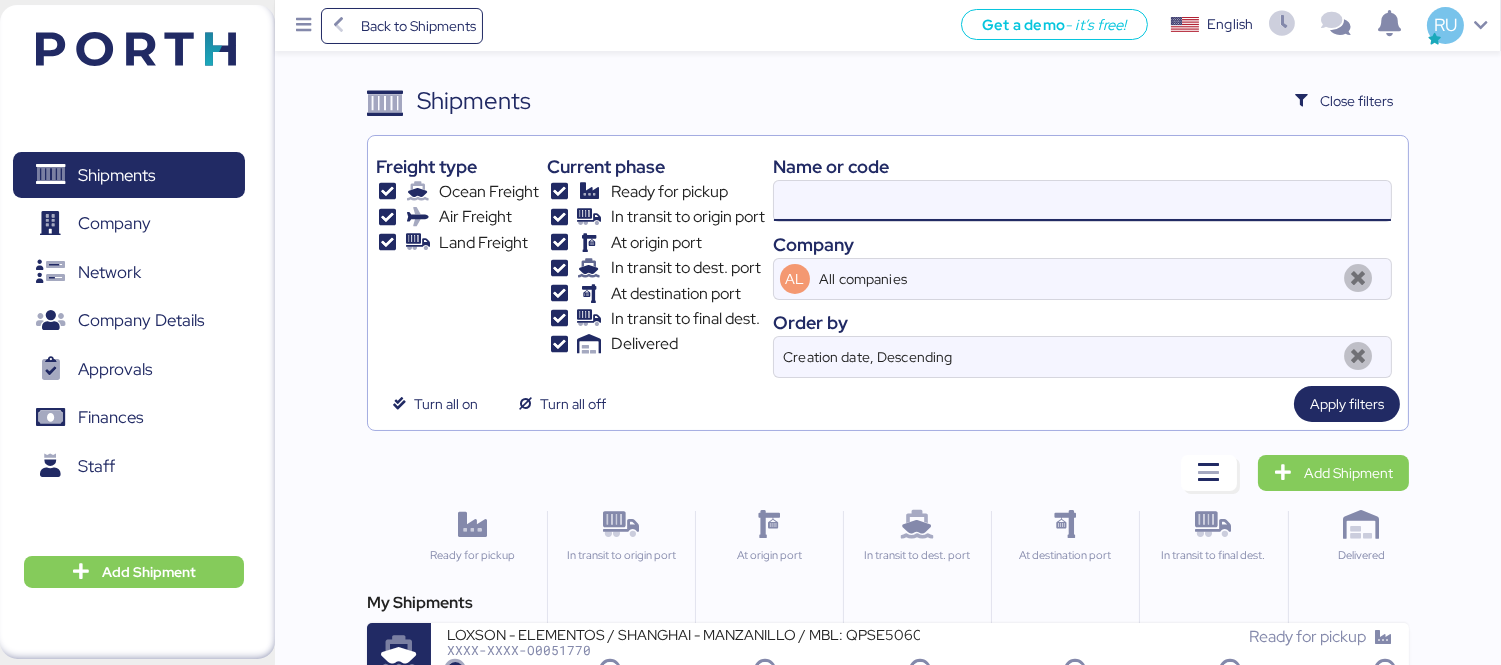 paste on "O0051688" 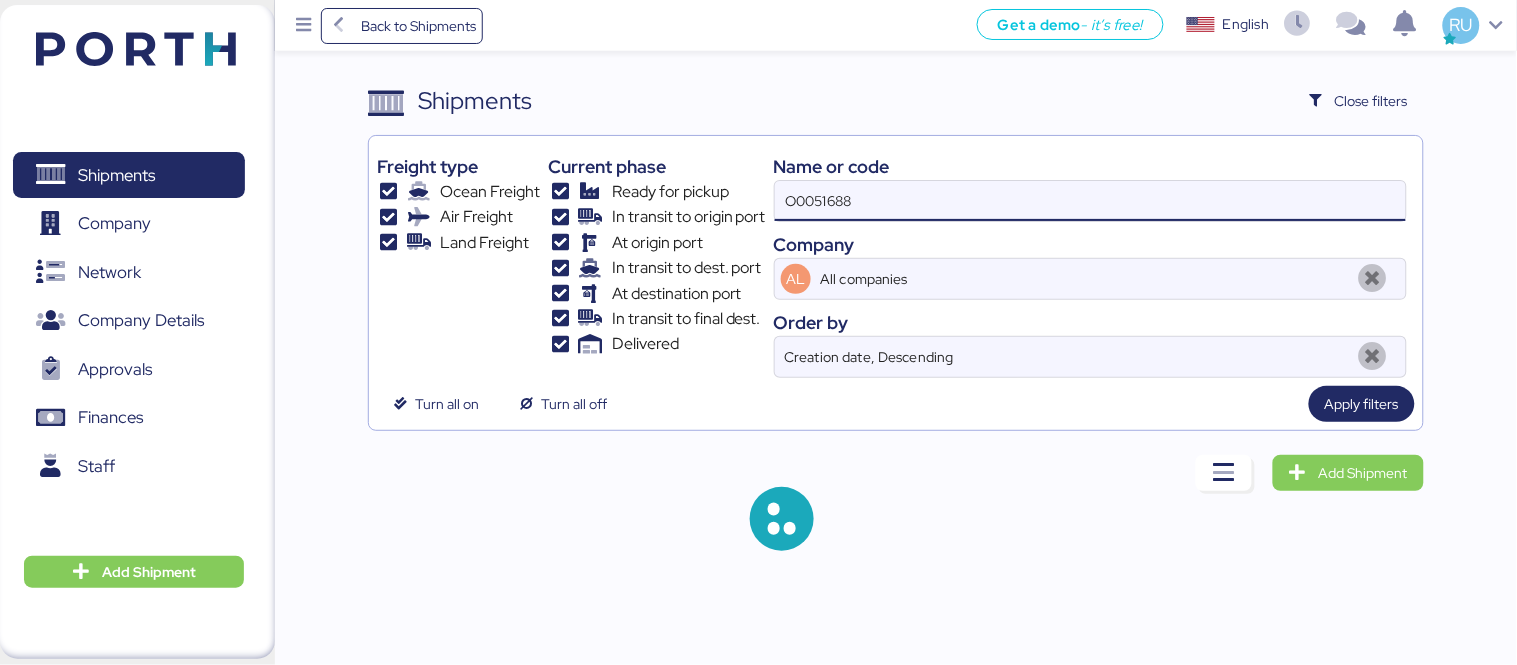 type on "O0051688" 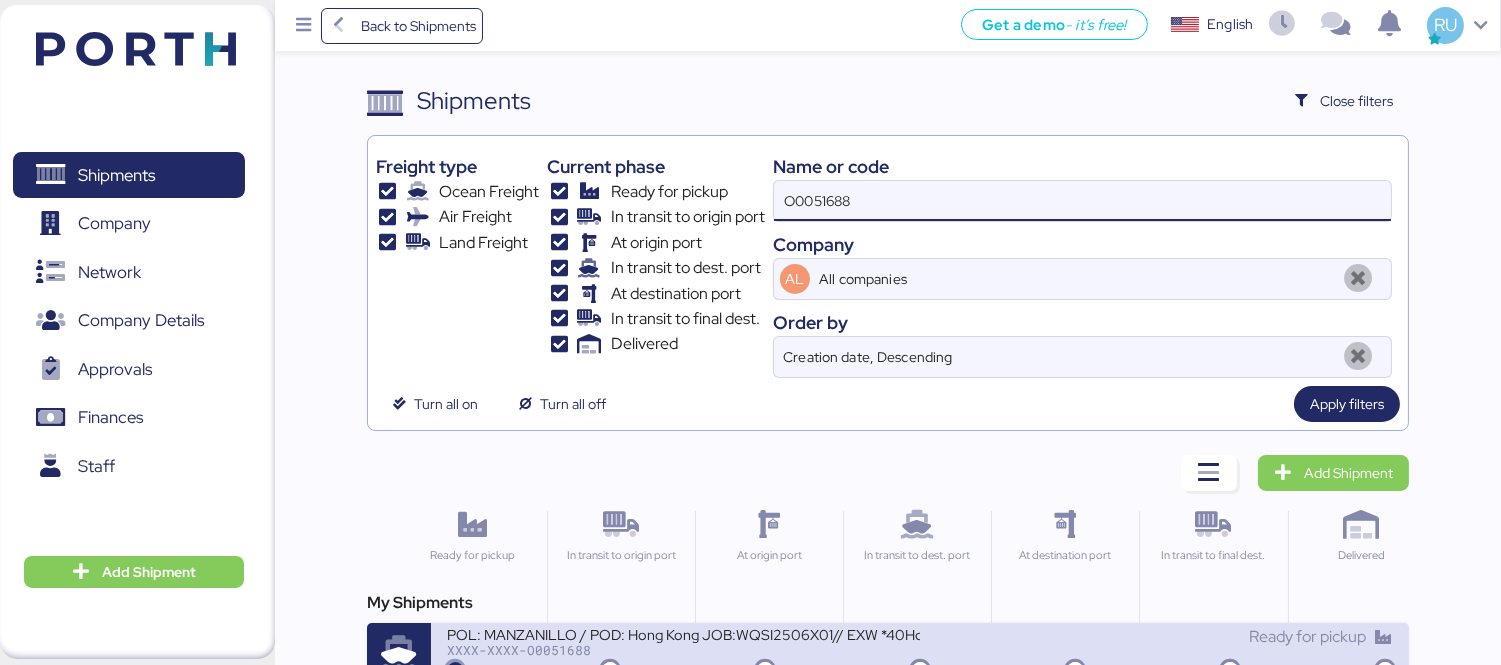 click on "POL: MANZANILLO / POD: Hong Kong JOB:WQSI2506X01// EXW *40Hc" at bounding box center (683, 633) 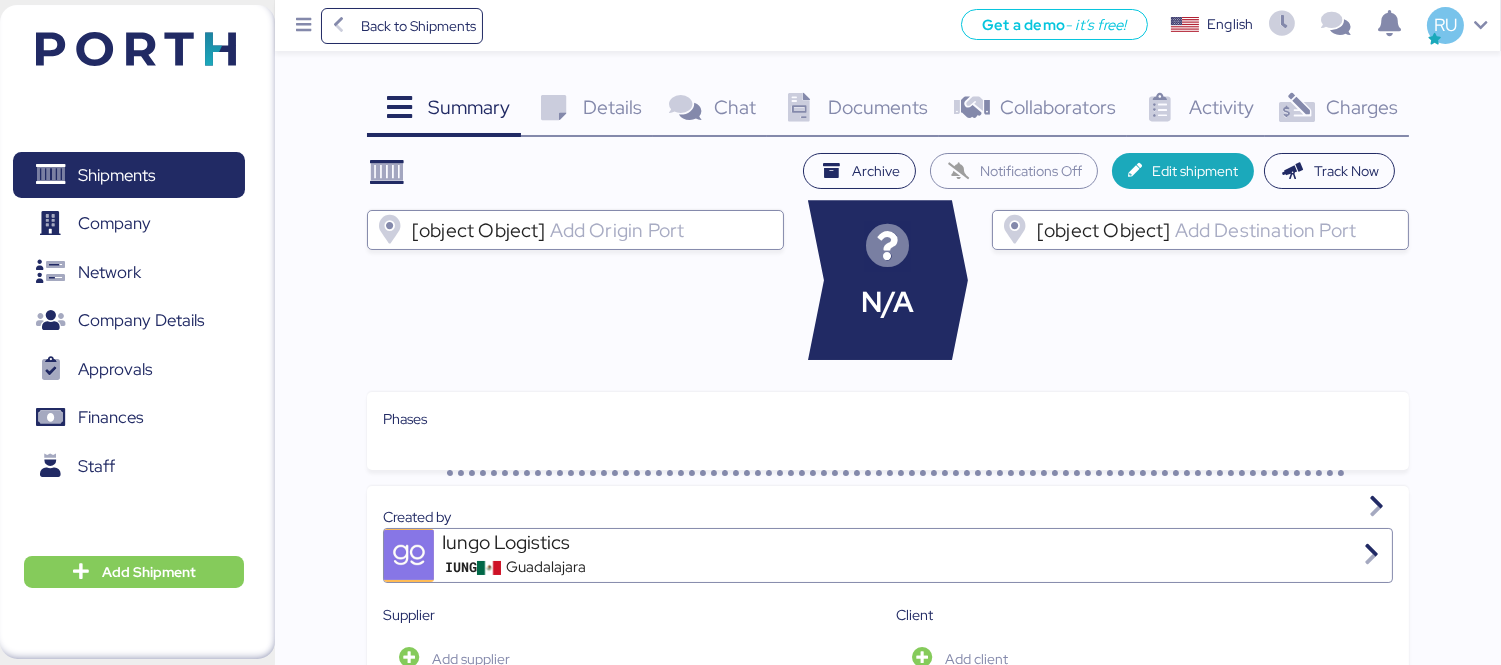 click on "Charges" at bounding box center (469, 107) 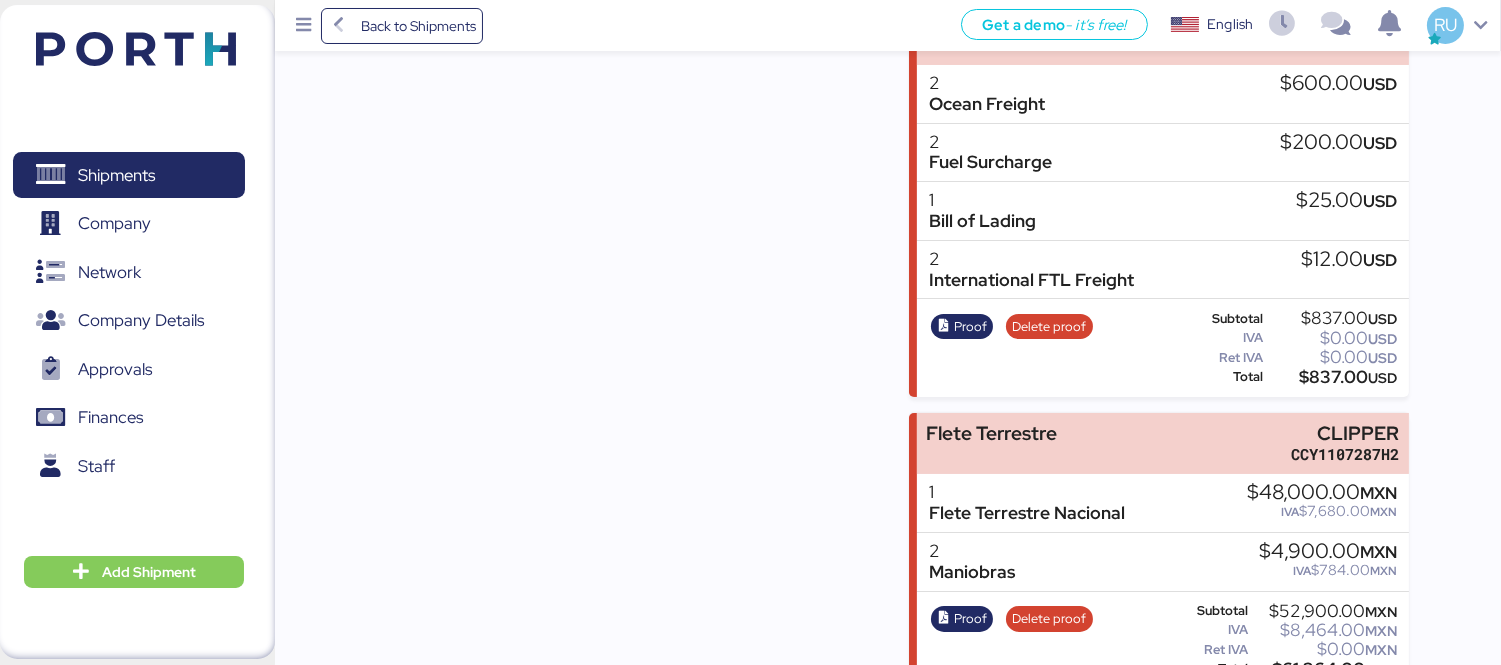 scroll, scrollTop: 343, scrollLeft: 0, axis: vertical 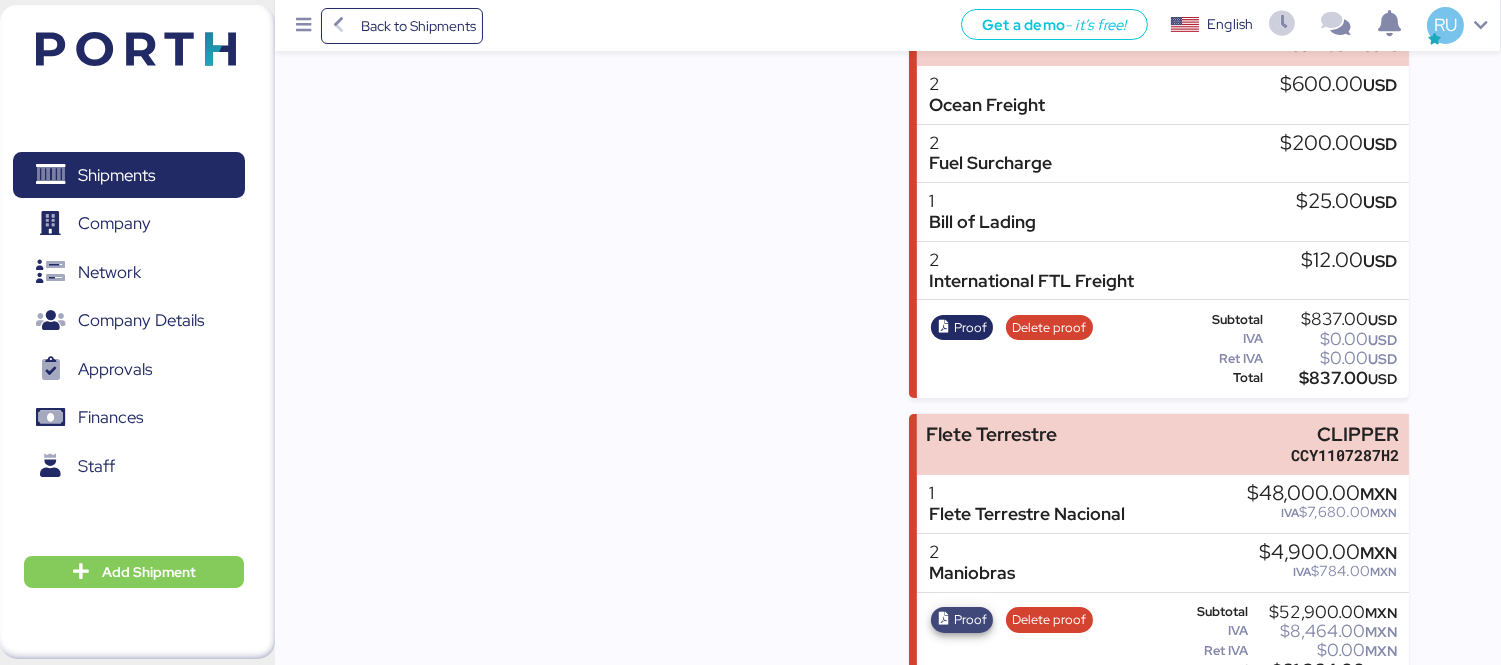 click on "Proof" at bounding box center (970, 620) 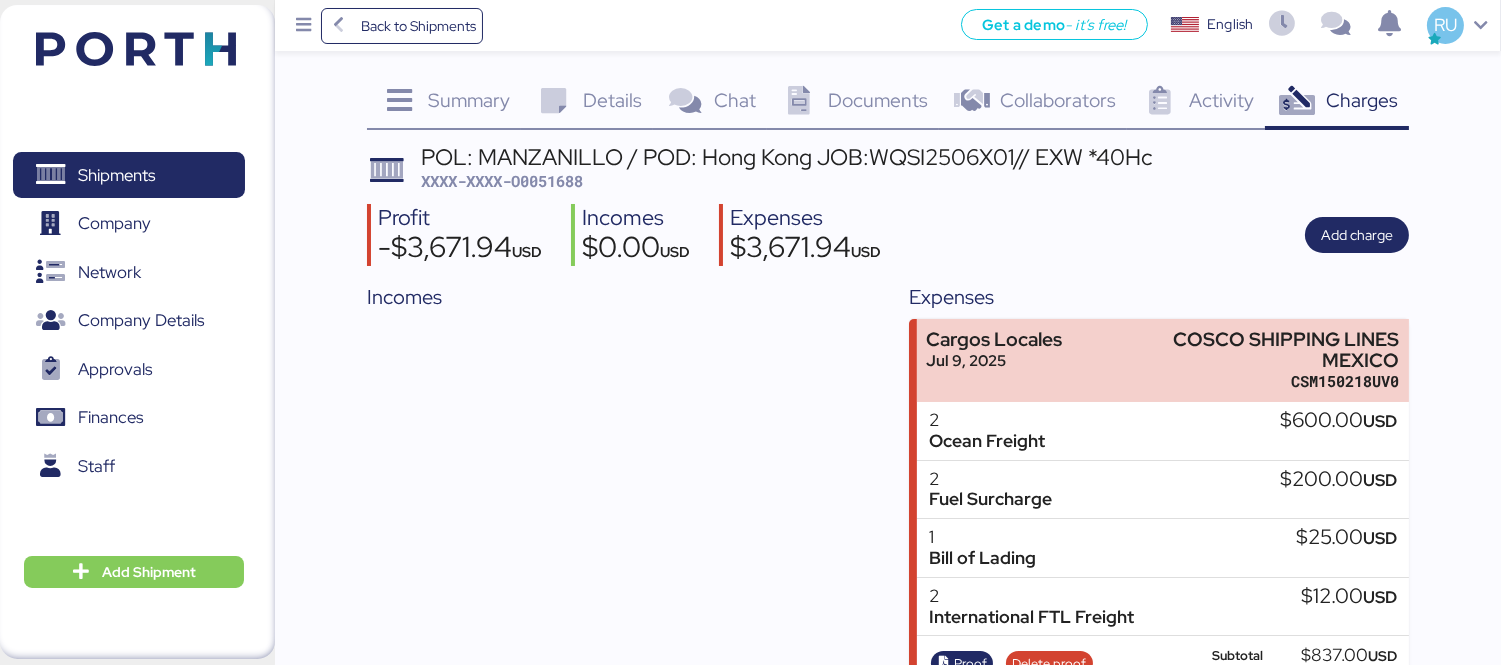 scroll, scrollTop: 0, scrollLeft: 0, axis: both 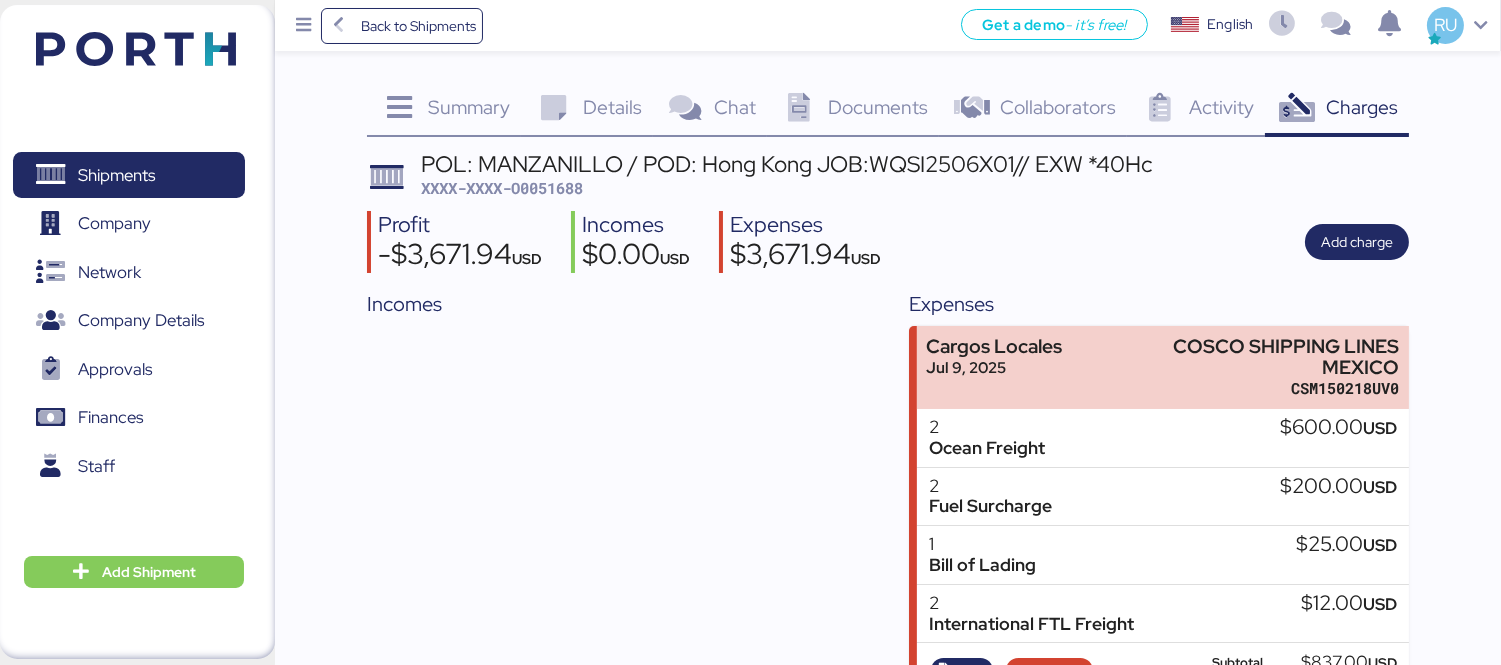 click on "XXXX-XXXX-O0051688" at bounding box center [502, 188] 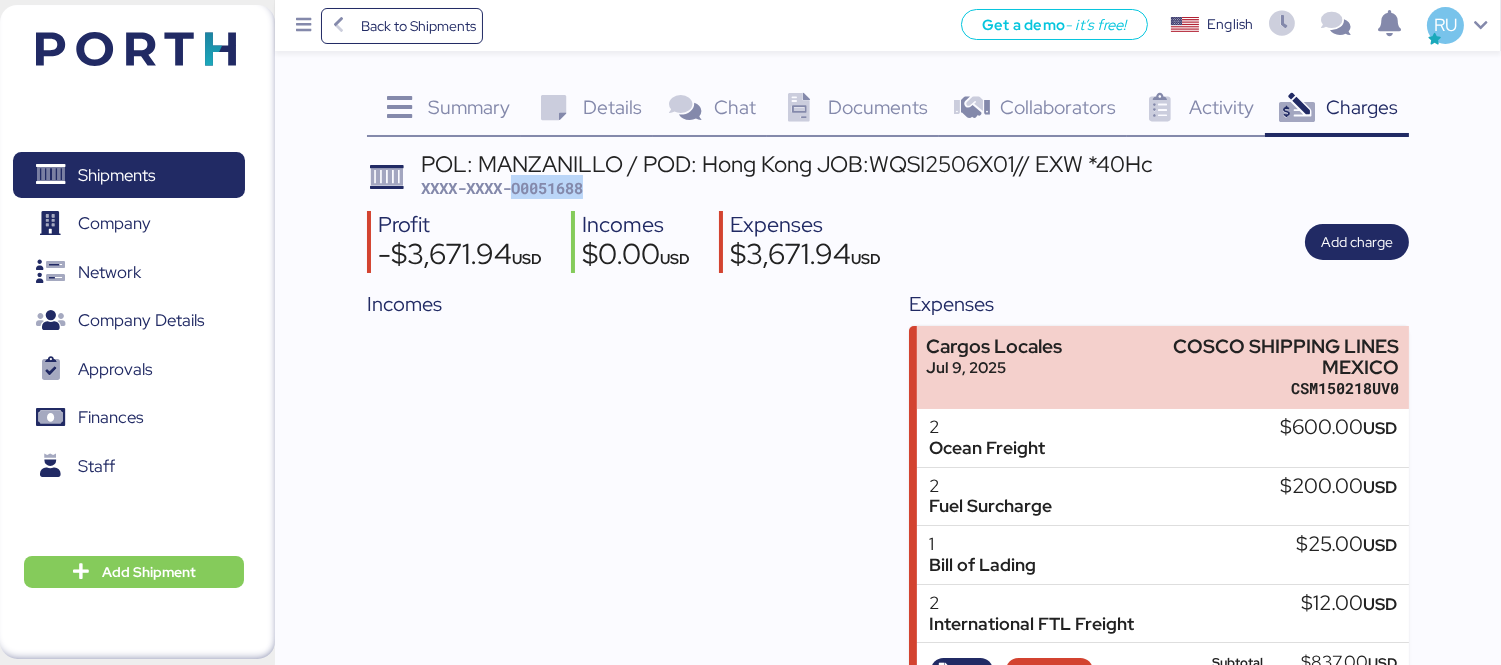 click on "XXXX-XXXX-O0051688" at bounding box center [502, 188] 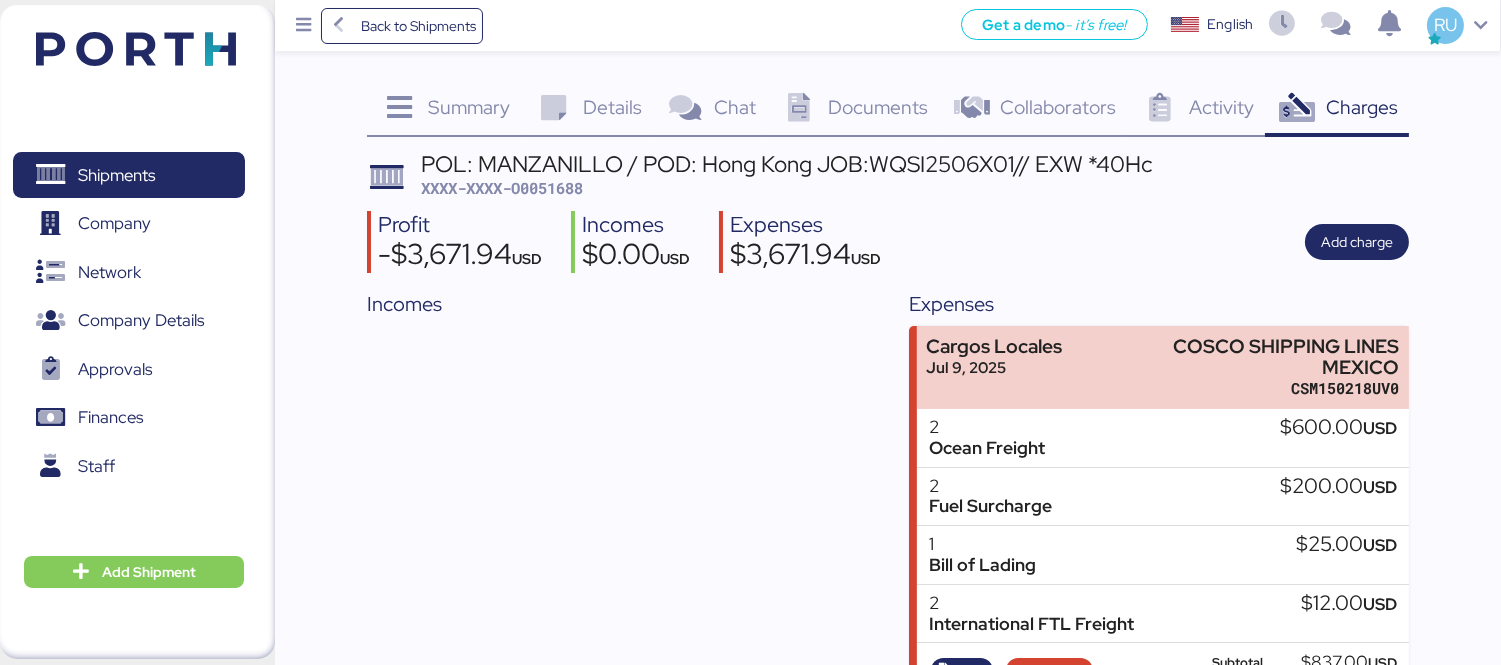 click on "POL: MANZANILLO / POD: Hong Kong JOB:WQSI2506X01// EXW *40Hc XXXX-XXXX-O0051688" at bounding box center [888, 176] 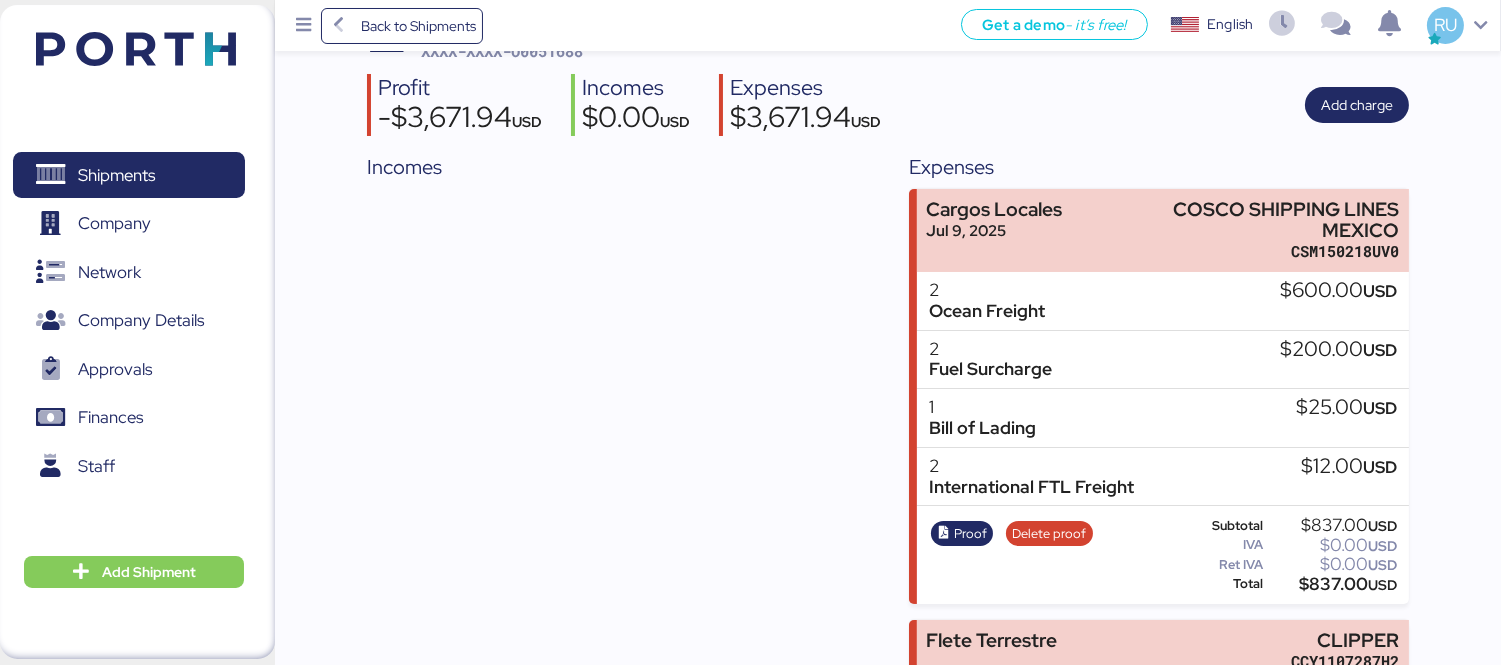 scroll, scrollTop: 138, scrollLeft: 0, axis: vertical 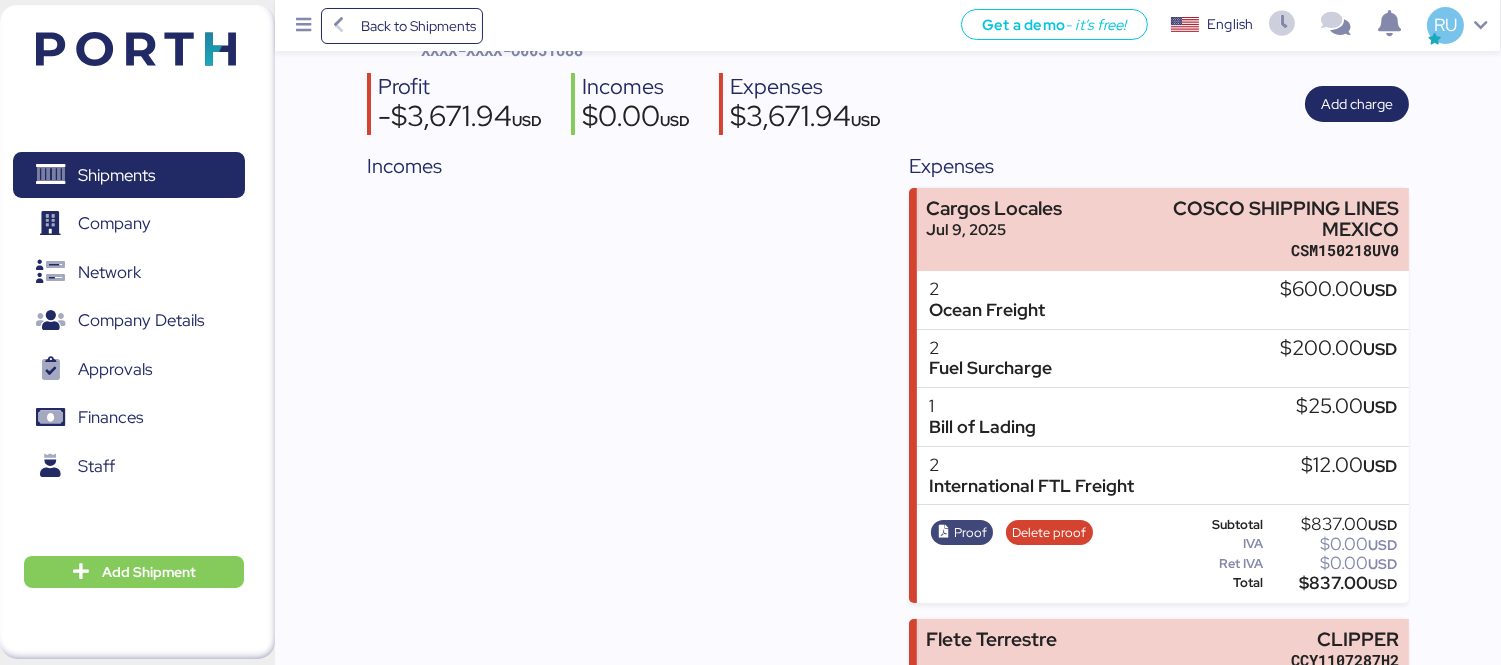 click on "Proof" at bounding box center (970, 533) 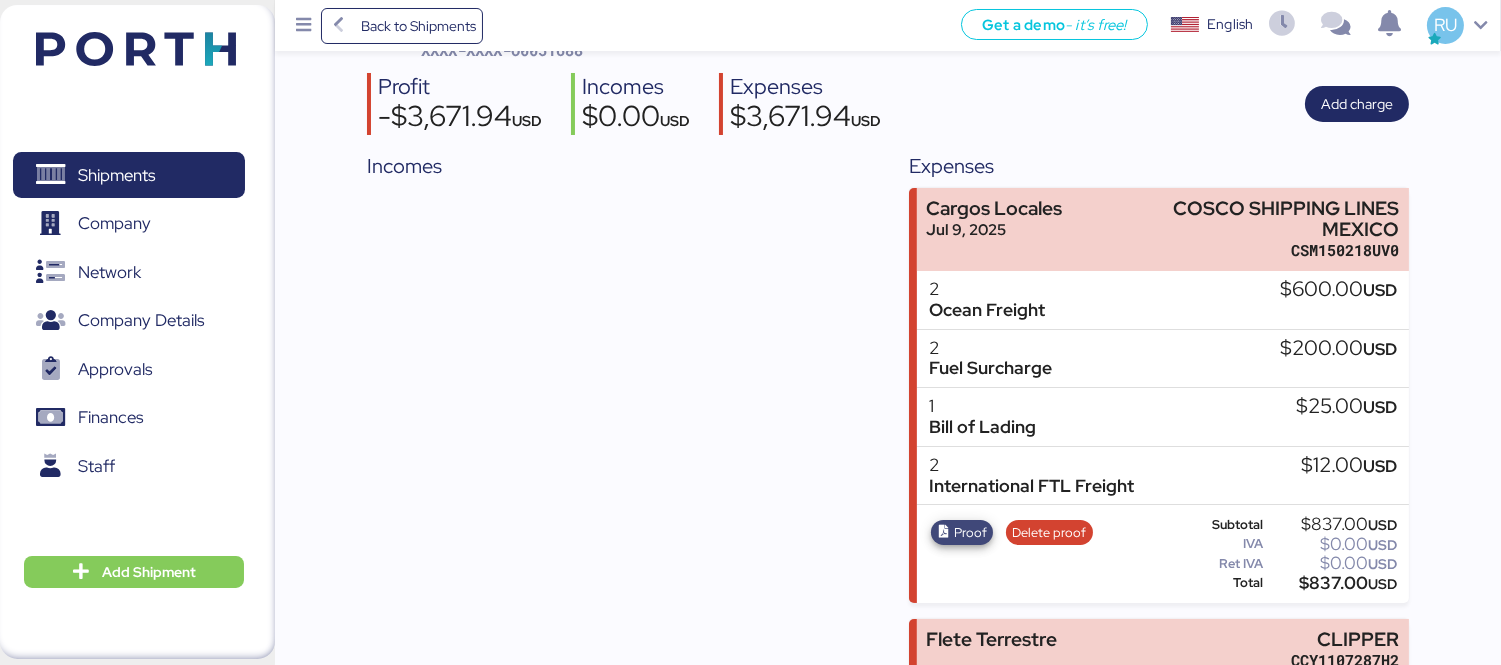 click on "Proof" at bounding box center [962, 533] 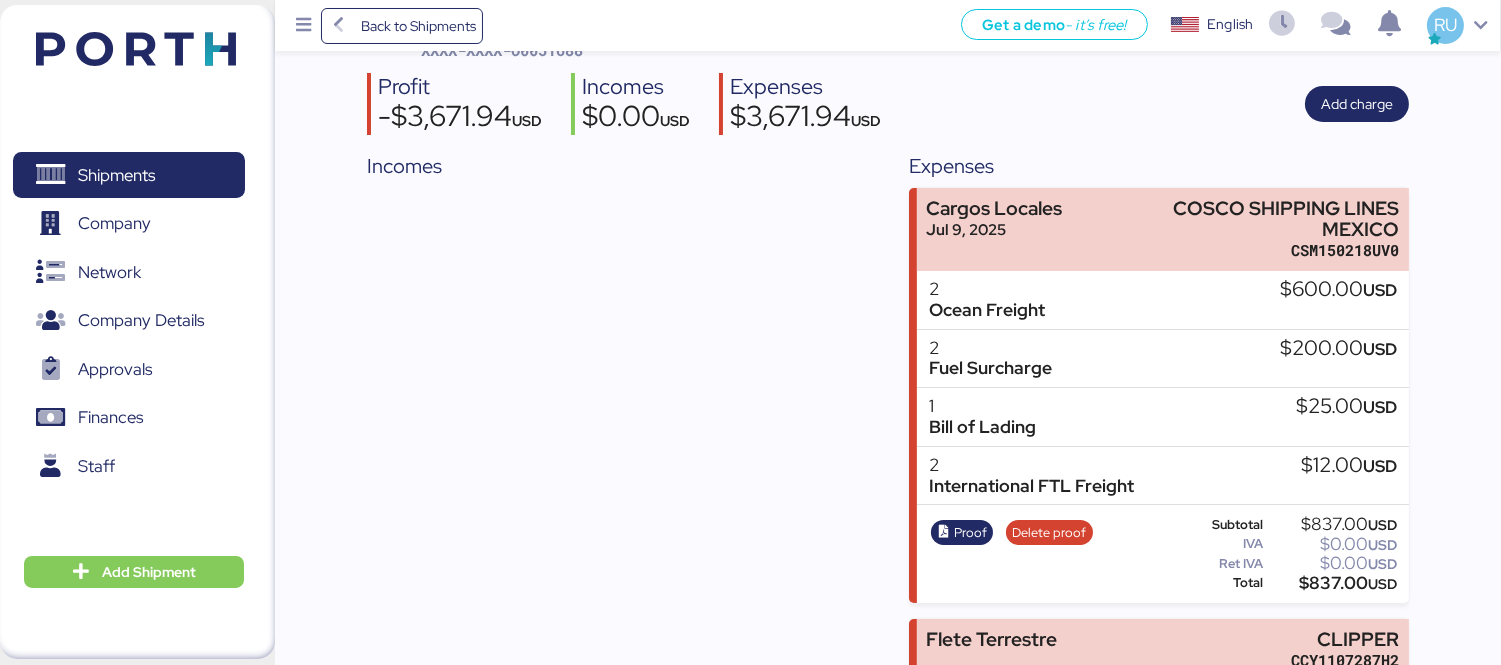 scroll, scrollTop: 0, scrollLeft: 0, axis: both 